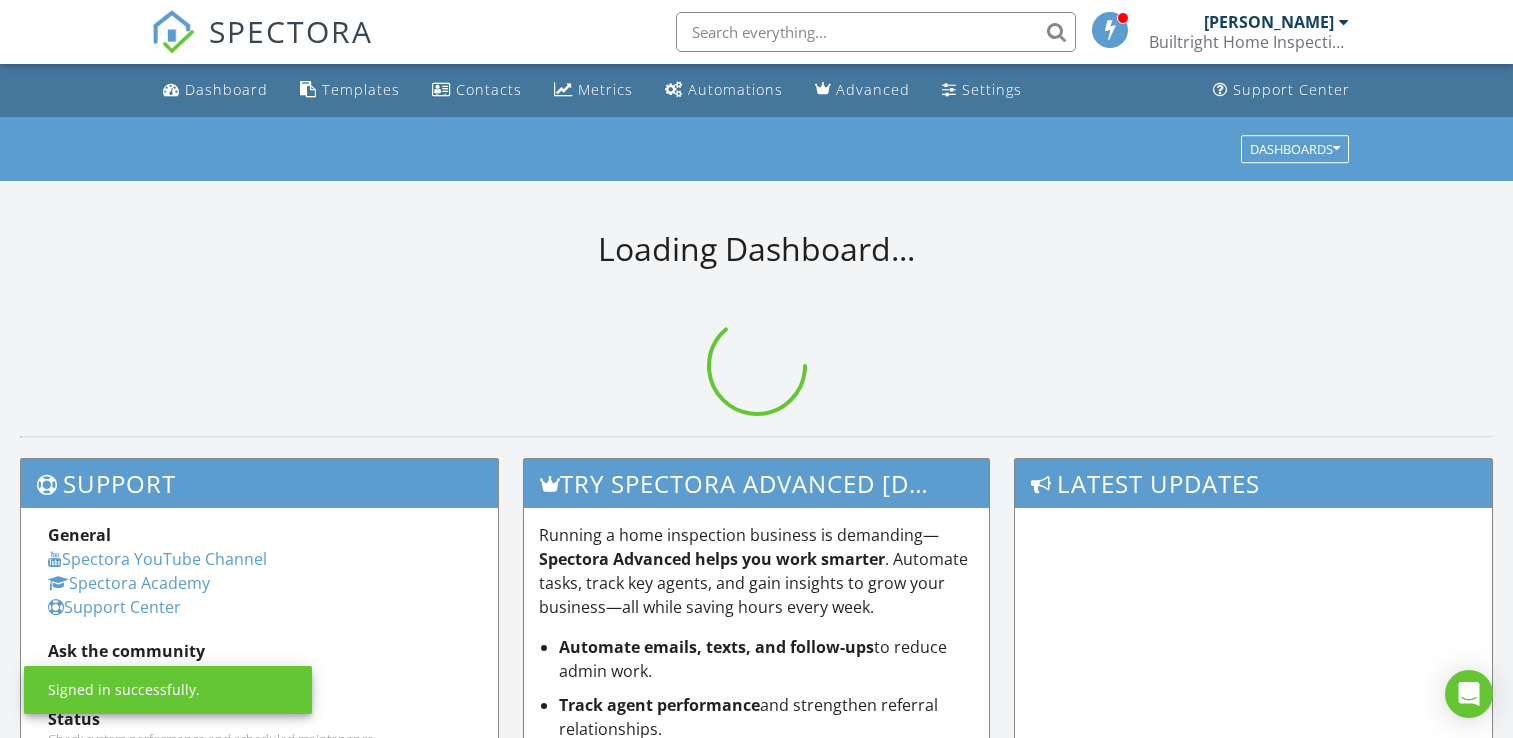 scroll, scrollTop: 0, scrollLeft: 0, axis: both 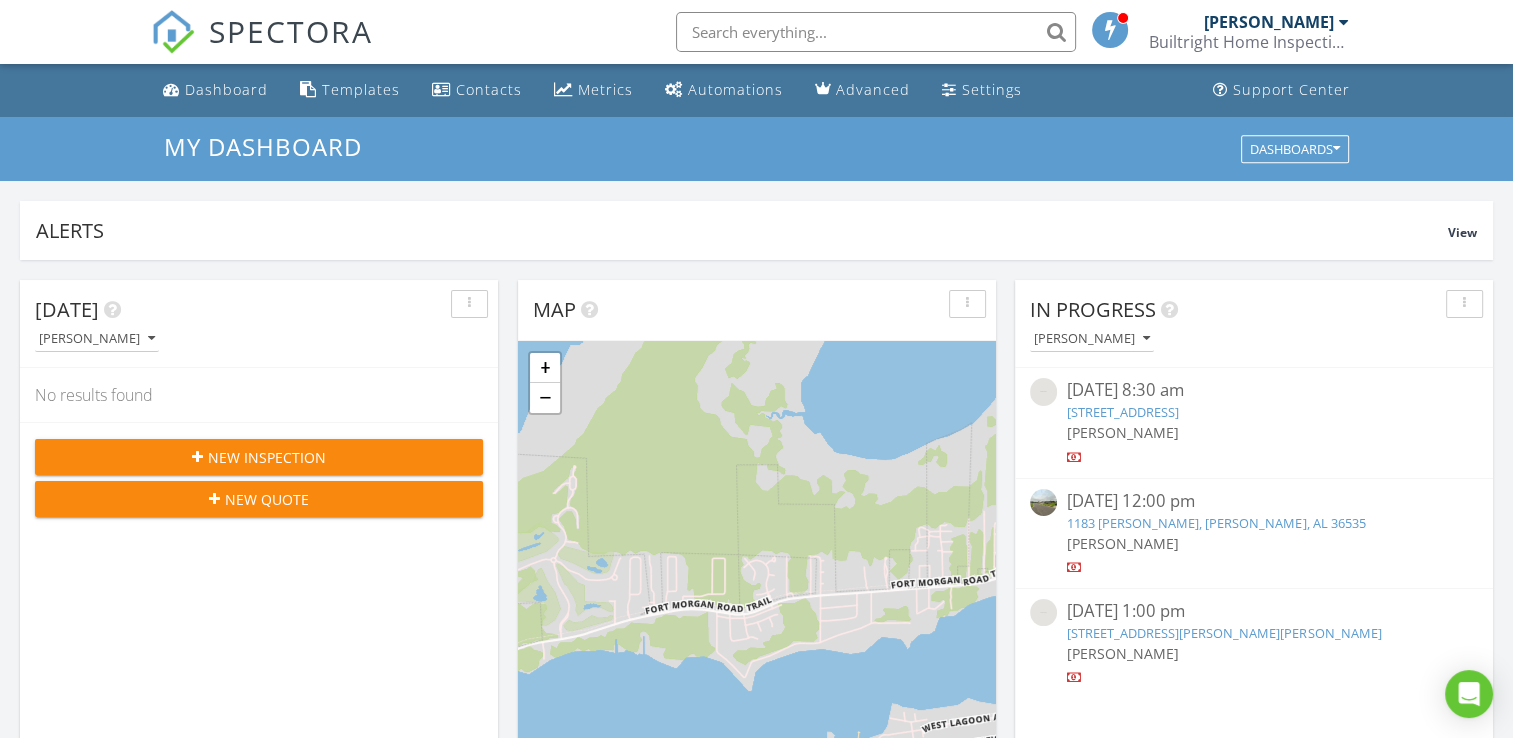 click on "New Inspection" at bounding box center [259, 457] 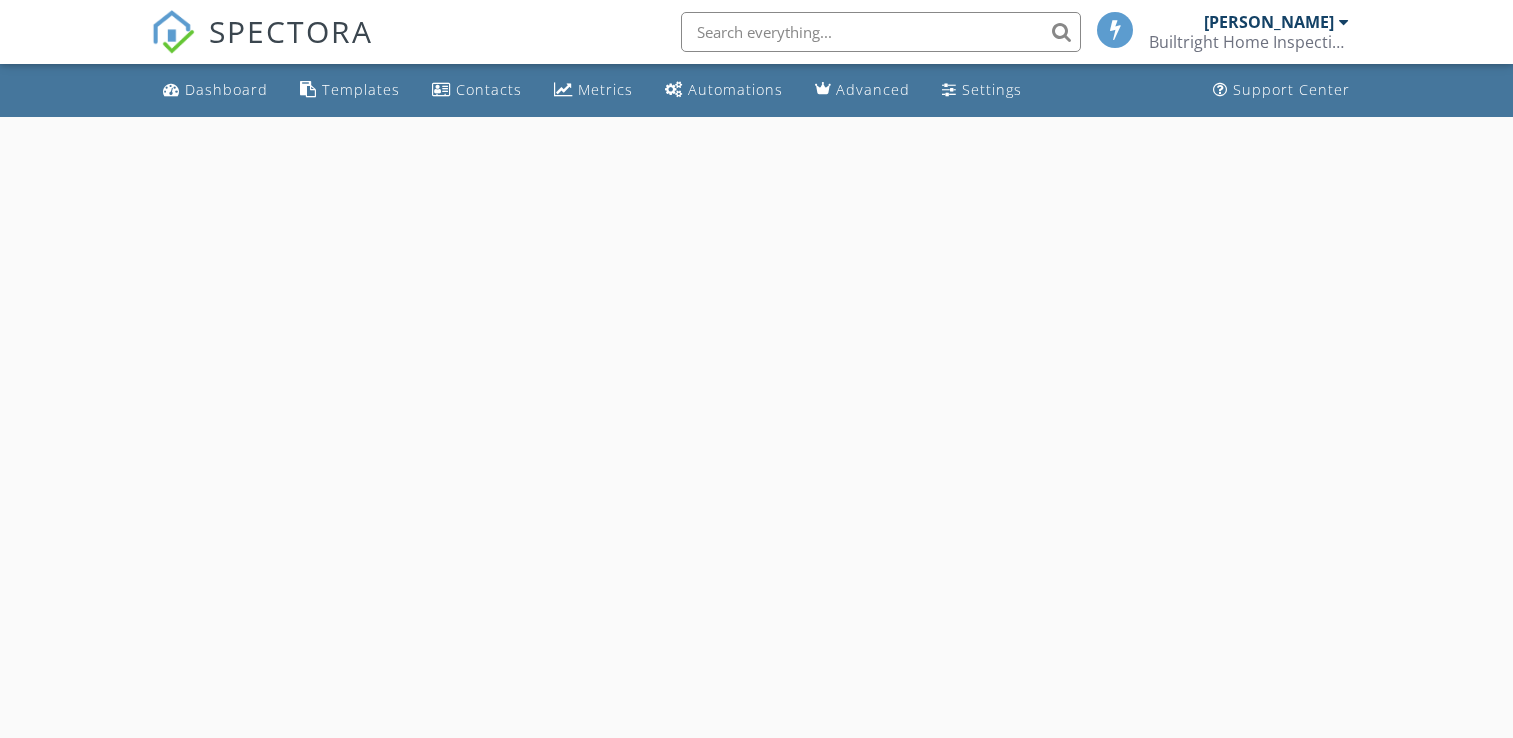 scroll, scrollTop: 0, scrollLeft: 0, axis: both 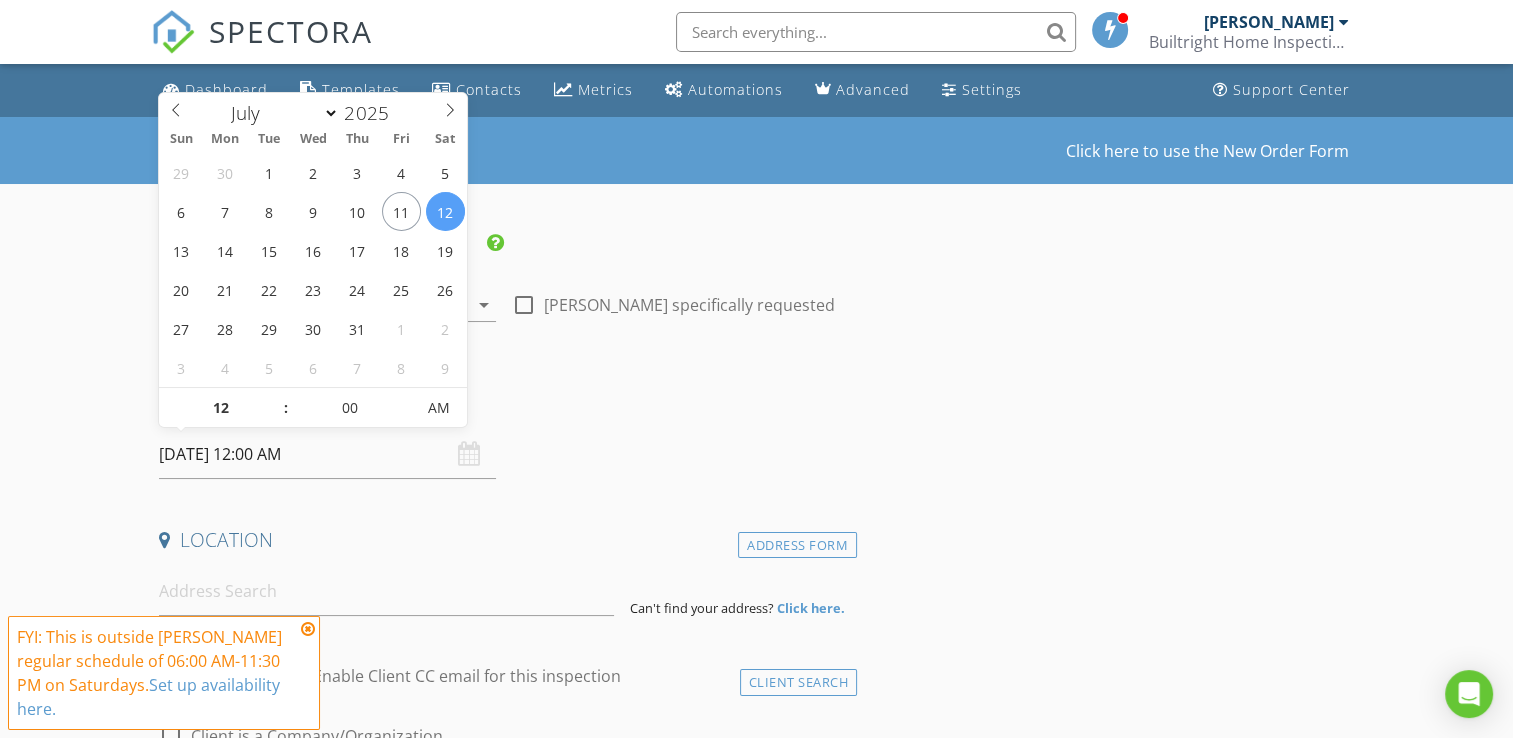 click on "07/12/2025 12:00 AM" at bounding box center (327, 454) 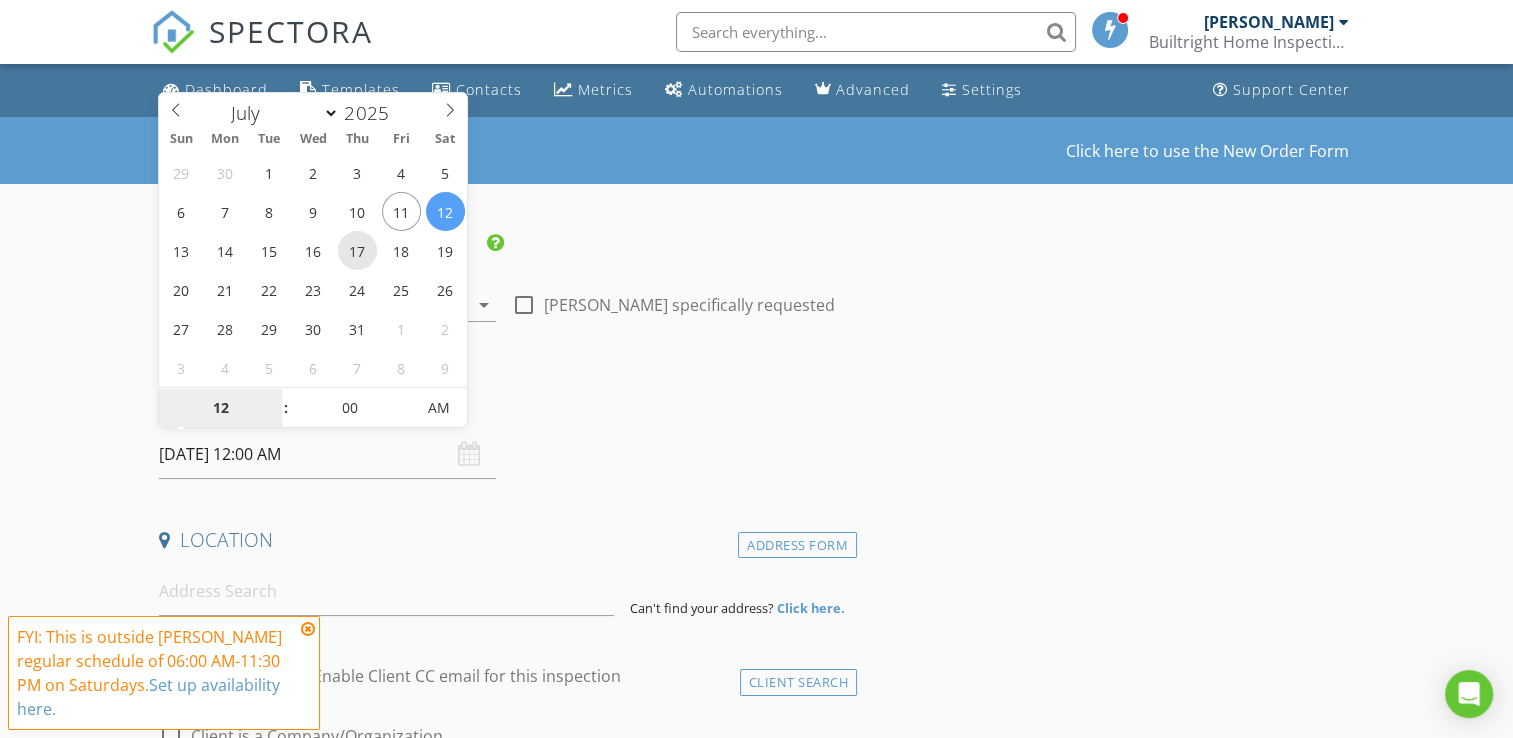 type on "07/17/2025 12:00 AM" 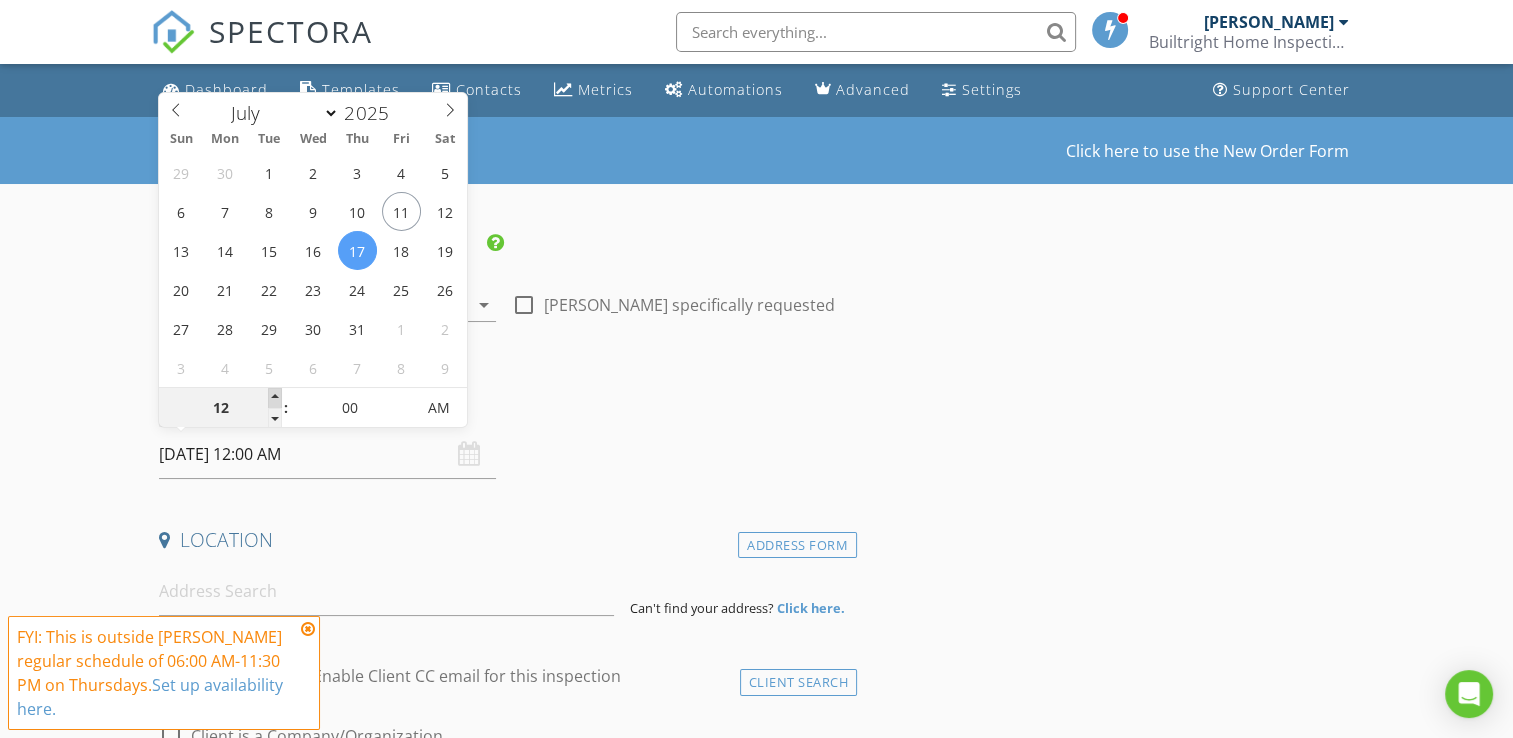type on "01" 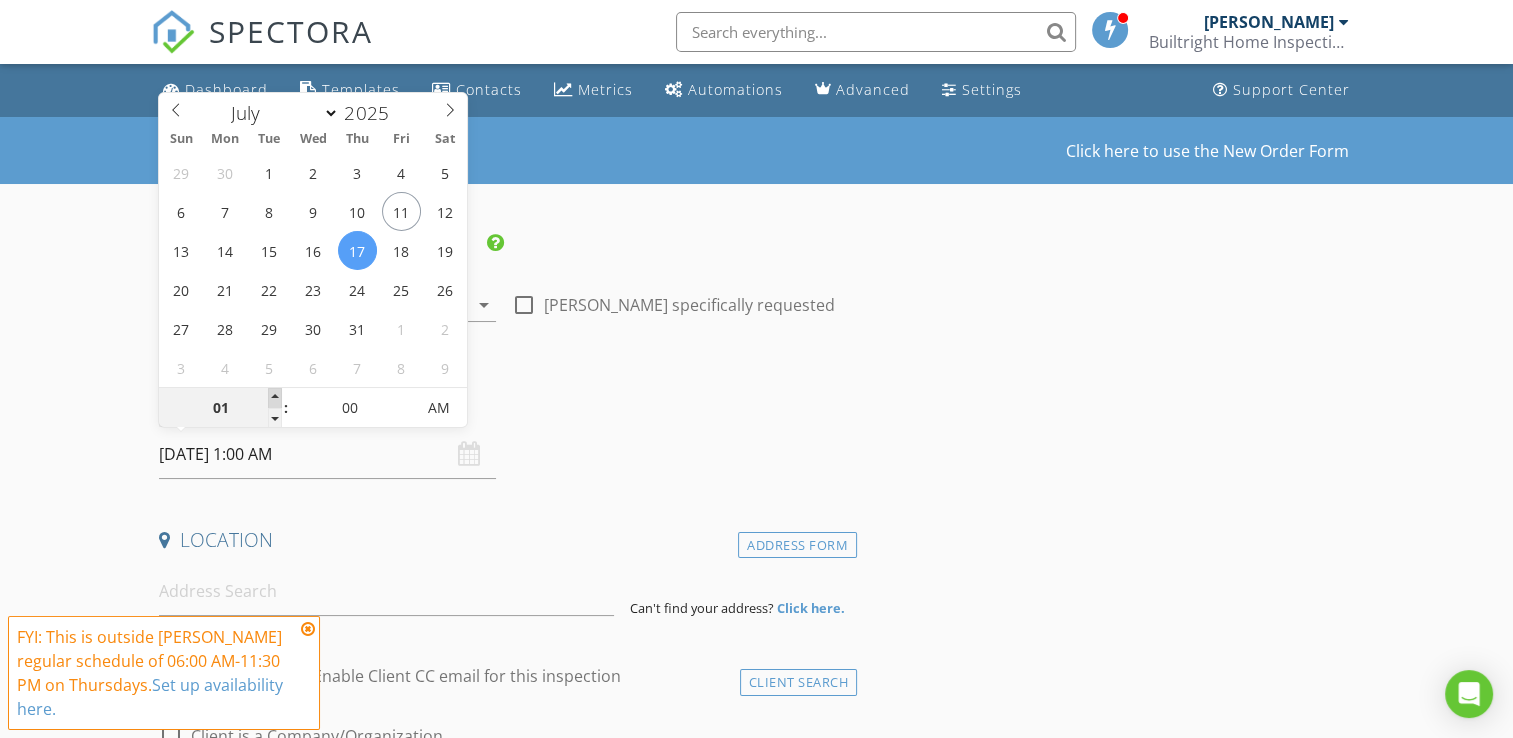 click at bounding box center [275, 398] 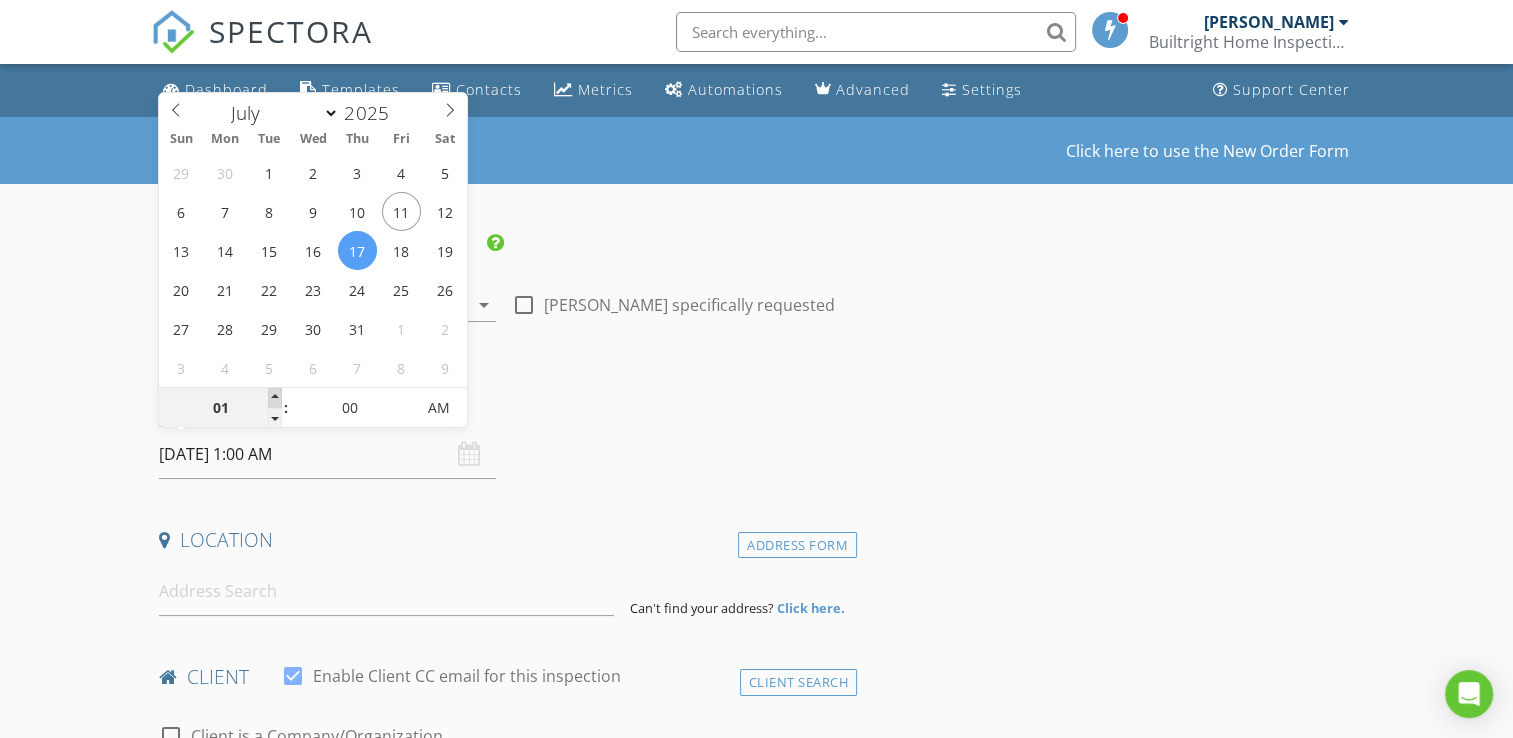 type on "02" 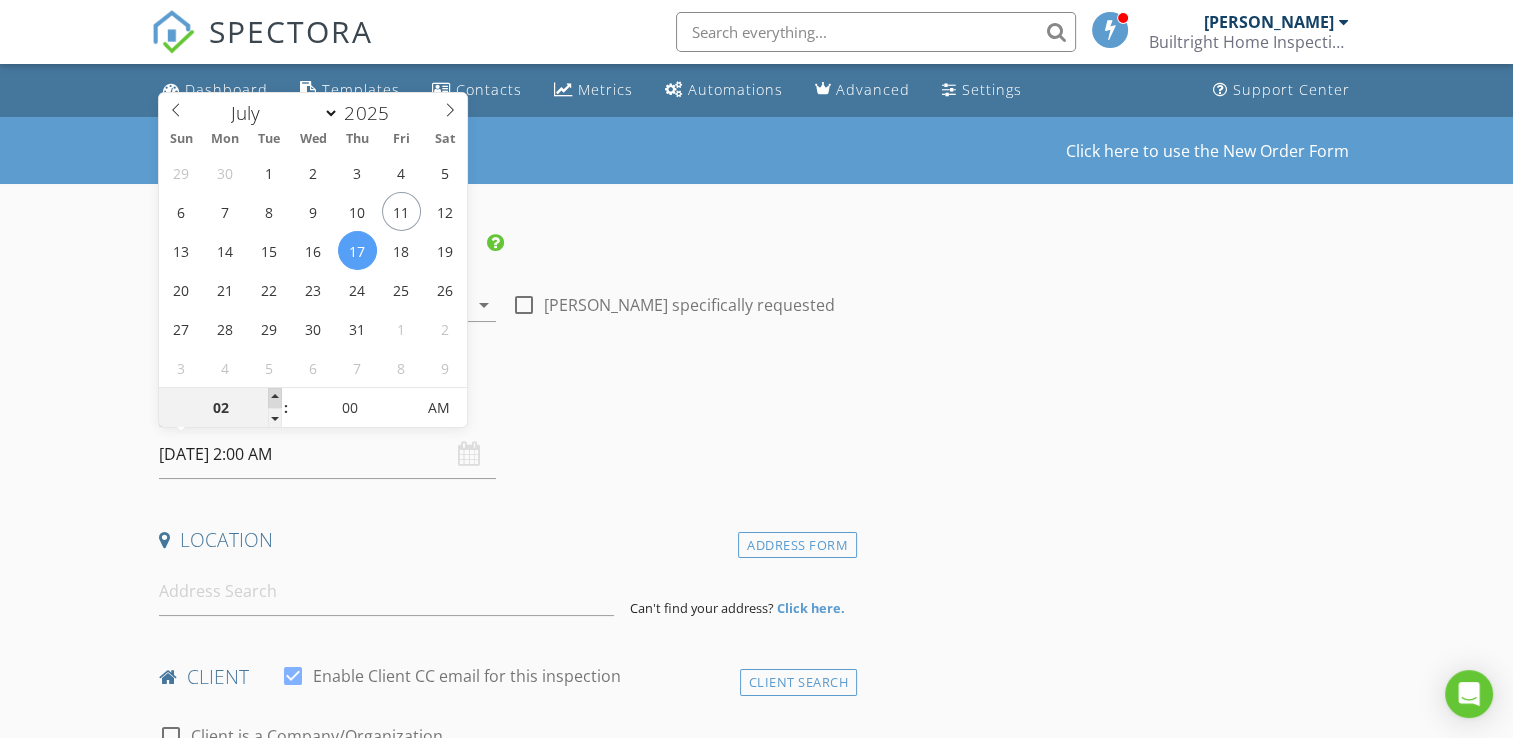 click at bounding box center [275, 398] 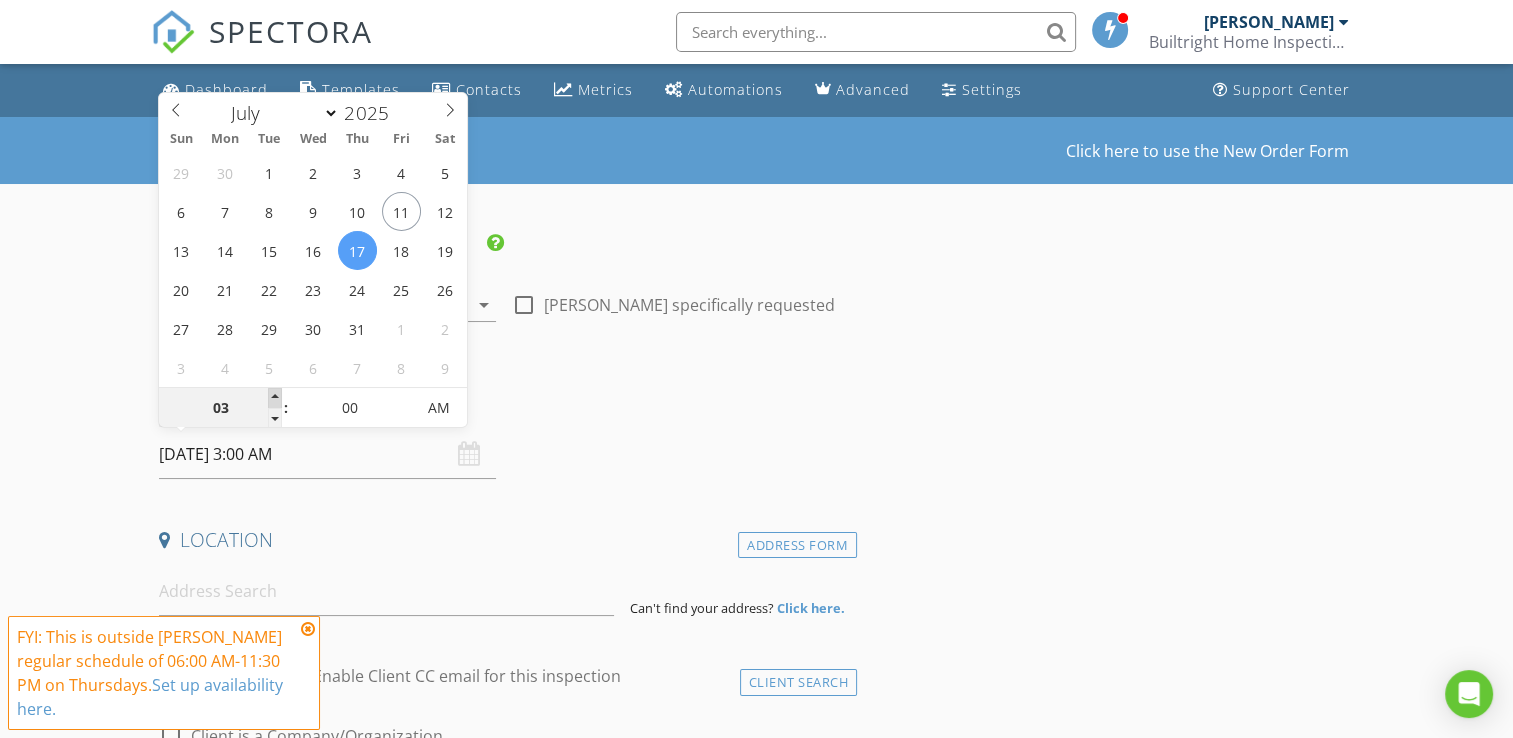 click at bounding box center (275, 398) 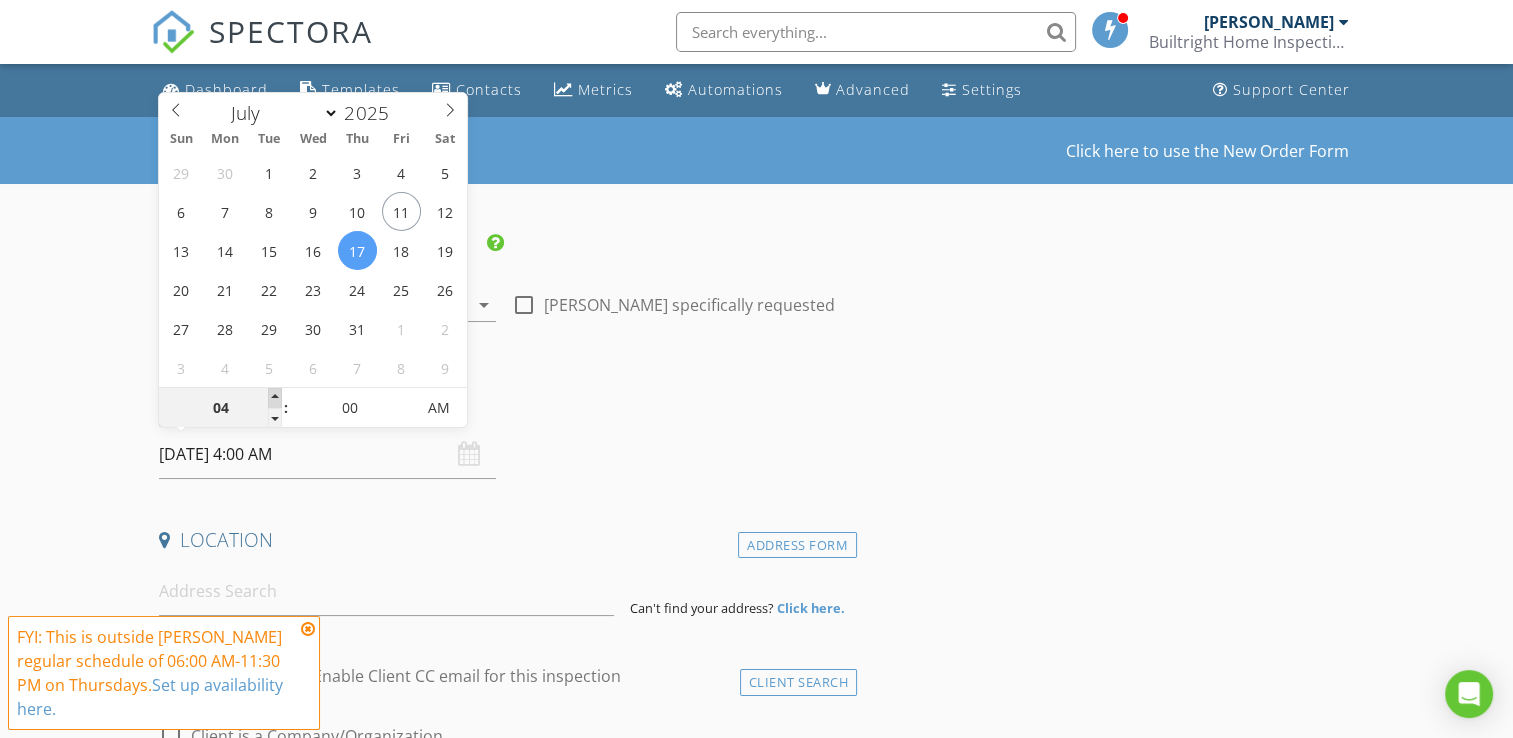 click at bounding box center [275, 398] 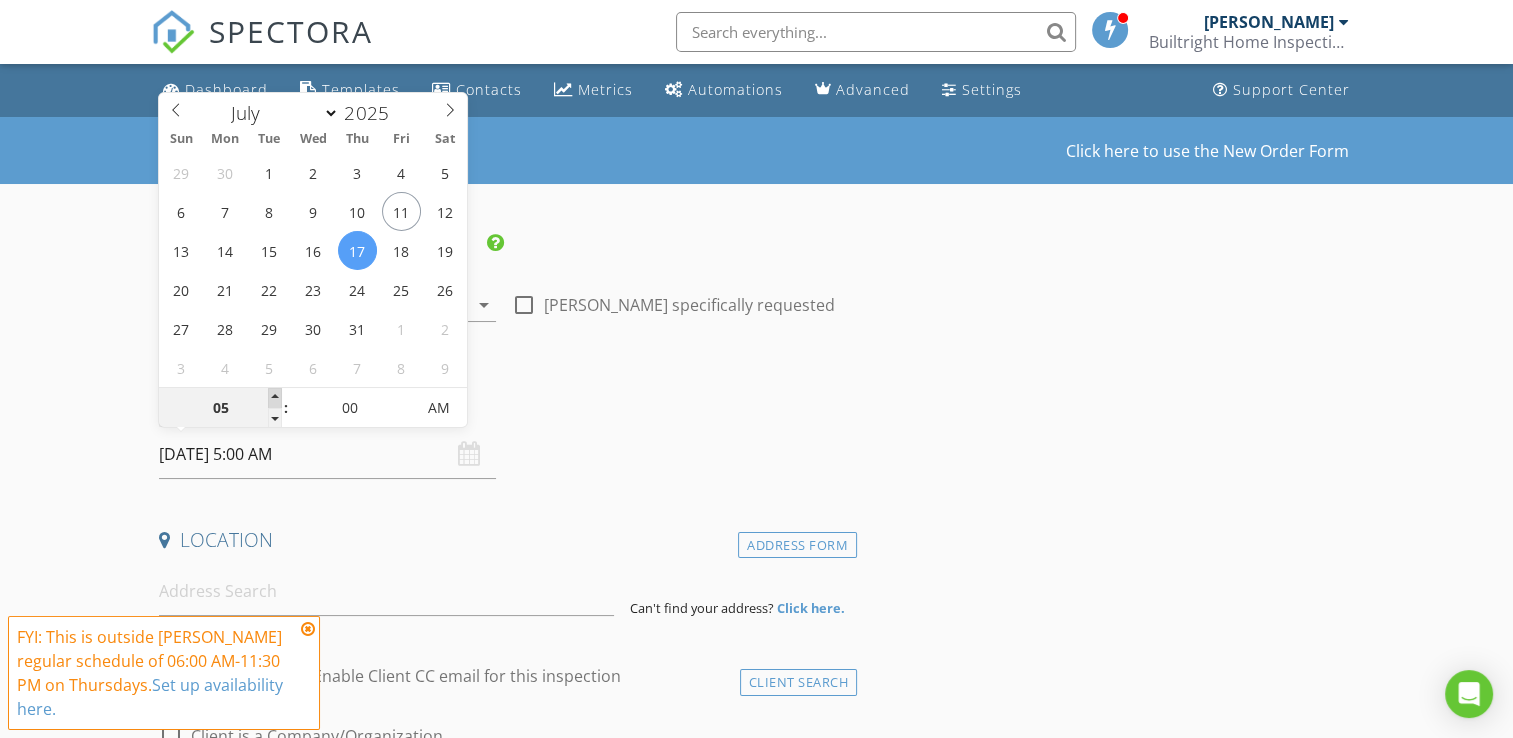click at bounding box center [275, 398] 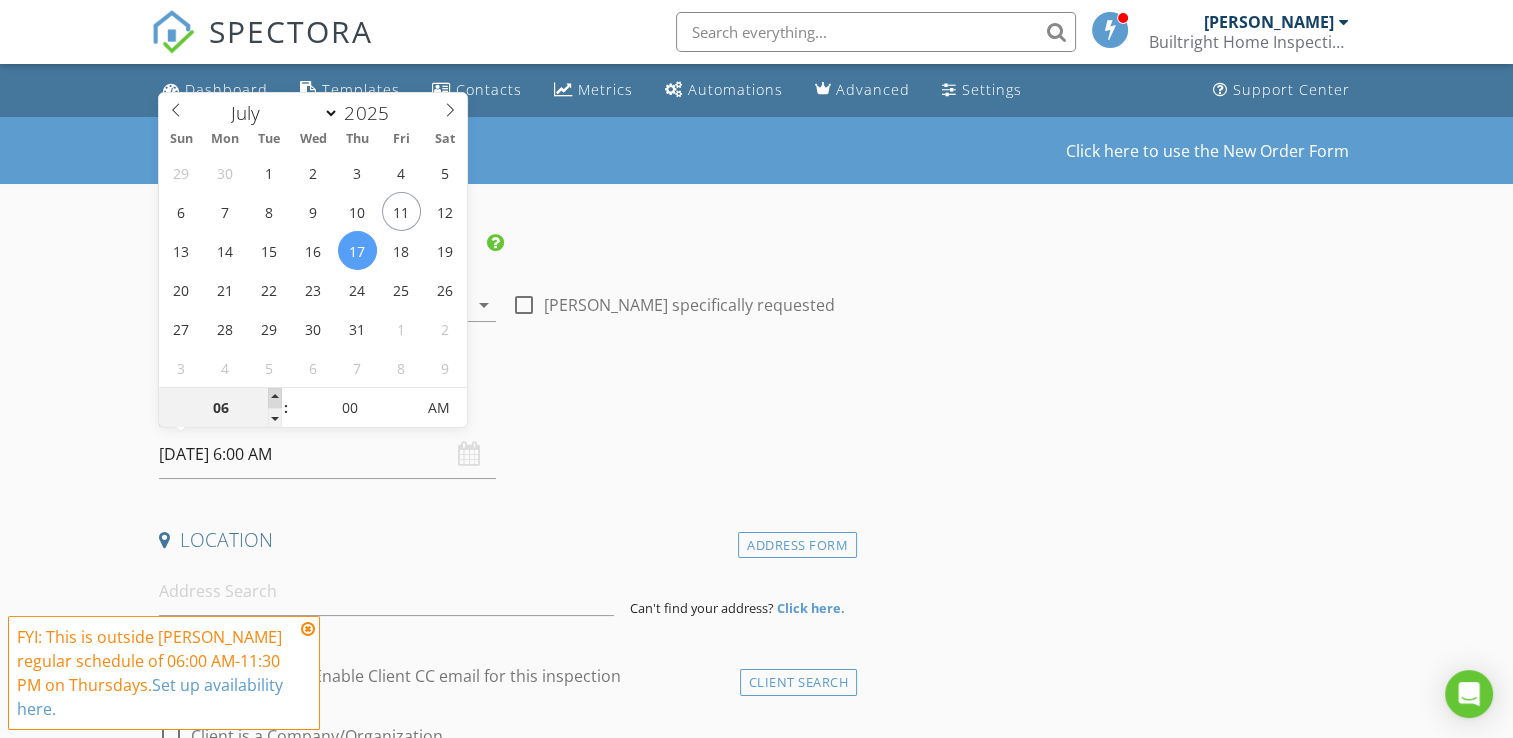 click at bounding box center [275, 398] 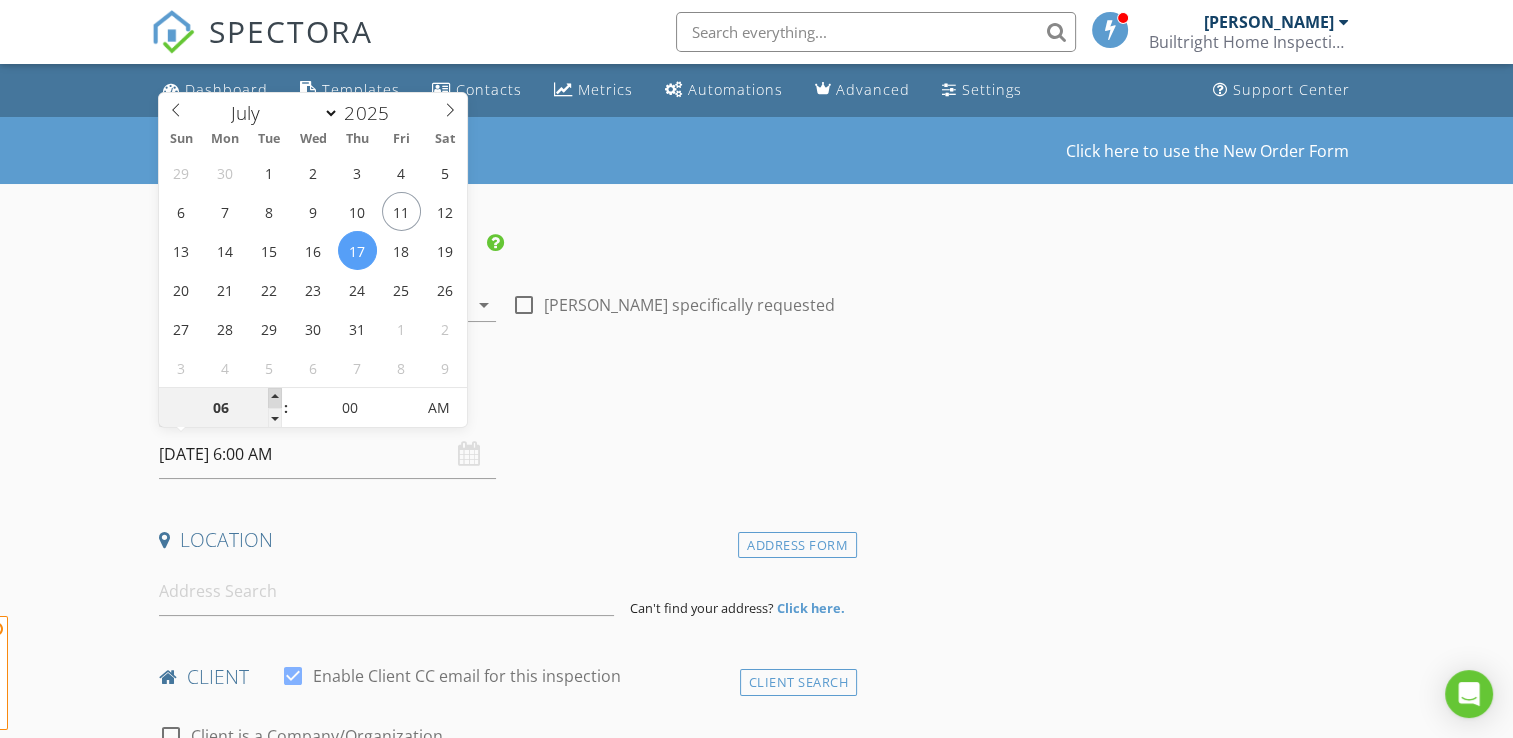 type on "07" 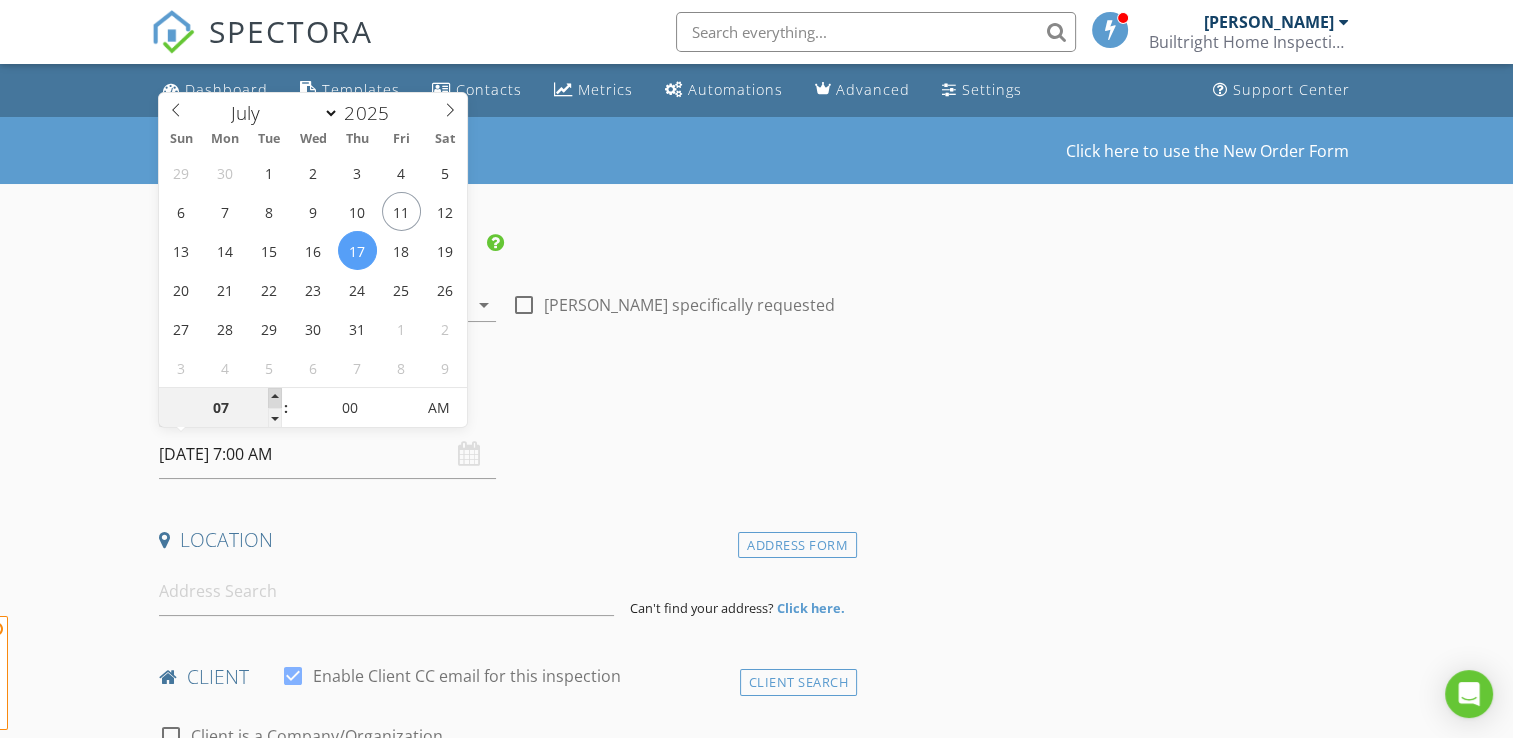 click at bounding box center (275, 398) 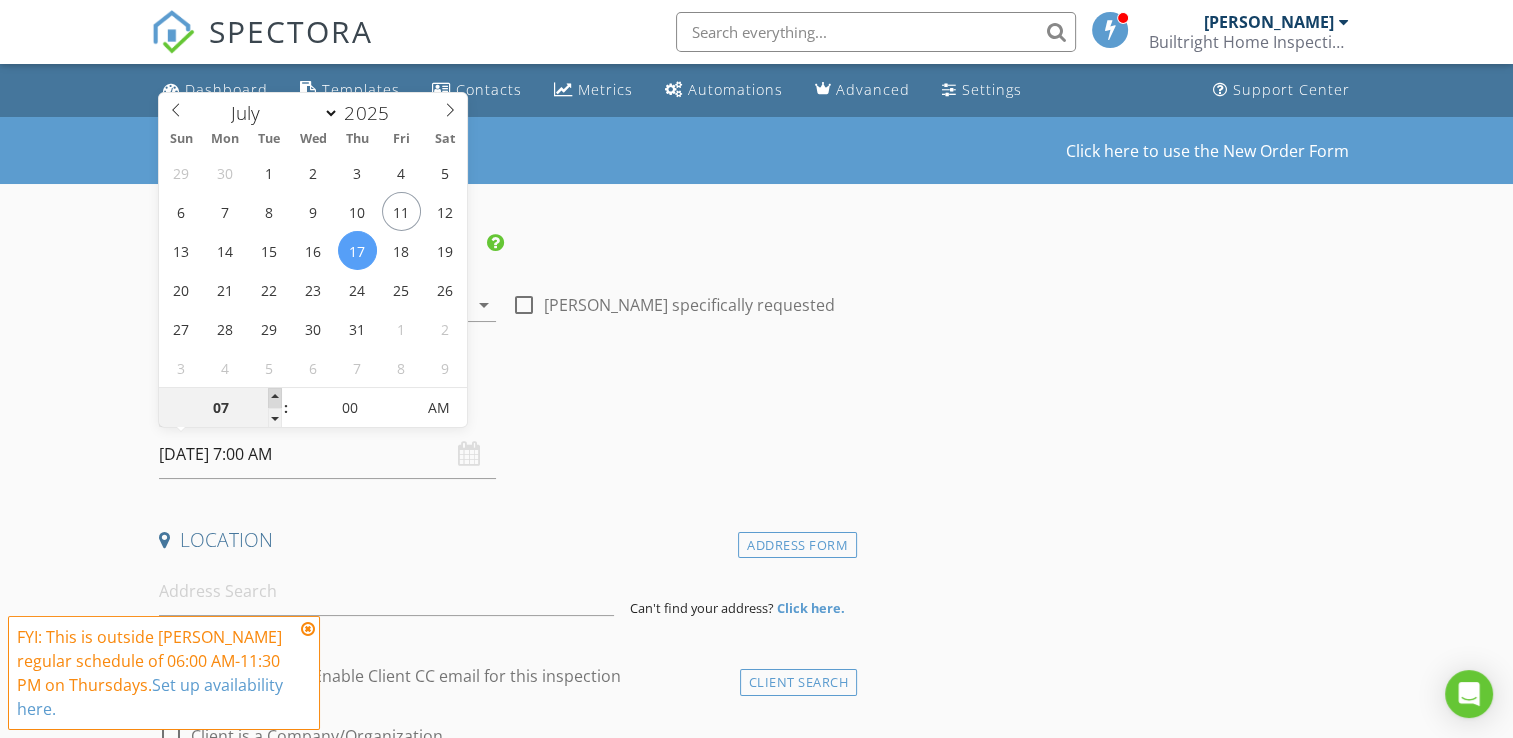 type on "08" 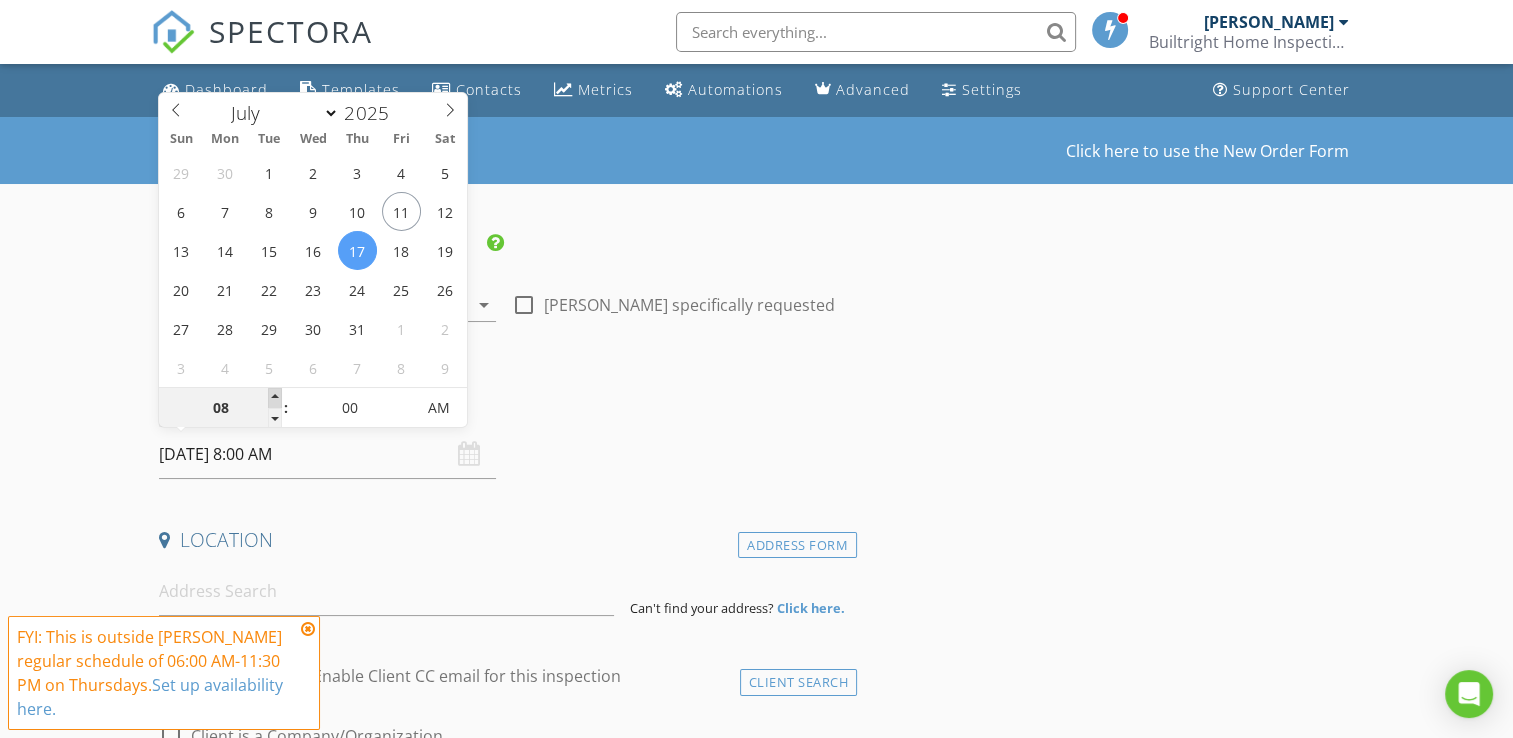 click at bounding box center [275, 398] 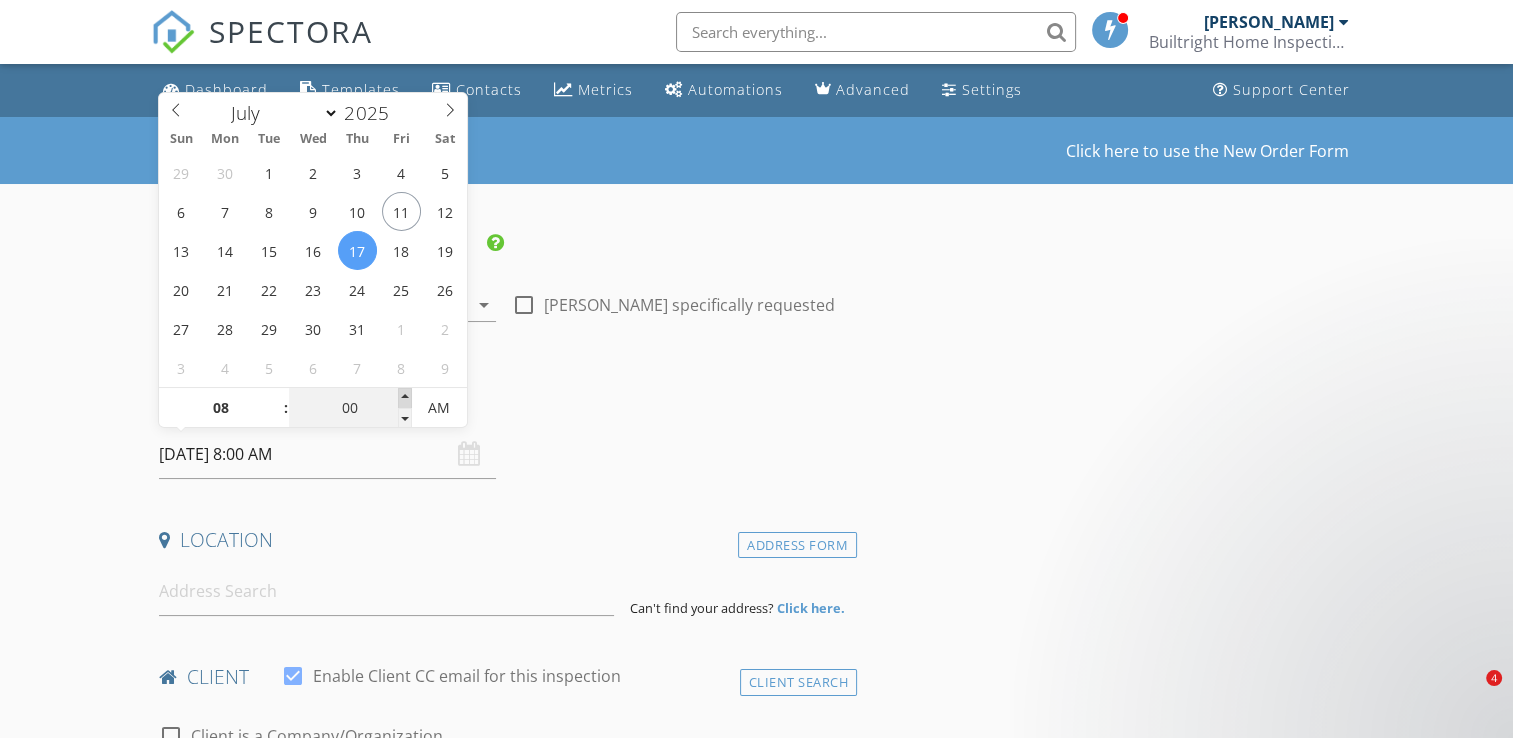 type on "05" 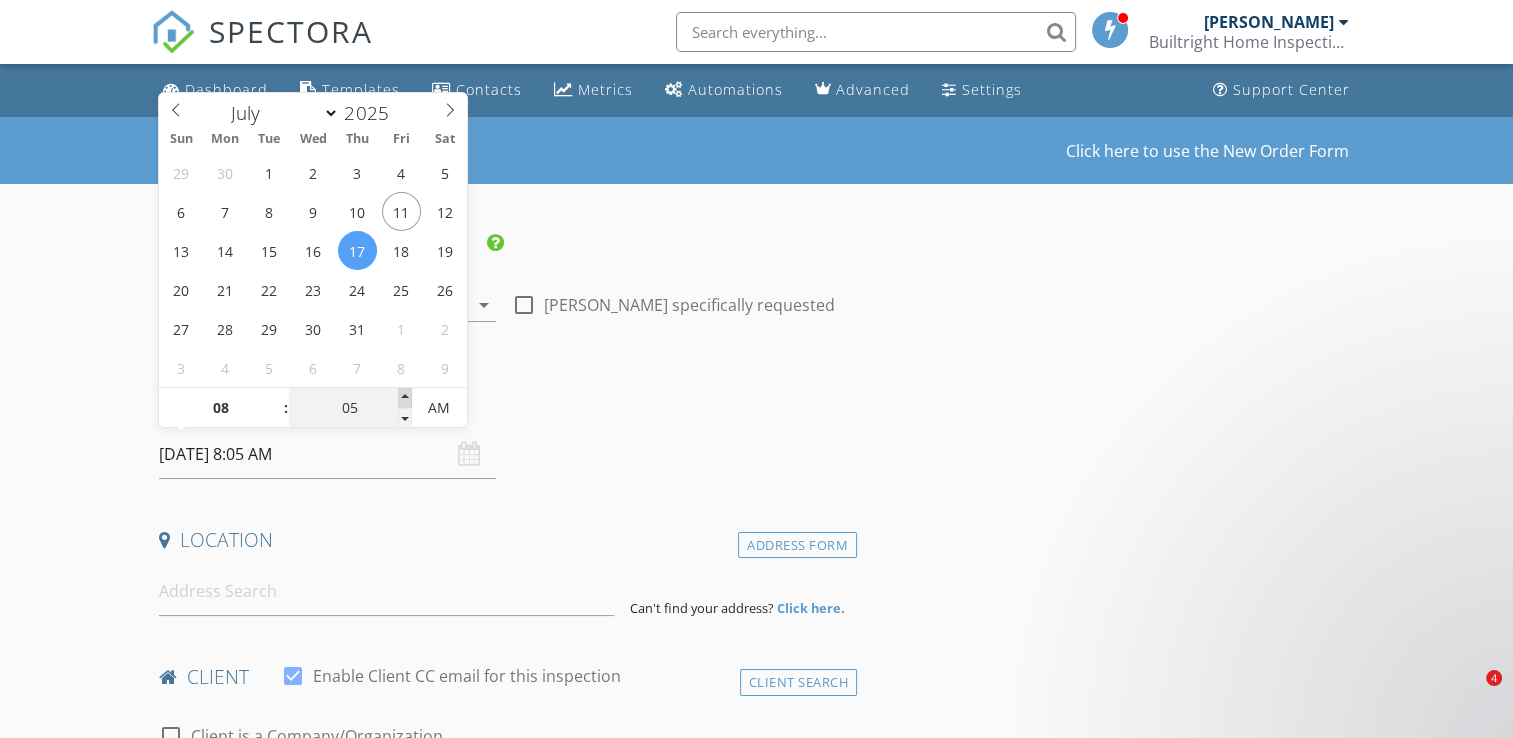 click at bounding box center [405, 398] 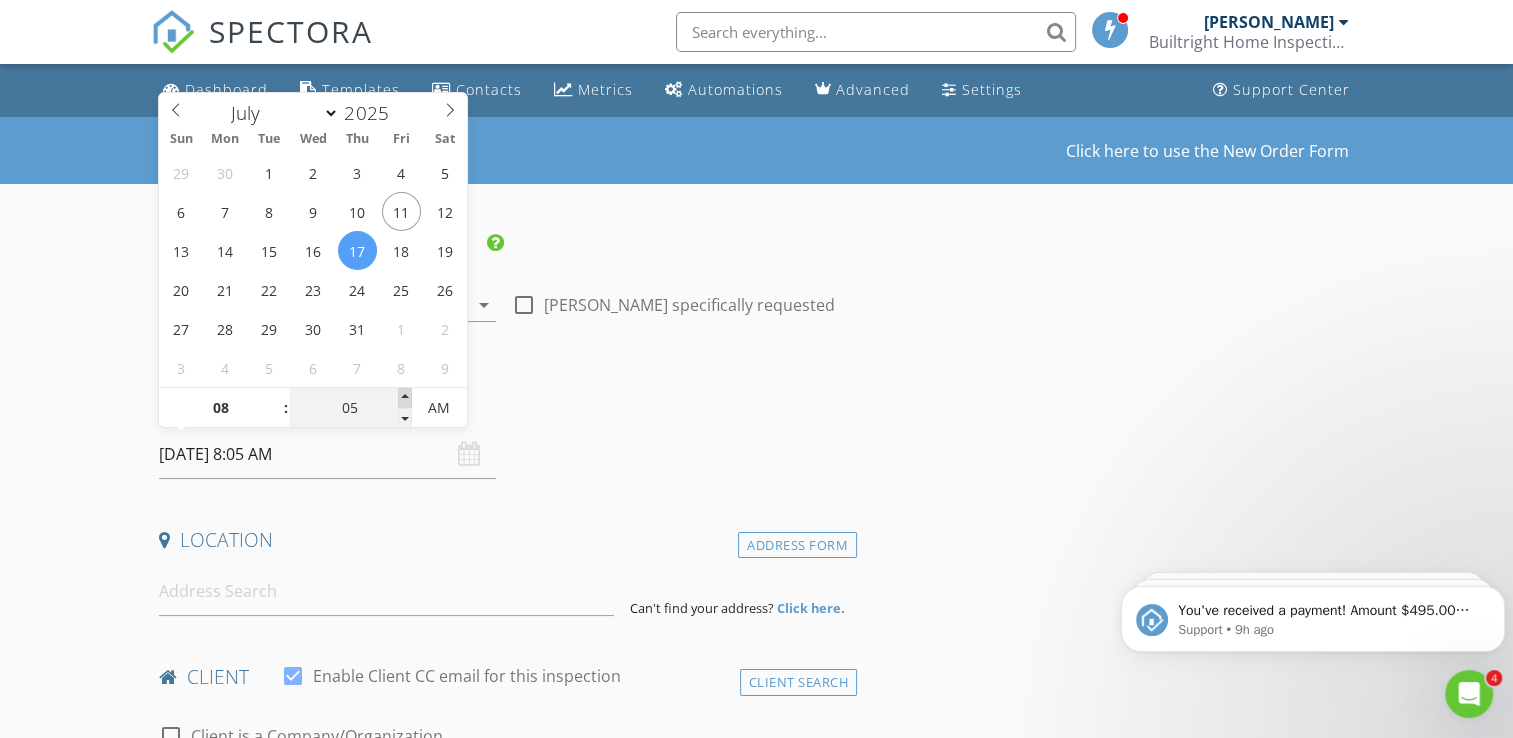 scroll, scrollTop: 0, scrollLeft: 0, axis: both 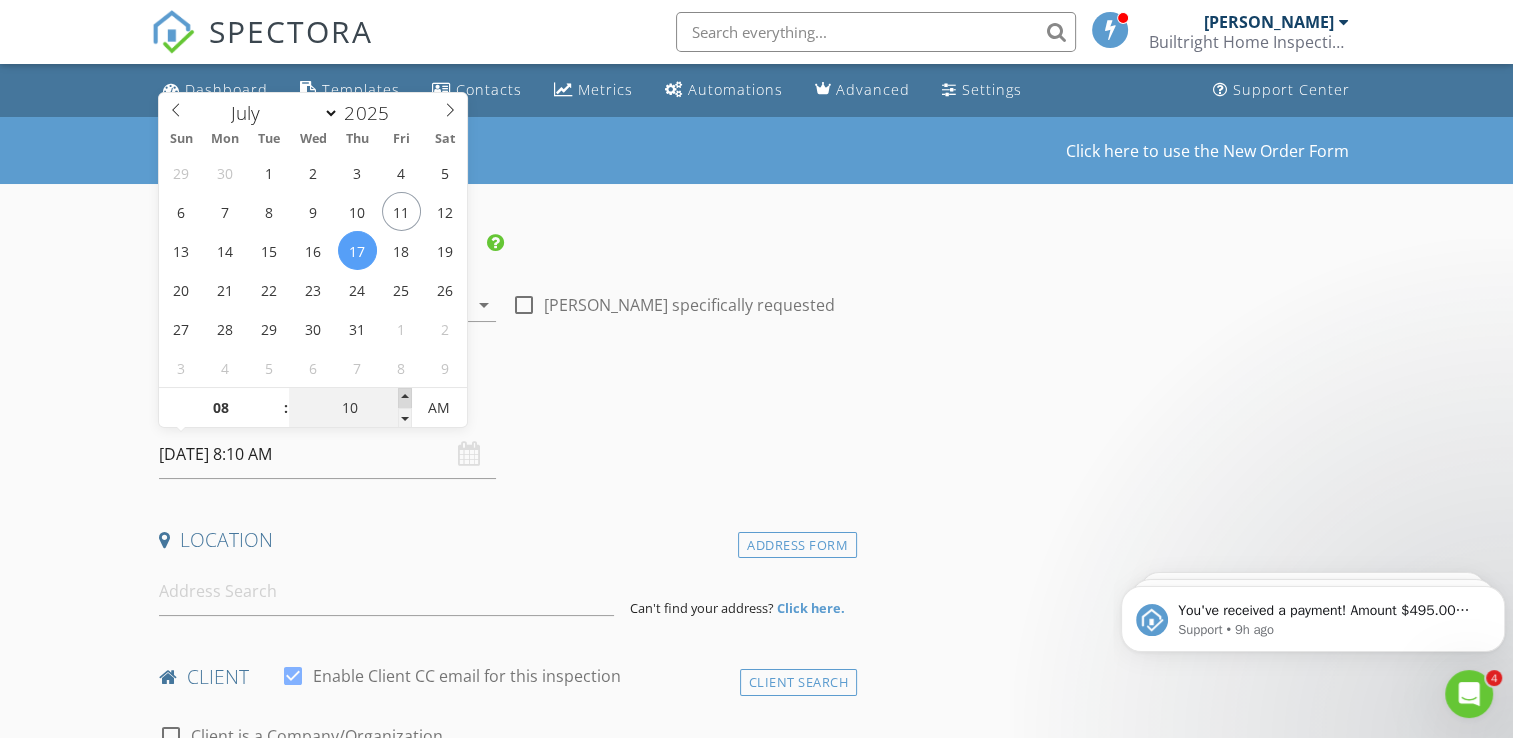 click at bounding box center [405, 398] 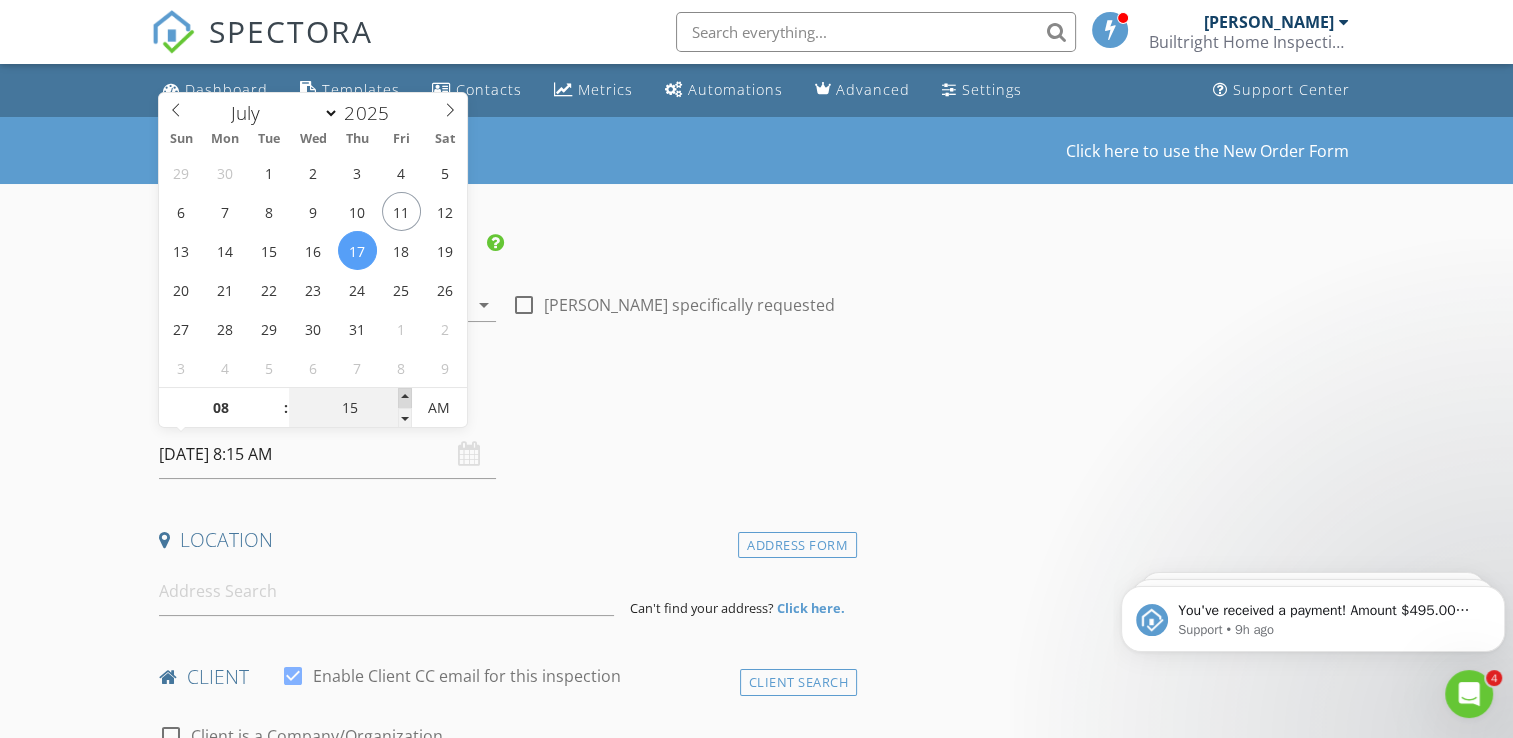 click at bounding box center [405, 398] 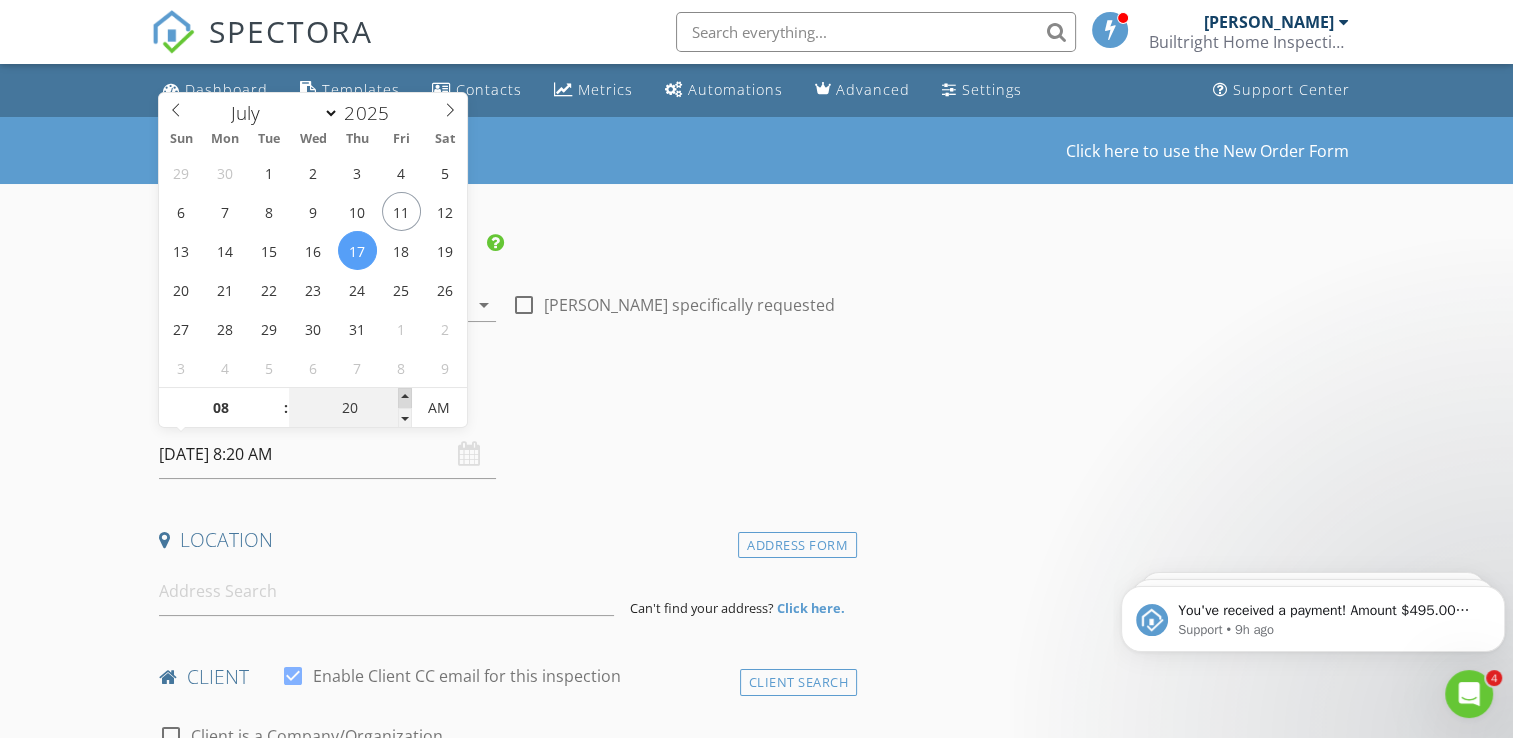 click at bounding box center [405, 398] 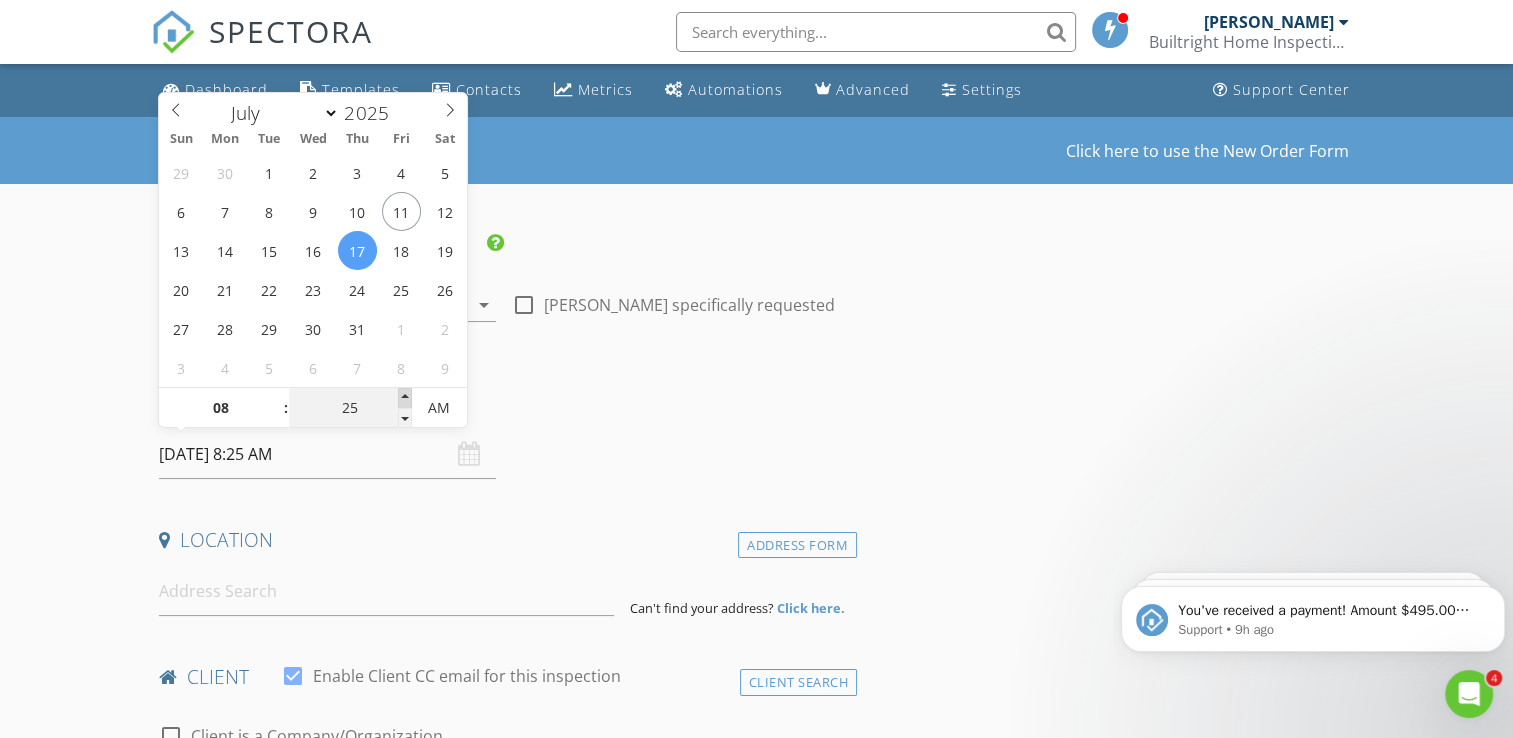 click at bounding box center [405, 398] 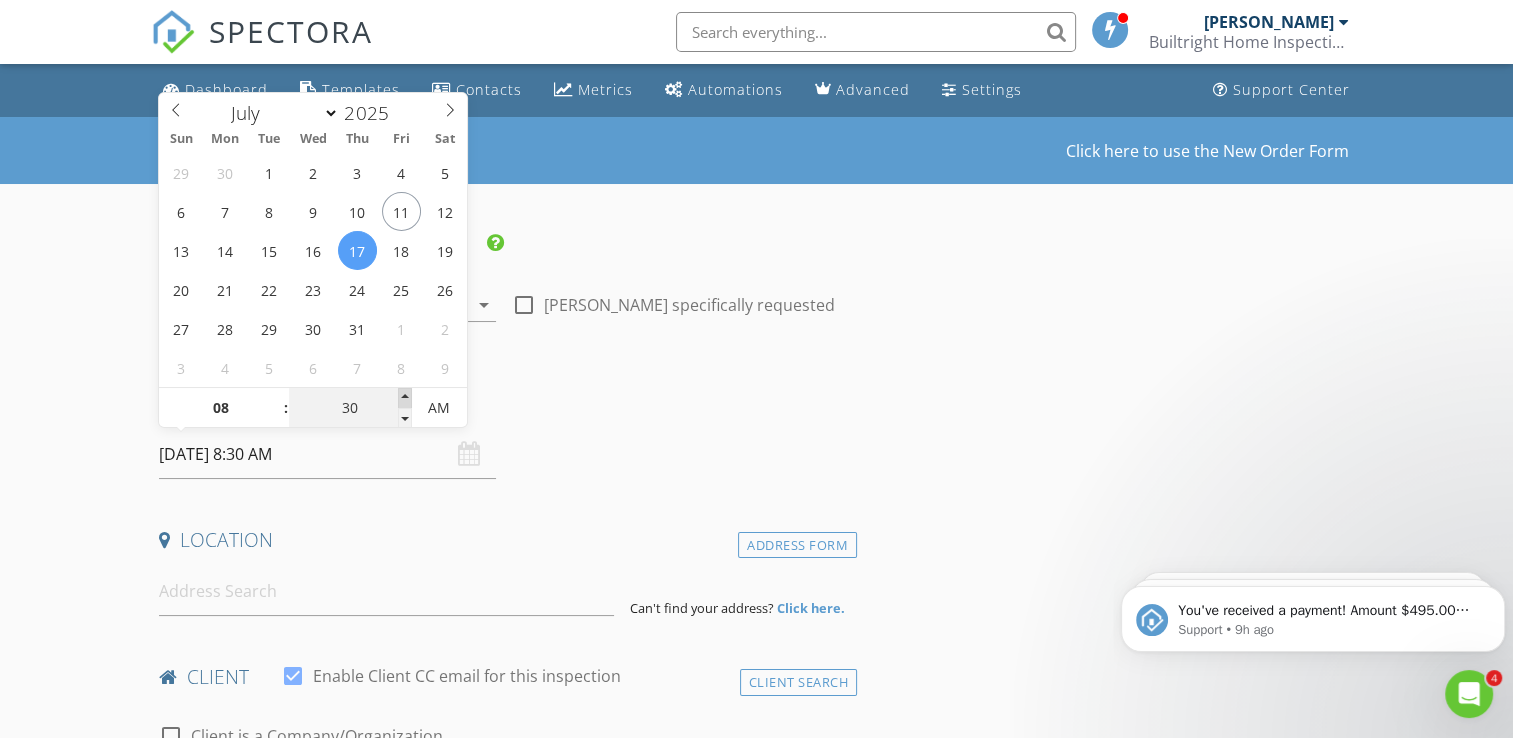 click at bounding box center [405, 398] 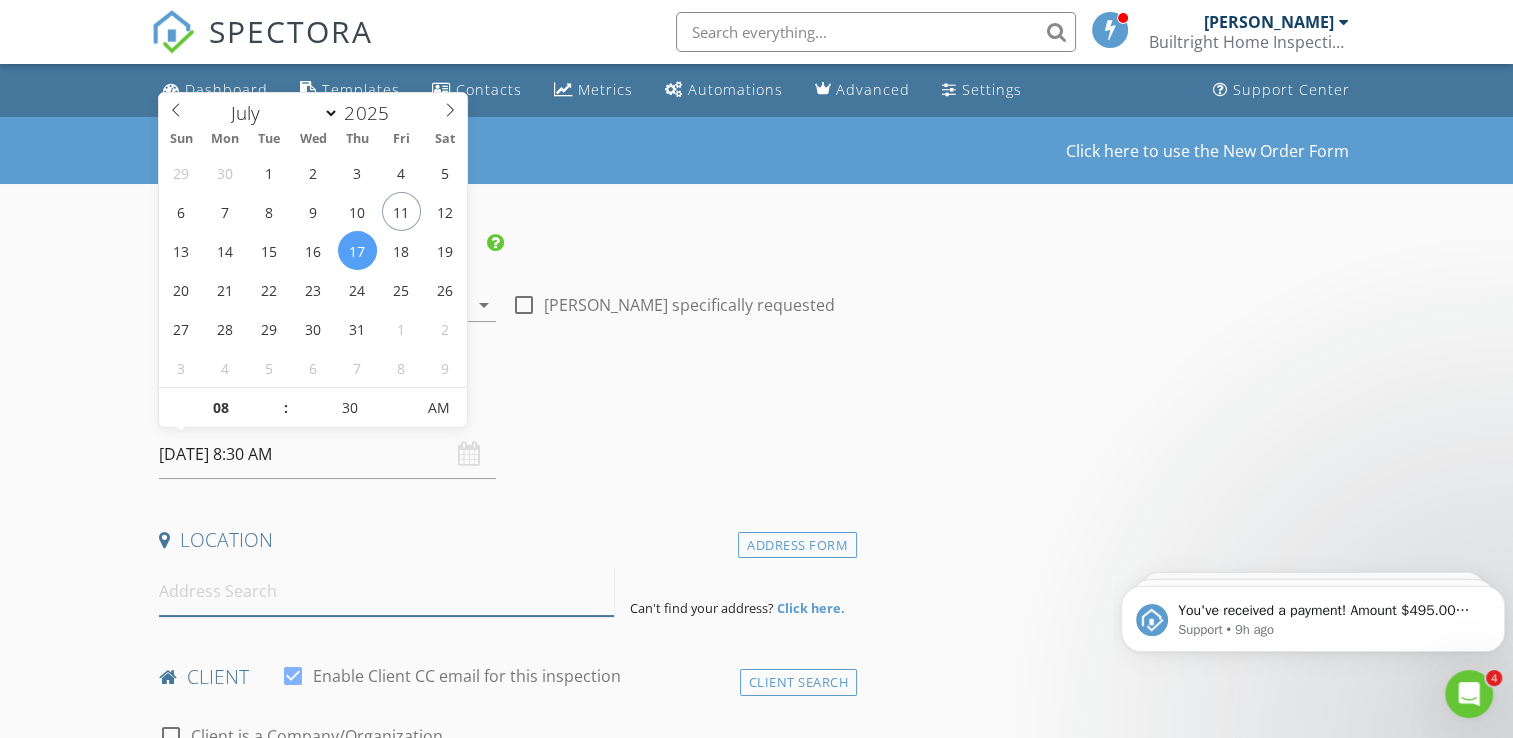 click at bounding box center (386, 591) 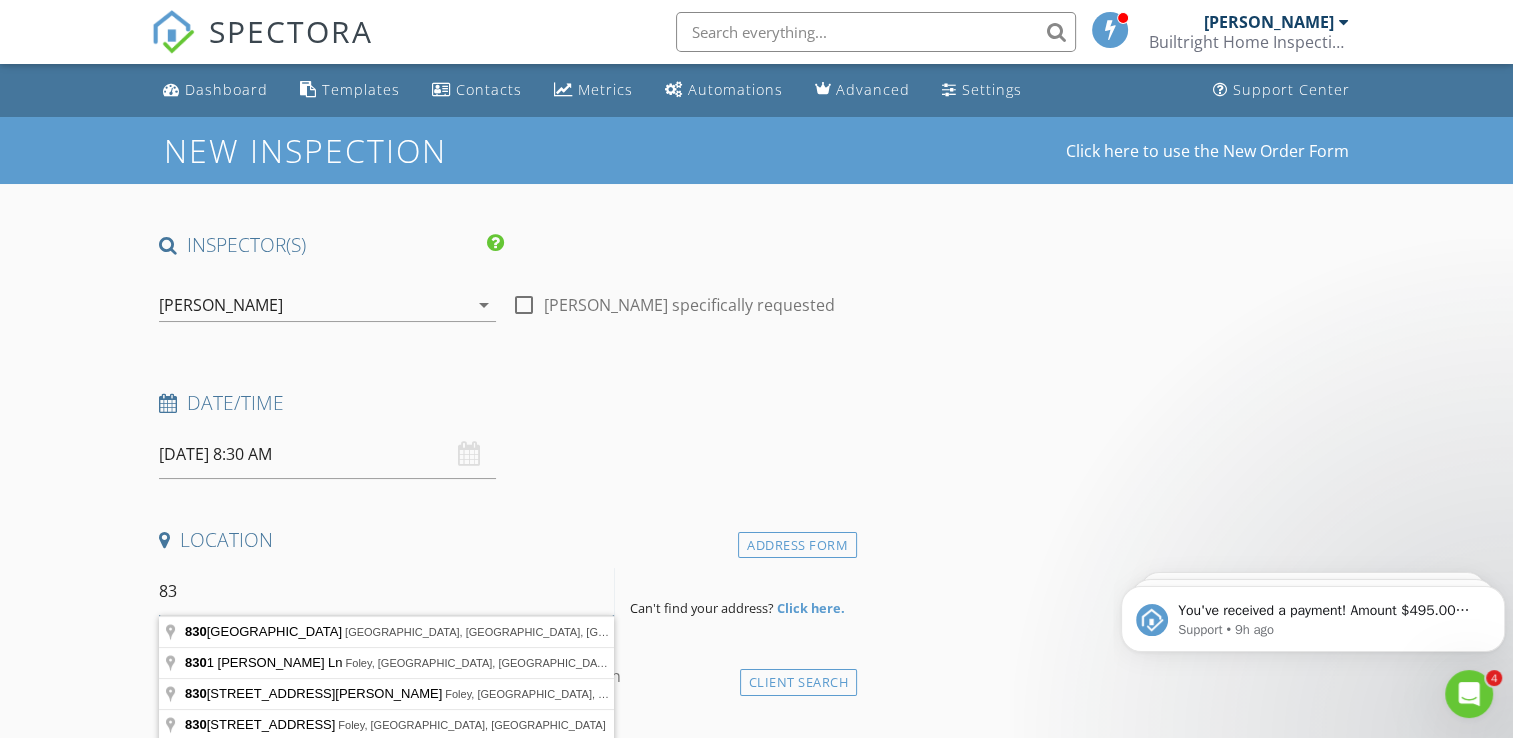 type on "8" 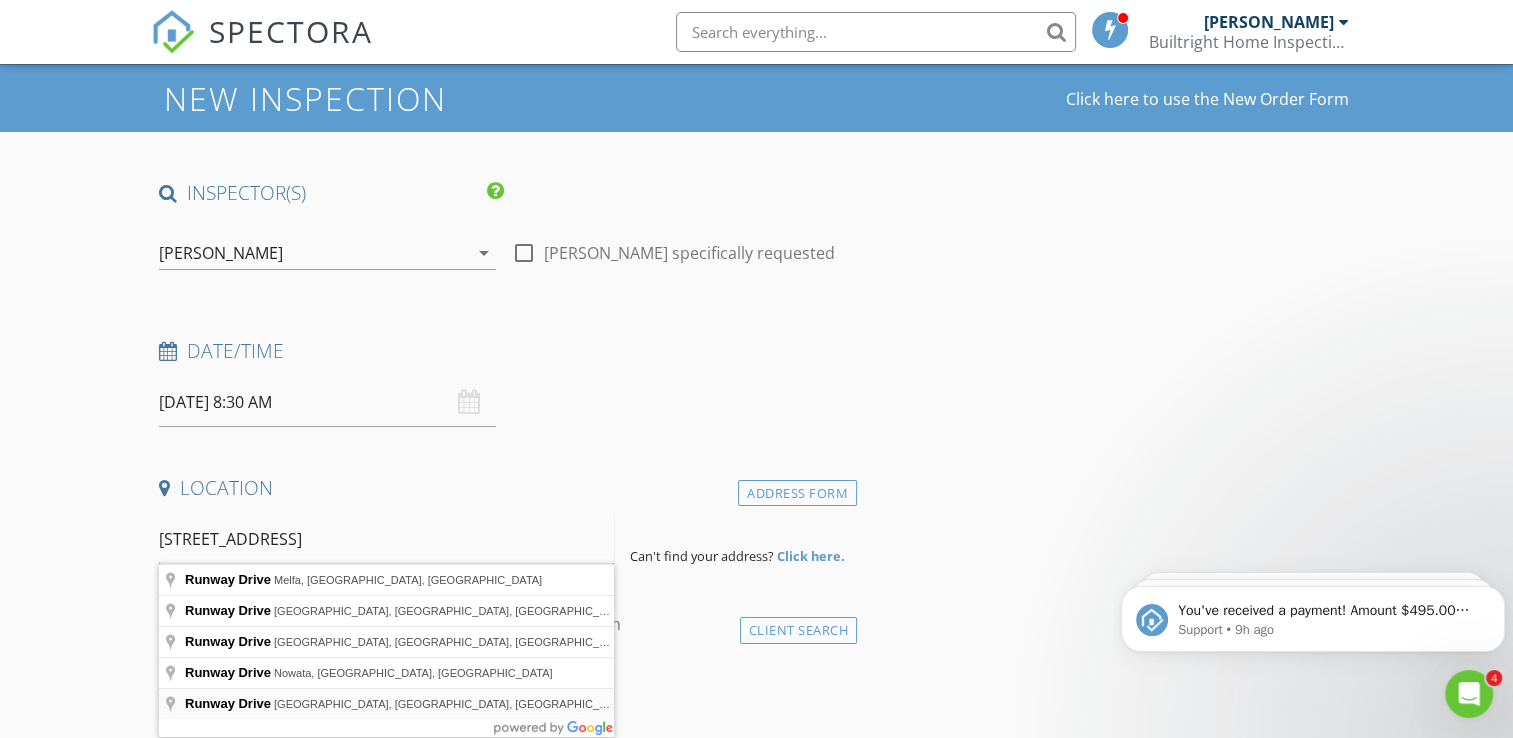 scroll, scrollTop: 100, scrollLeft: 0, axis: vertical 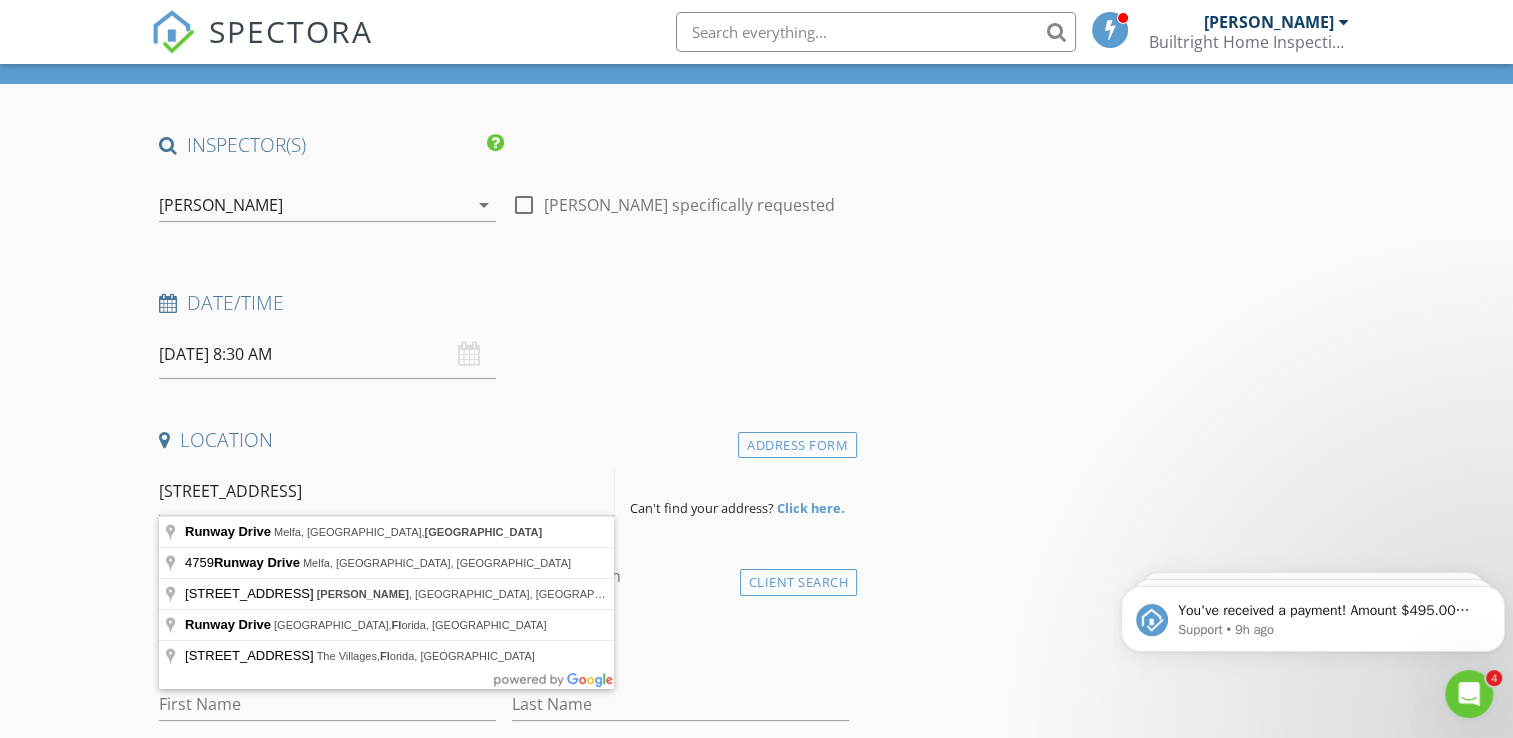type on "4759 Runway Drive Pace, FL" 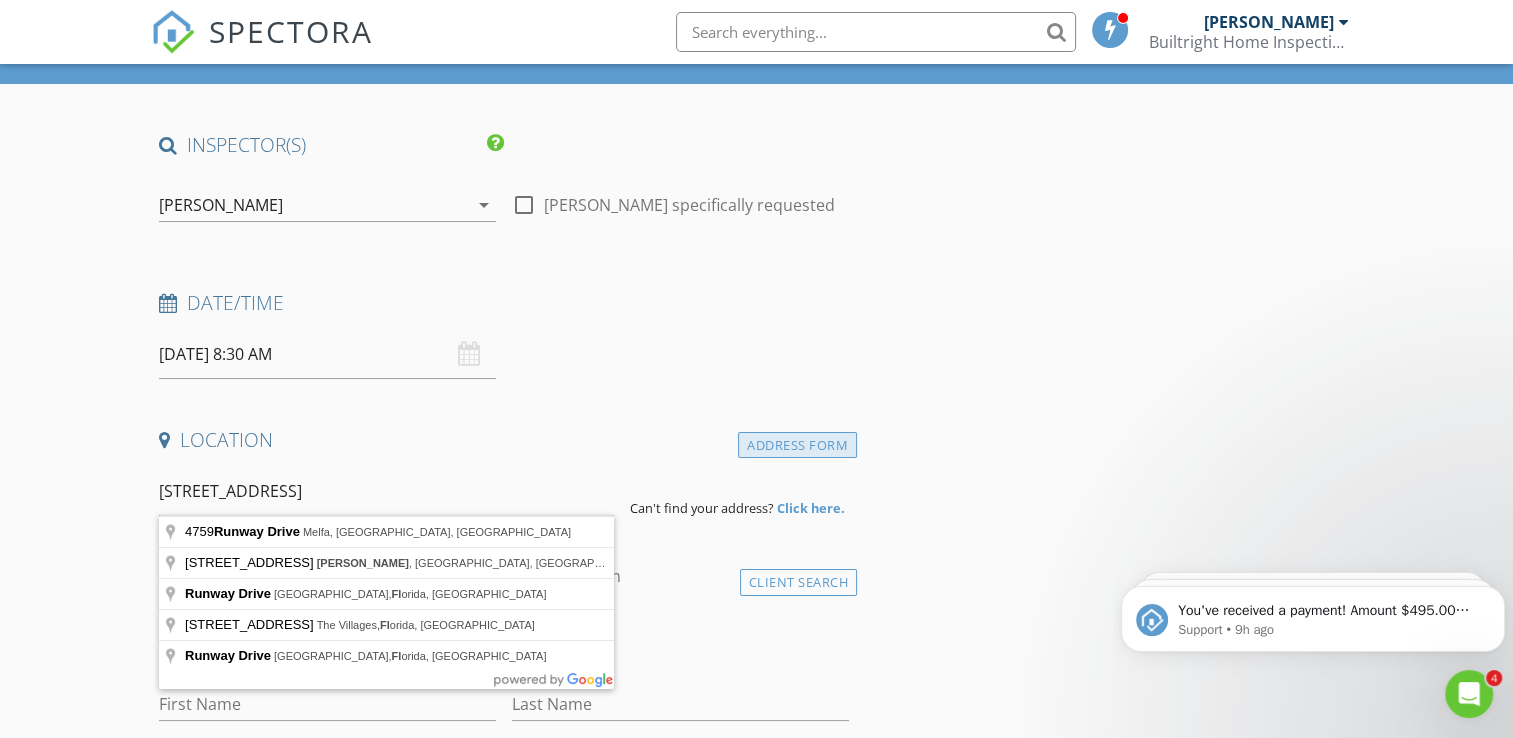 click on "Address Form" at bounding box center [797, 445] 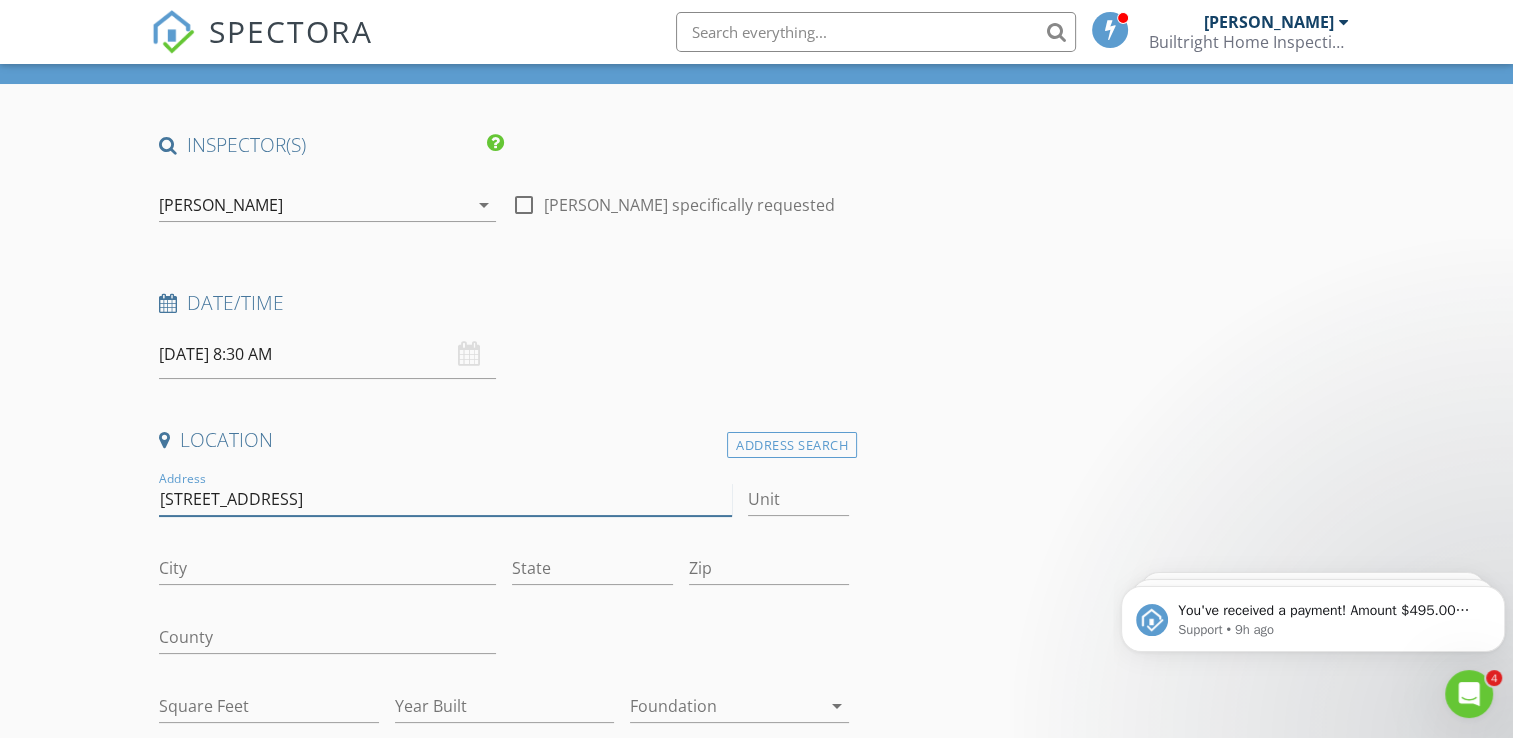 drag, startPoint x: 381, startPoint y: 494, endPoint x: 300, endPoint y: 501, distance: 81.3019 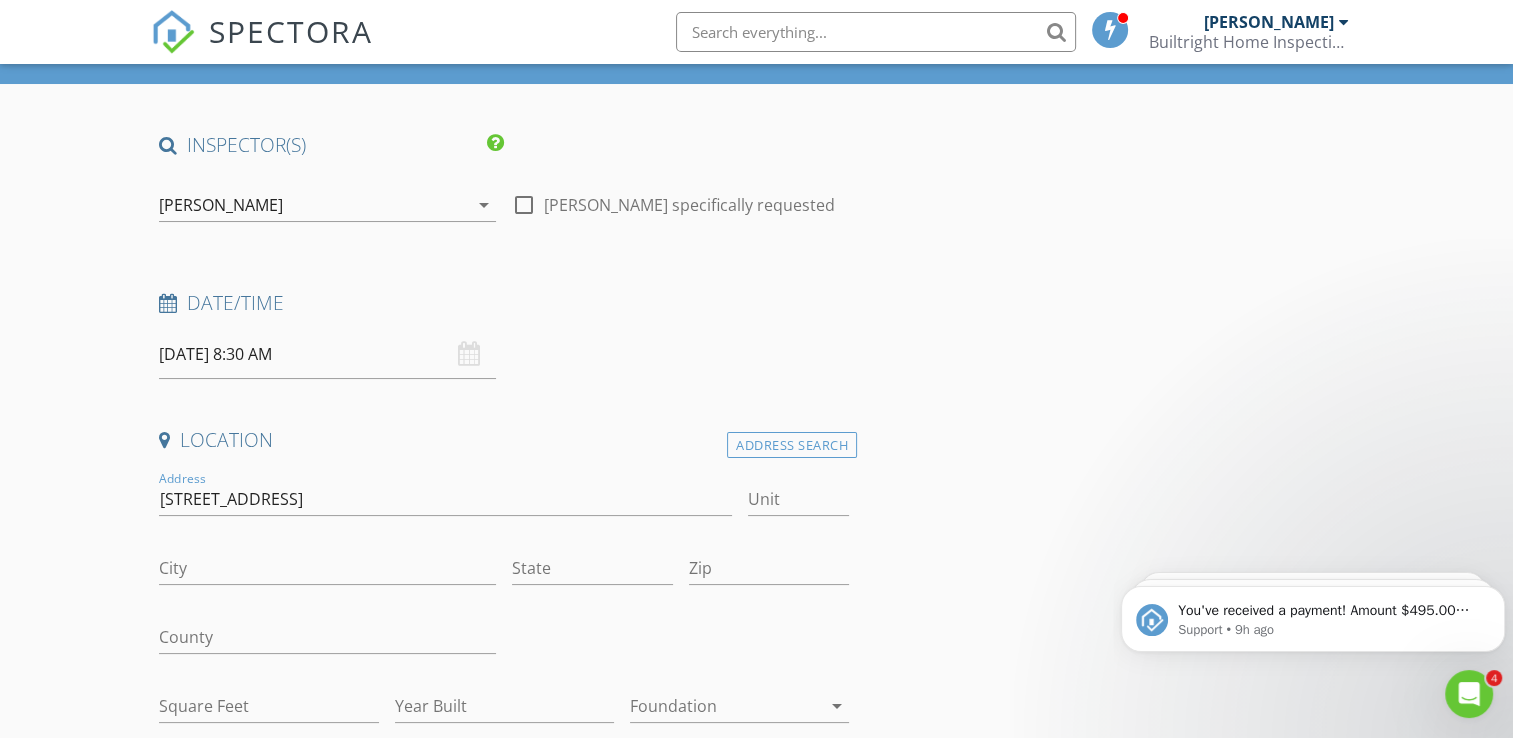 click on "City" at bounding box center [327, 578] 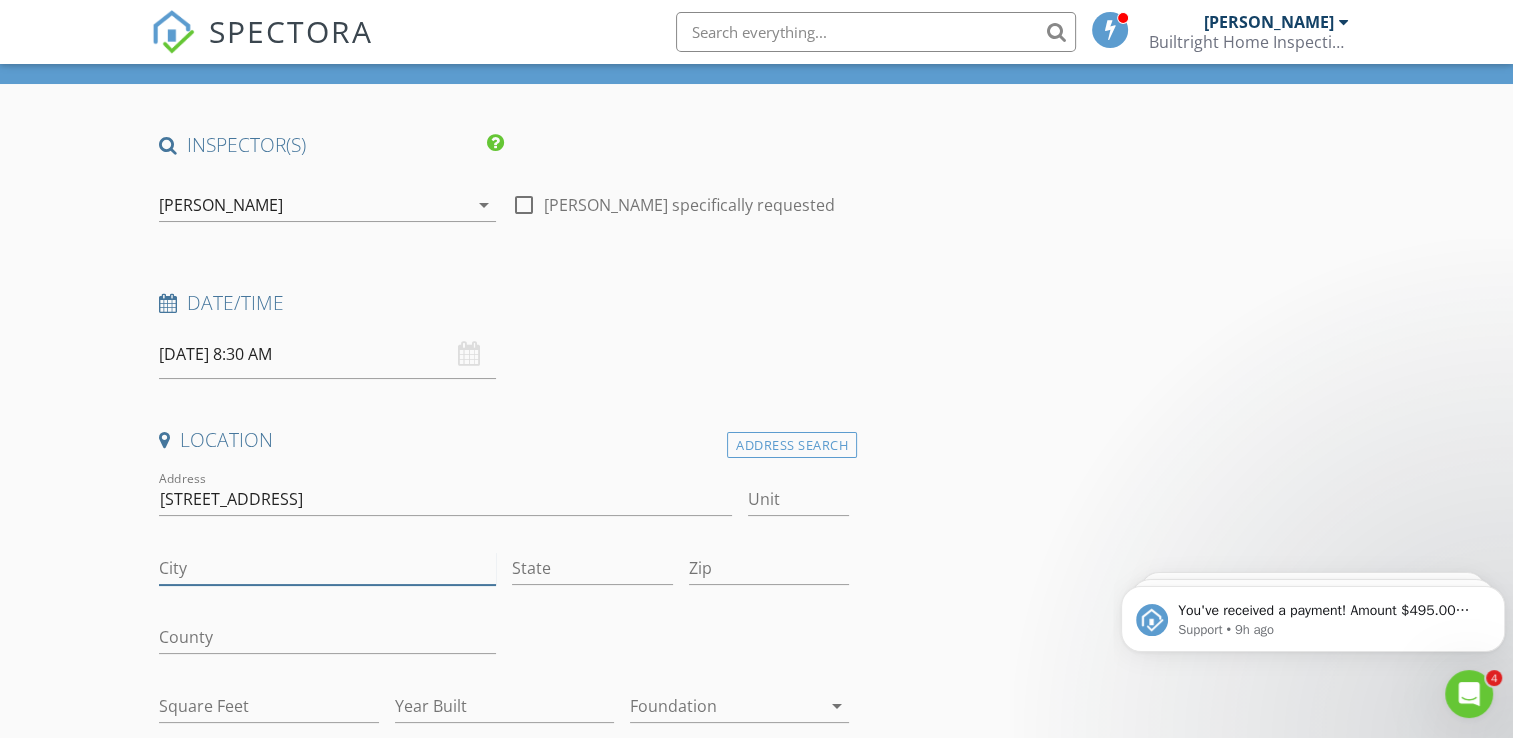 click on "City" at bounding box center [327, 568] 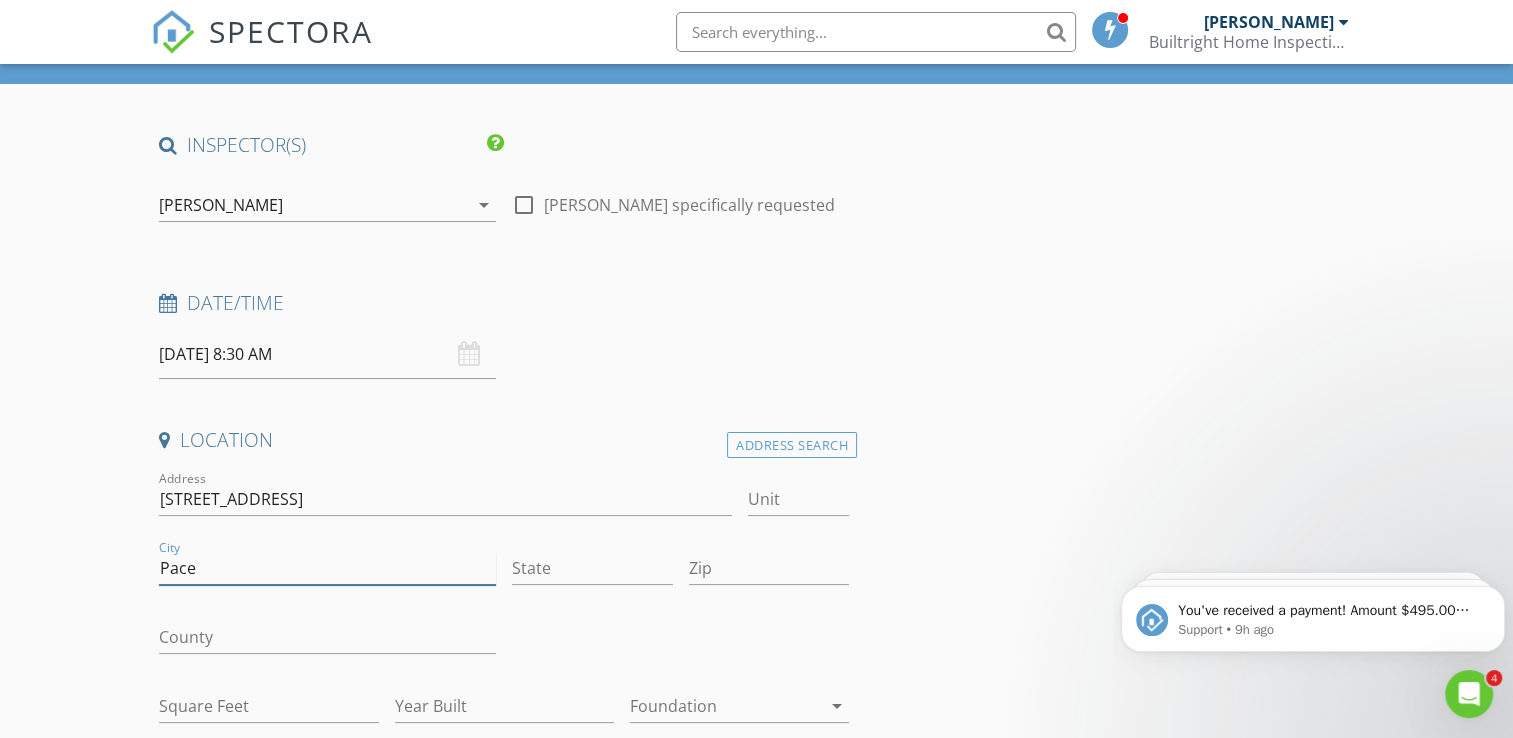 type on "Pace" 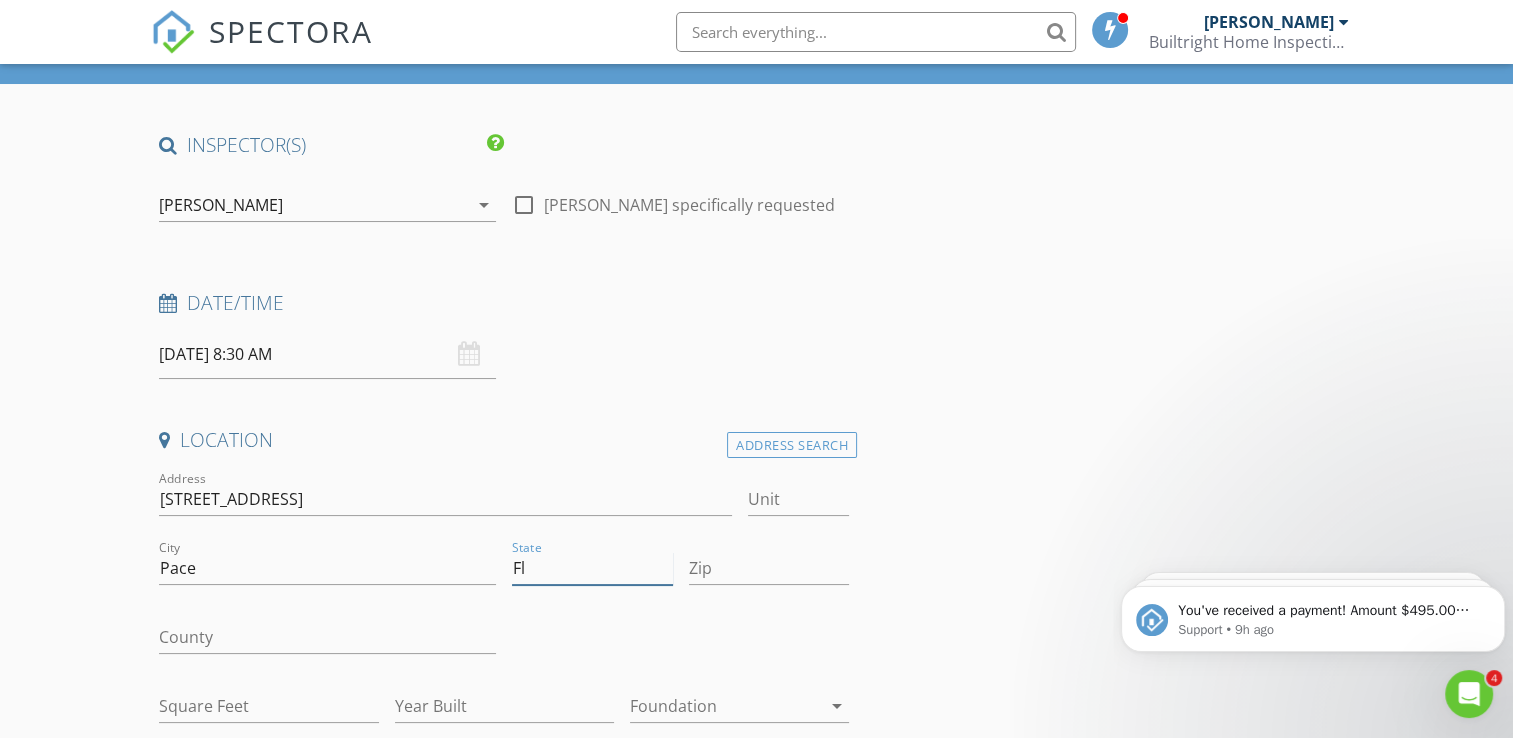 type on "Fl" 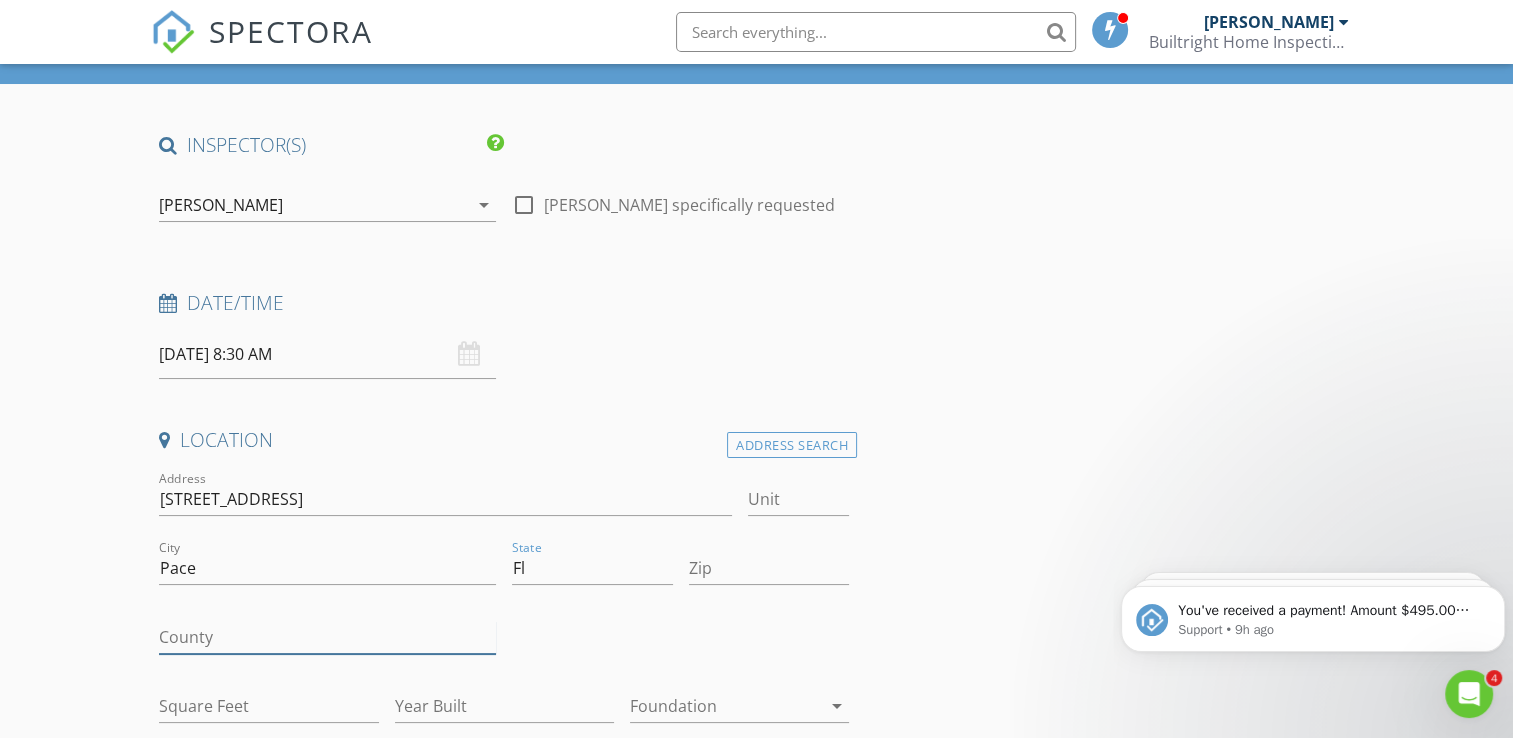 click on "County" at bounding box center (327, 637) 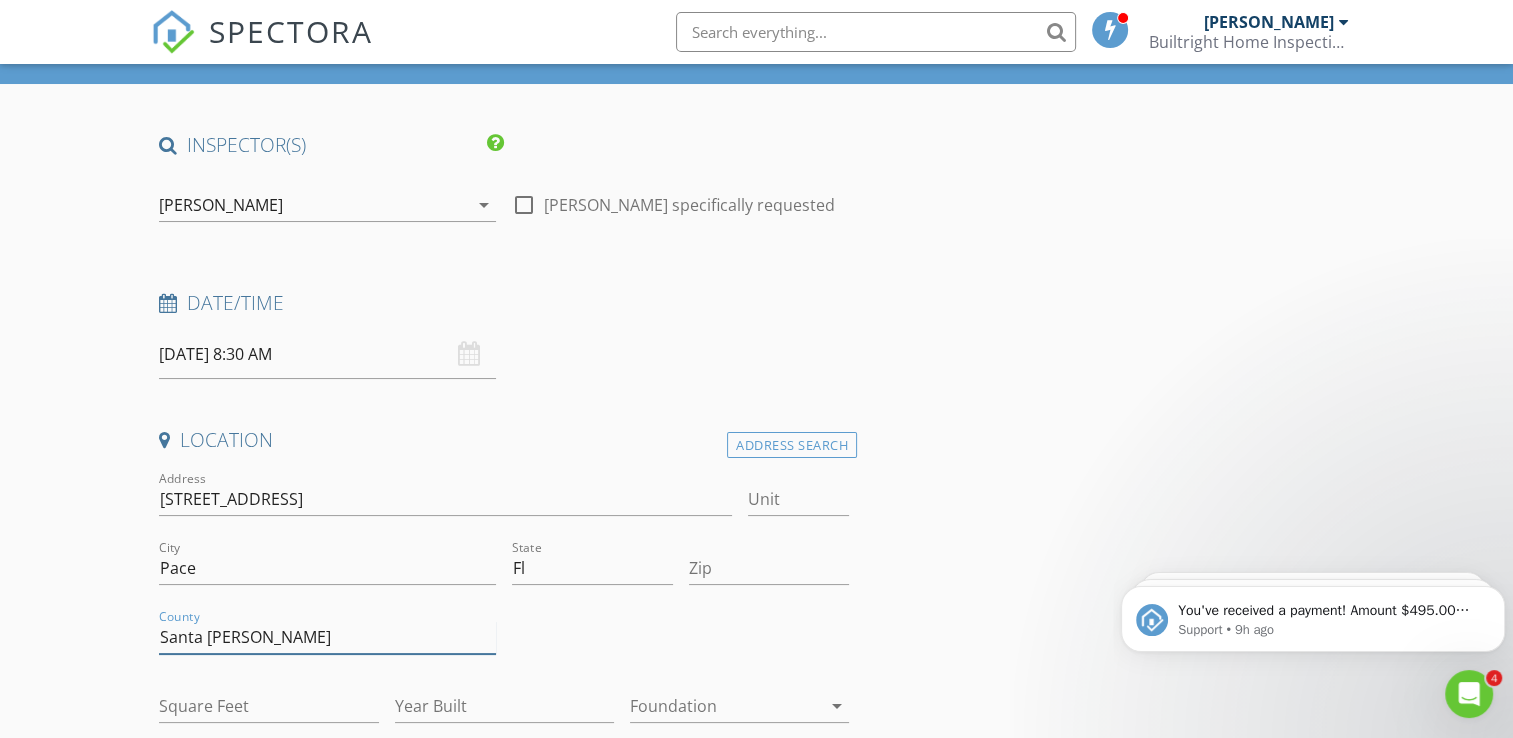 type on "Santa [PERSON_NAME]" 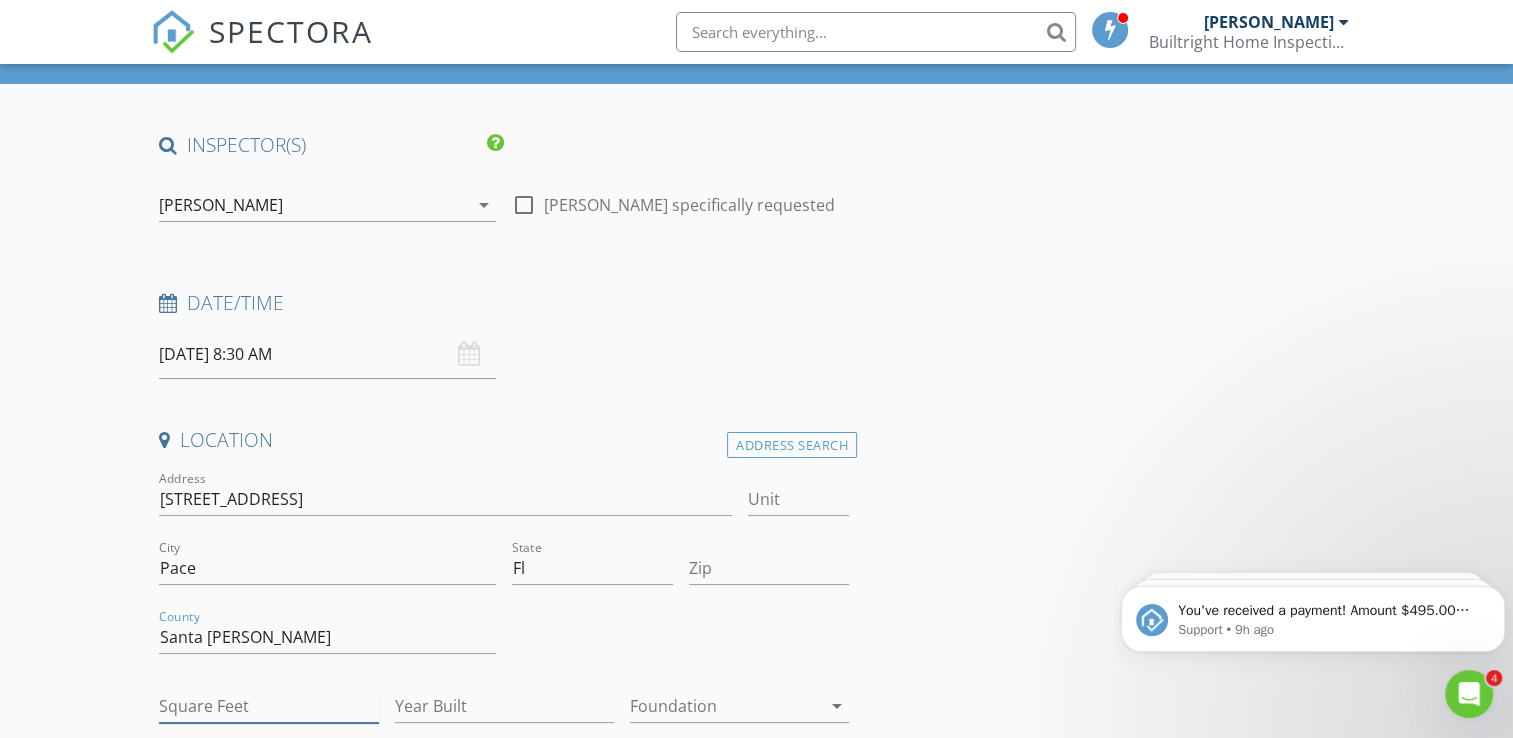 click on "Square Feet" at bounding box center [268, 706] 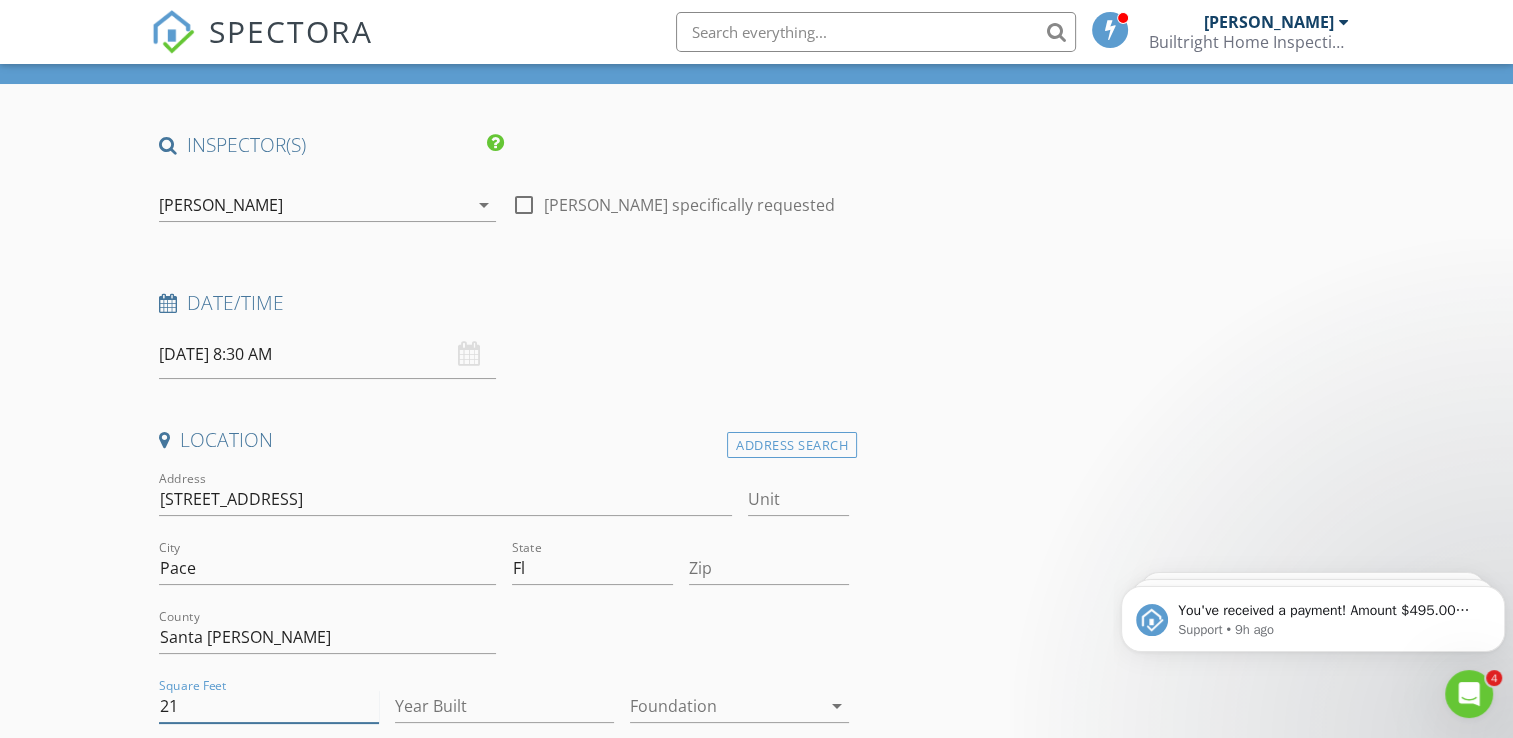 type on "2" 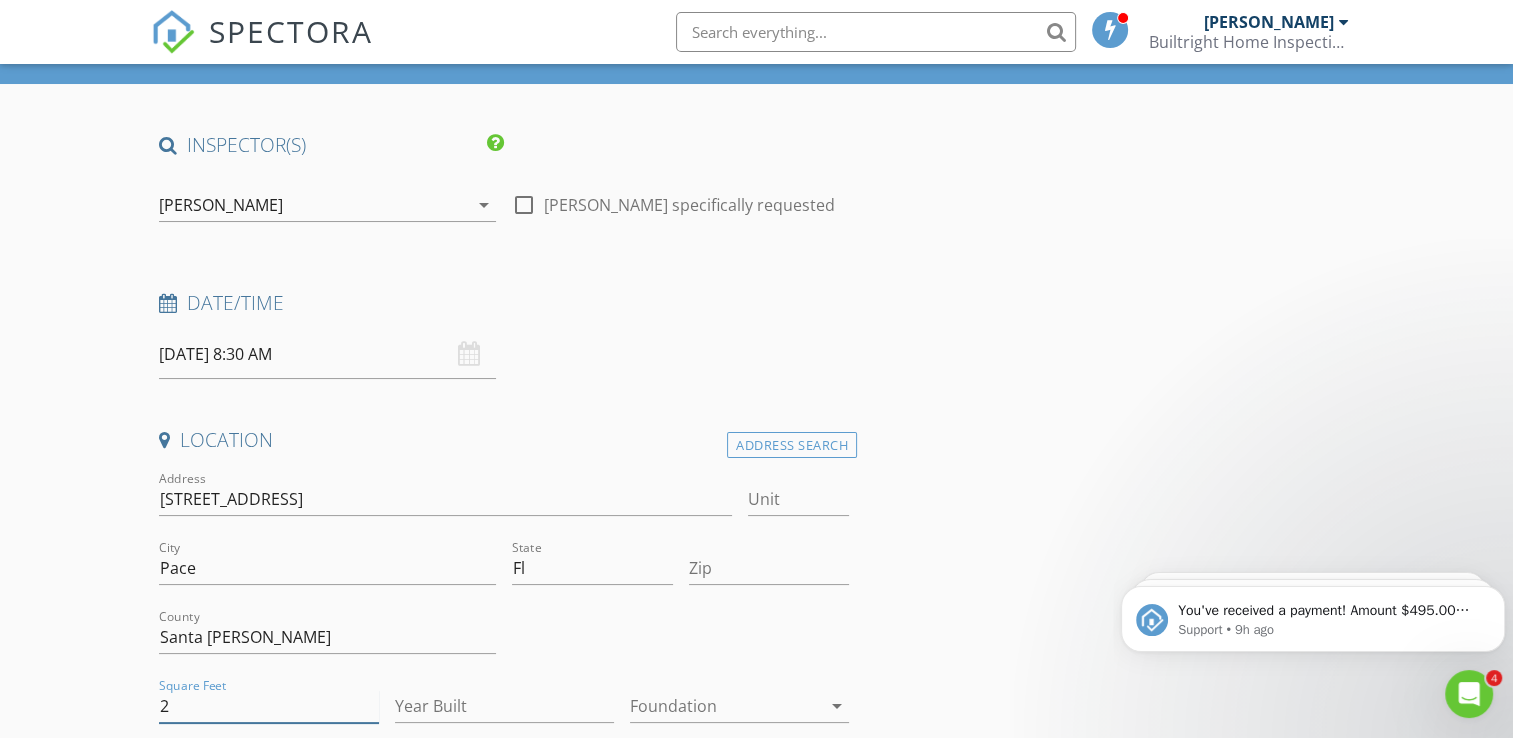 type 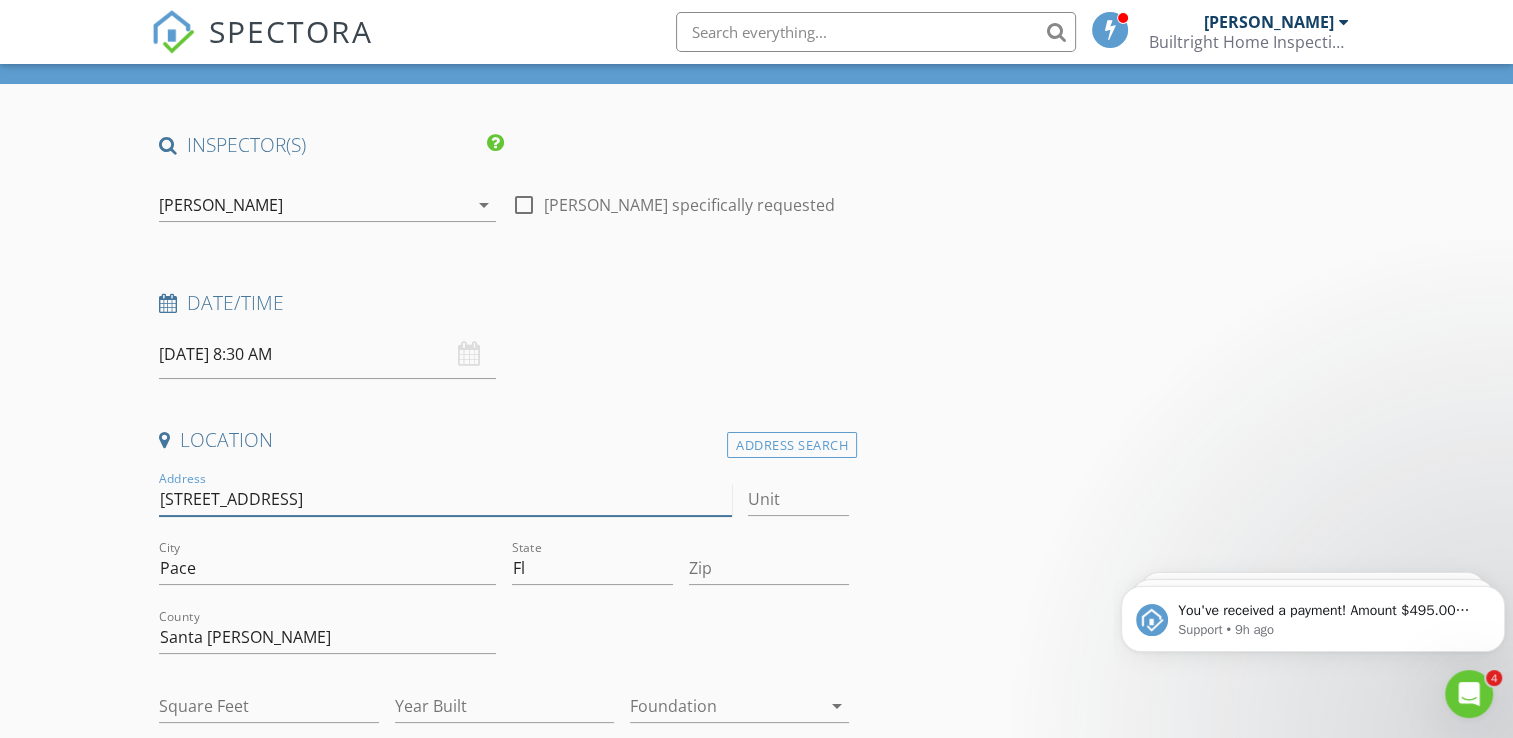 drag, startPoint x: 311, startPoint y: 499, endPoint x: 164, endPoint y: 512, distance: 147.57372 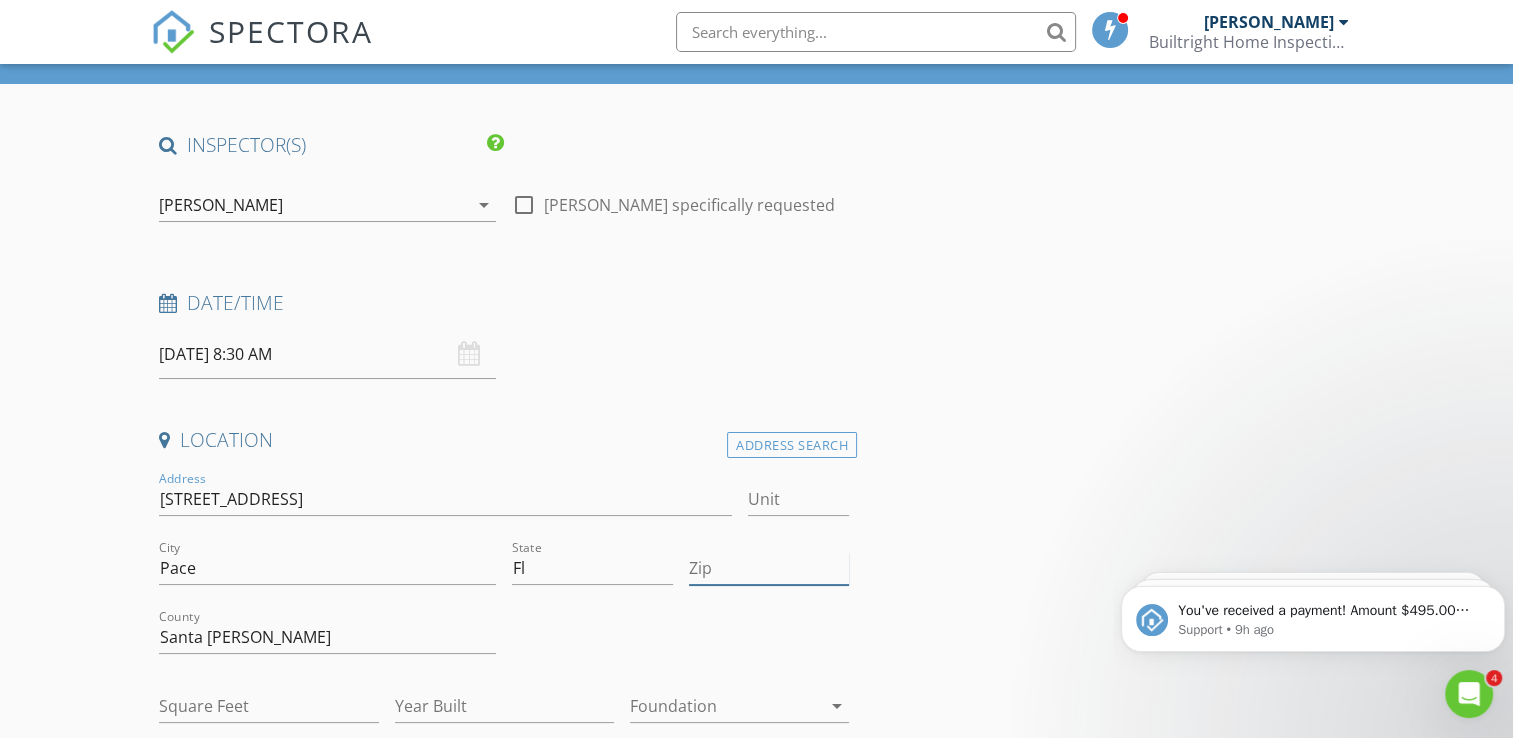 click on "Zip" at bounding box center [769, 568] 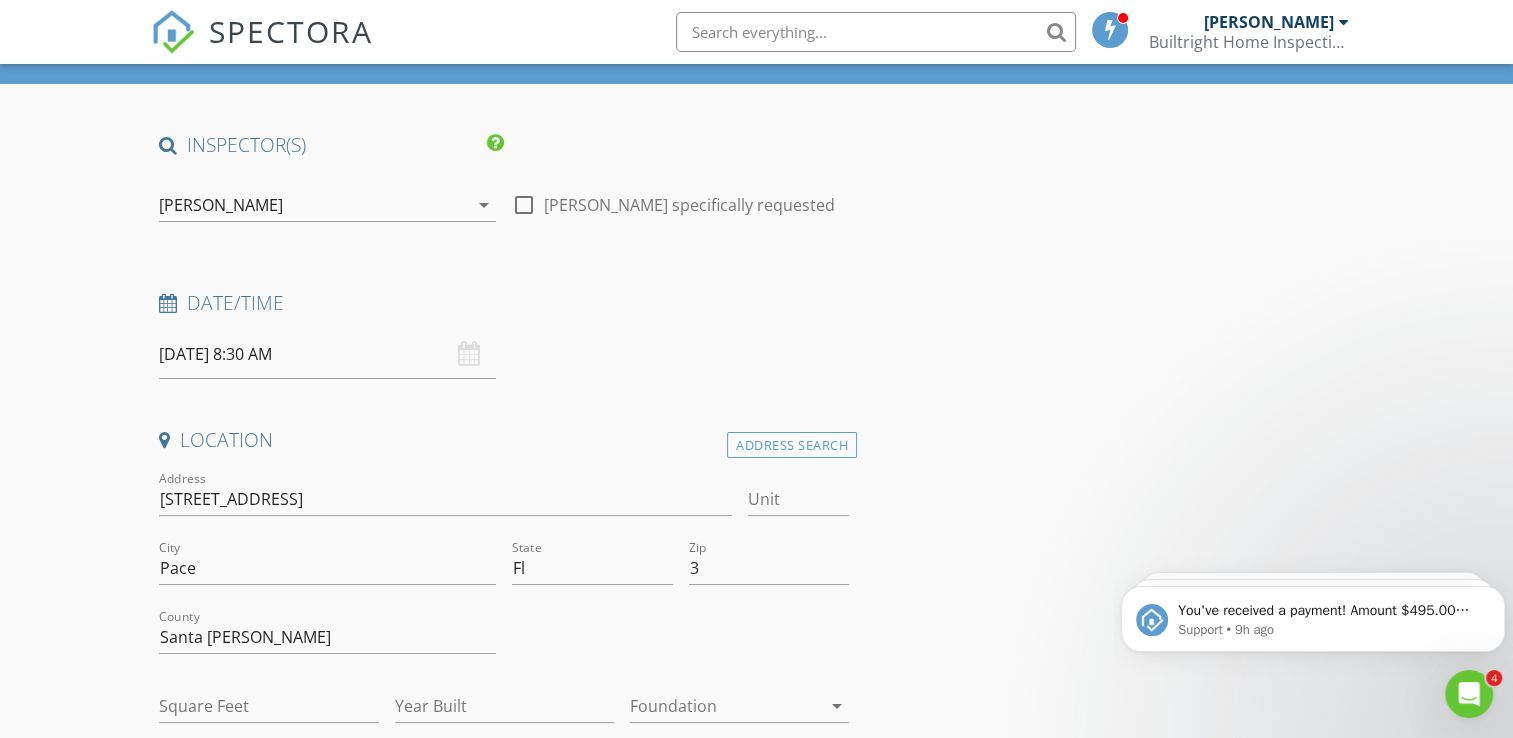 click on "INSPECTOR(S)
check_box   Lisa Memmolo   PRIMARY   Lisa Memmolo arrow_drop_down   check_box_outline_blank Lisa Memmolo specifically requested
Date/Time
07/17/2025 8:30 AM
Location
Address Search       Address 4759 Runway Drive   Unit   City Pace   State Fl   Zip 3   County Santa Rosa     Square Feet   Year Built   Foundation arrow_drop_down
client
check_box Enable Client CC email for this inspection   Client Search     check_box_outline_blank Client is a Company/Organization     First Name   Last Name   Email   CC Email   Phone   Address   City   State   Zip       Notes   Private Notes
ADD ADDITIONAL client
SERVICES
check_box_outline_blank   Residential Inspection   Full Home Inspection  check_box_outline_blank   Crawlspace    check_box_outline_blank   Infared   Infared" at bounding box center [756, 1705] 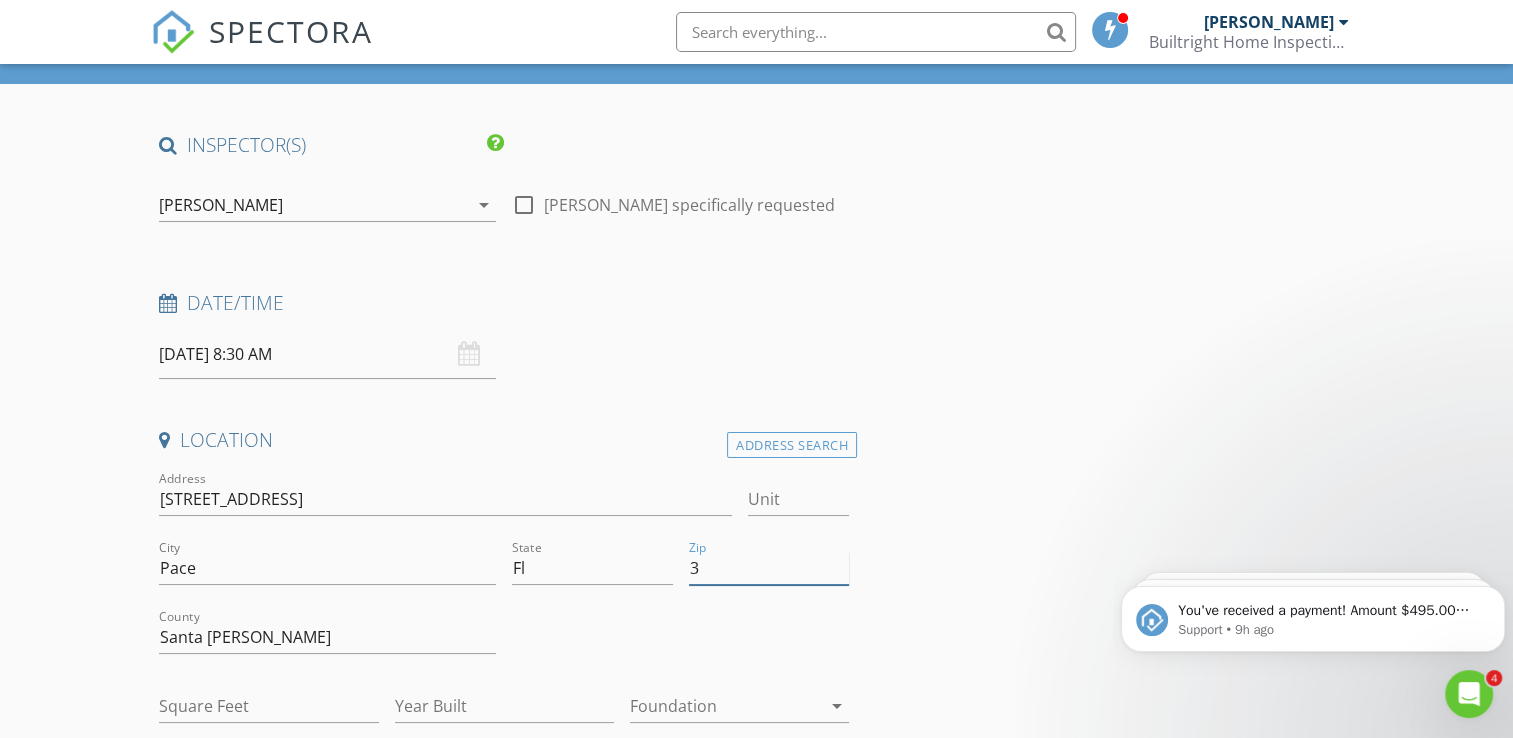 click on "3" at bounding box center (769, 568) 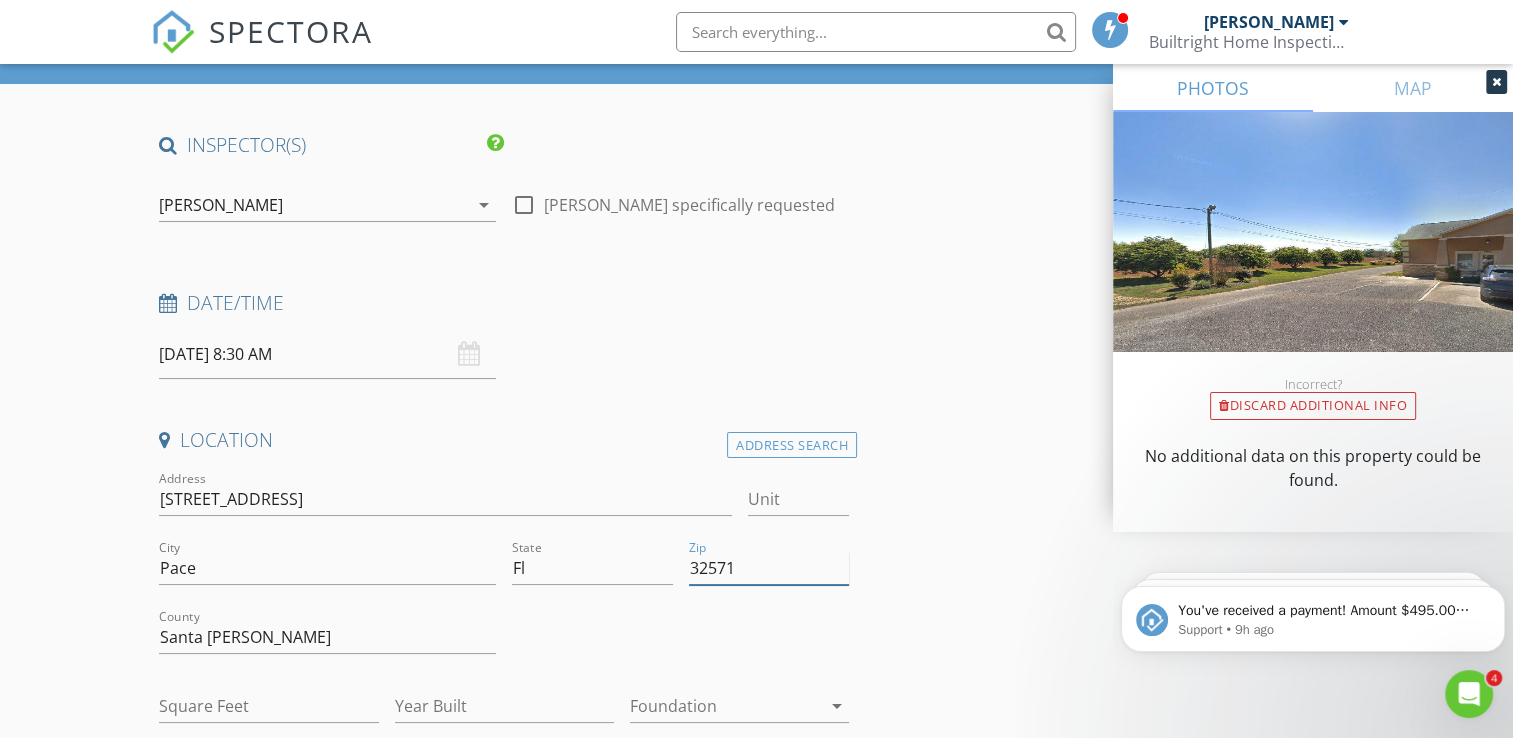 type on "32571" 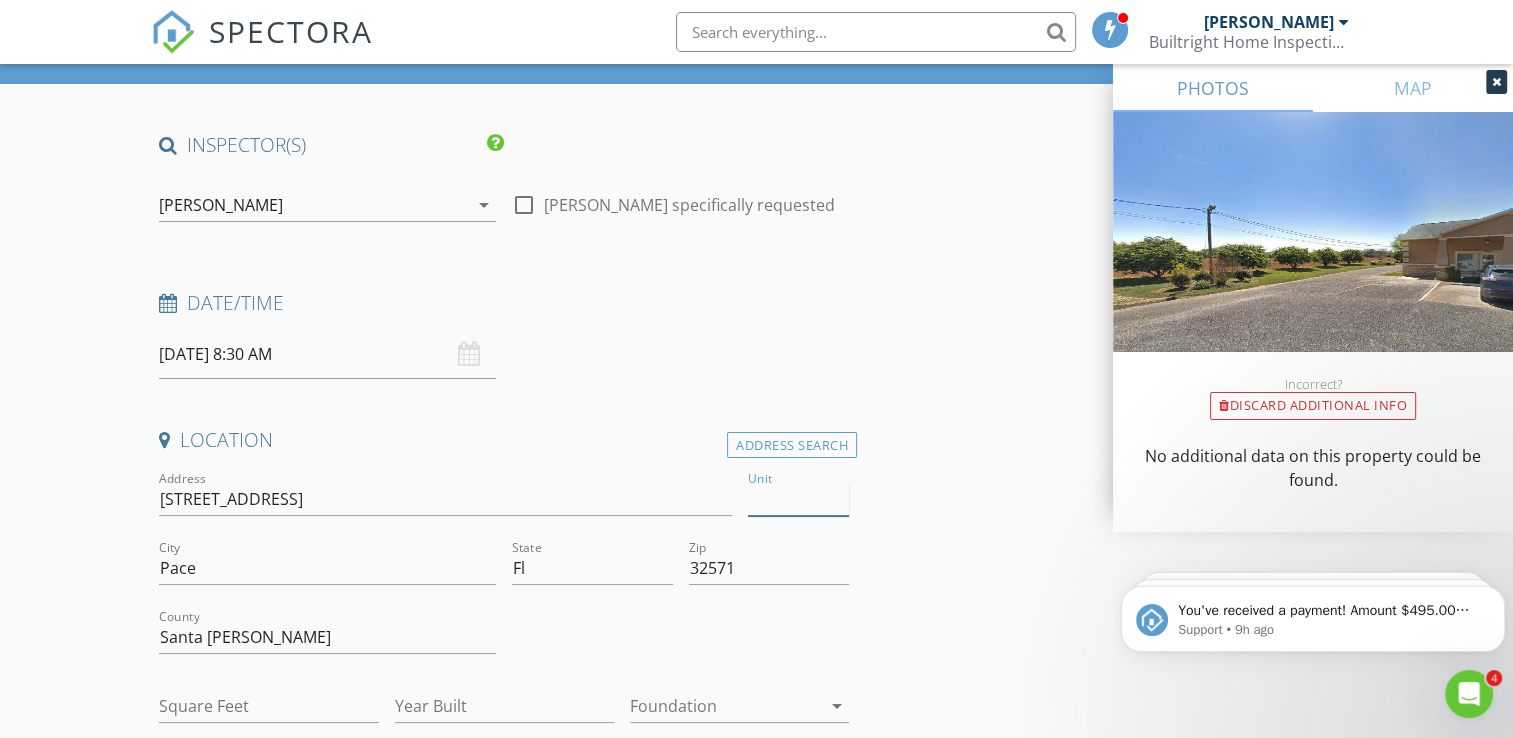 click on "Unit" at bounding box center [799, 499] 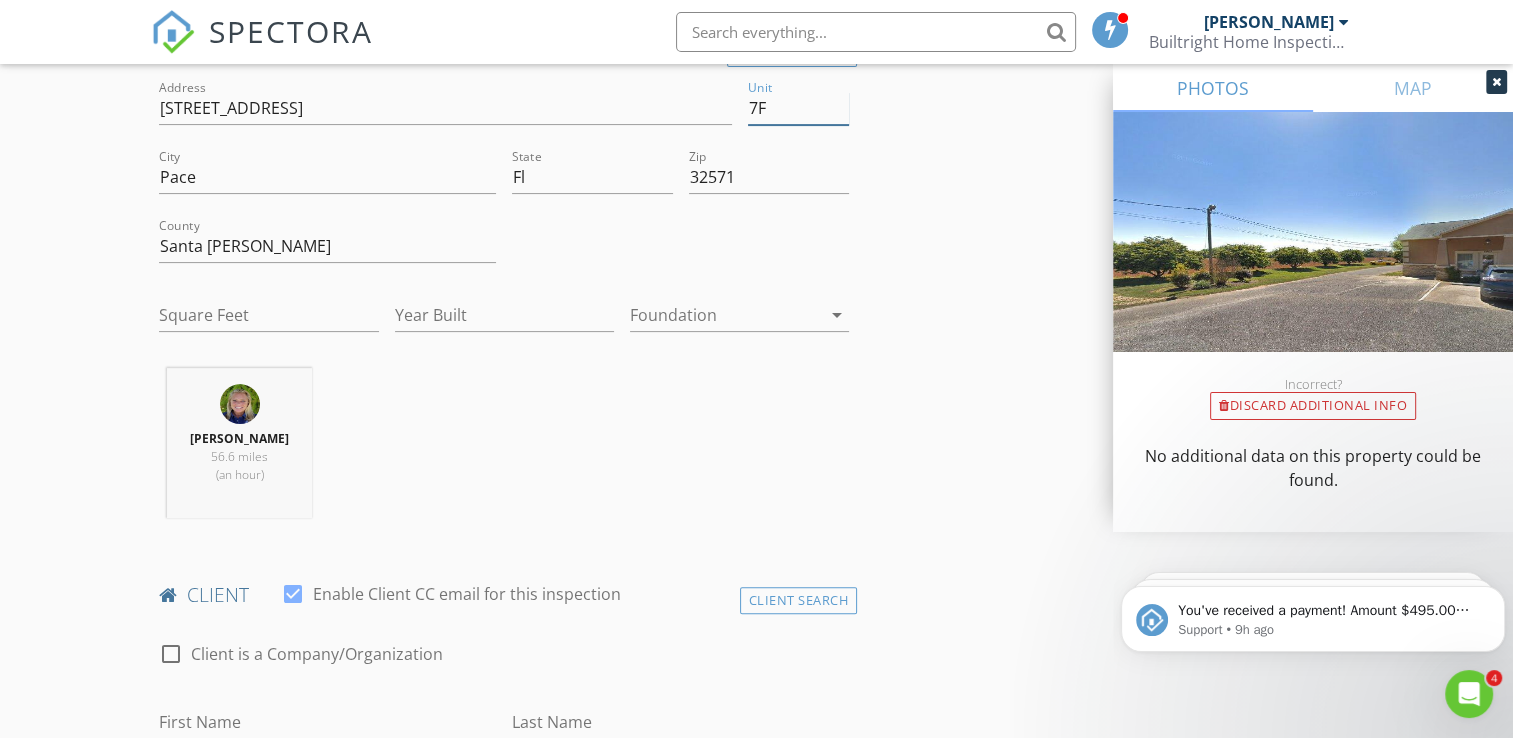 scroll, scrollTop: 500, scrollLeft: 0, axis: vertical 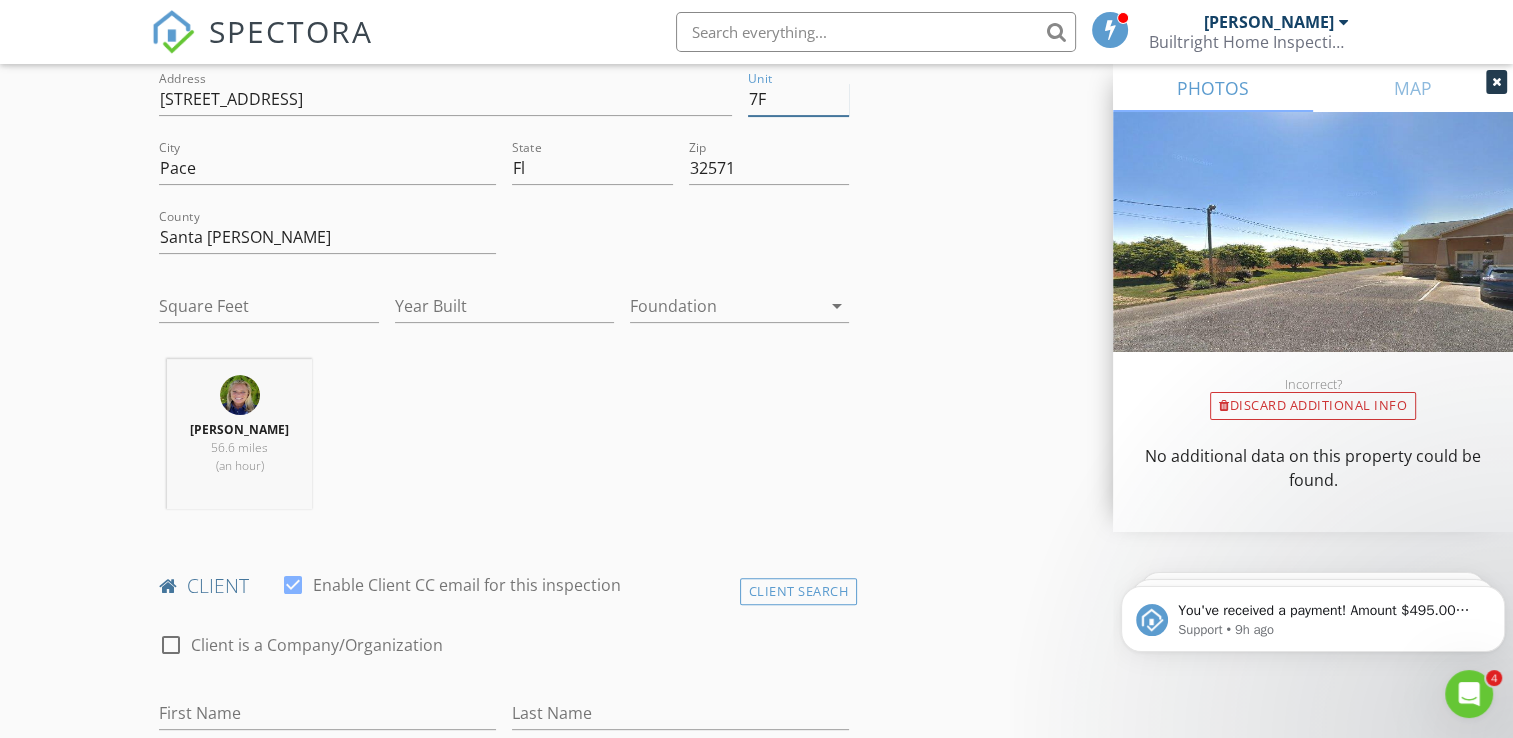 type on "7F" 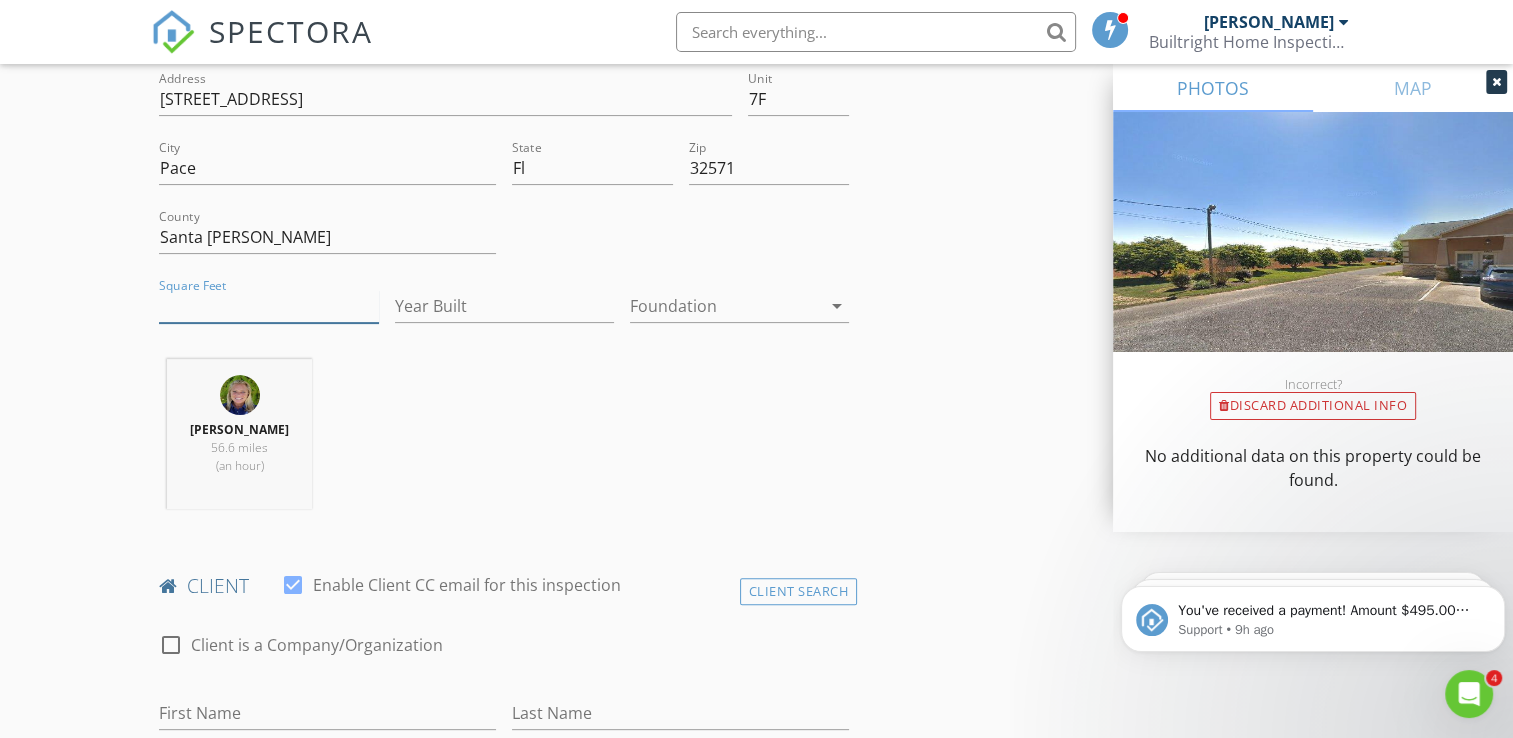 click on "Square Feet" at bounding box center (268, 306) 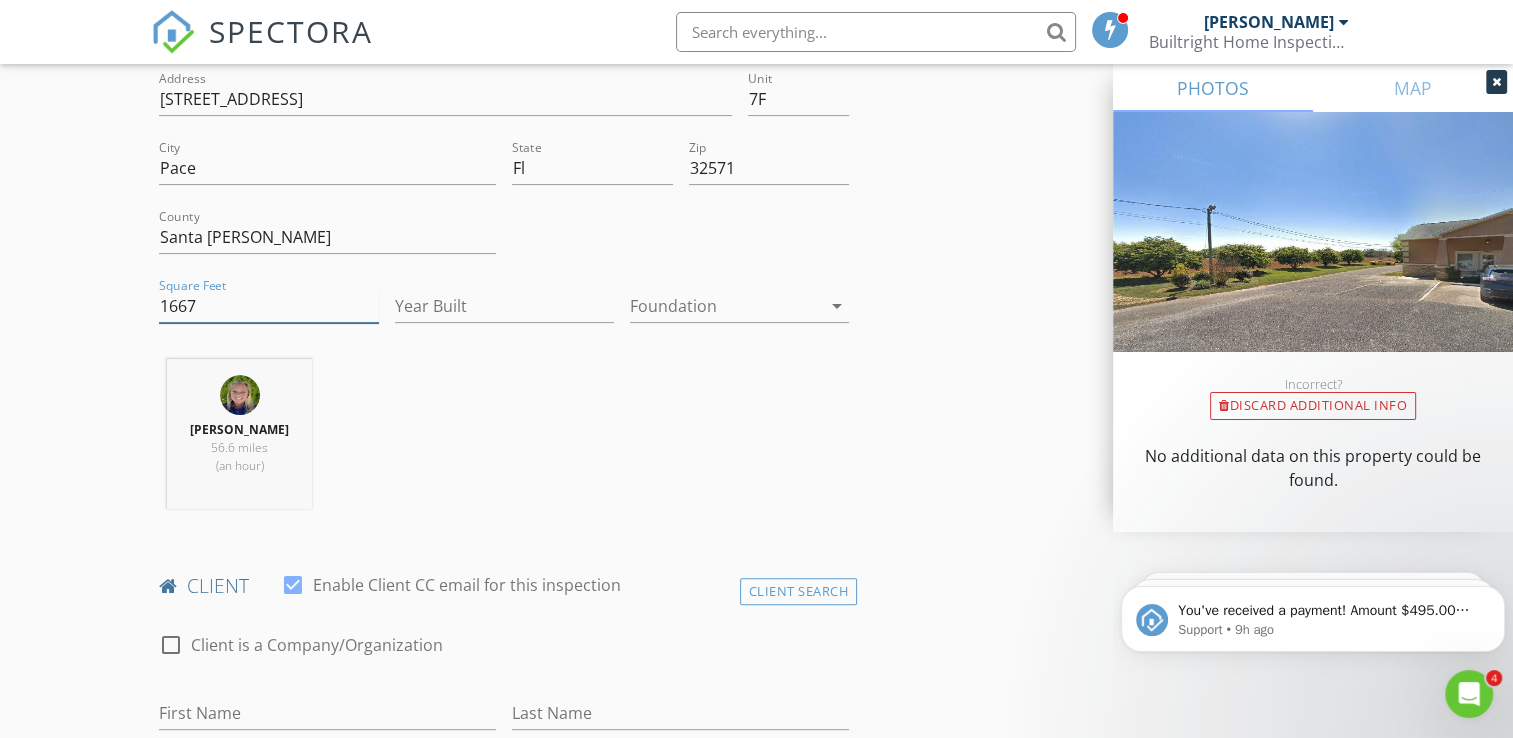 type on "1667" 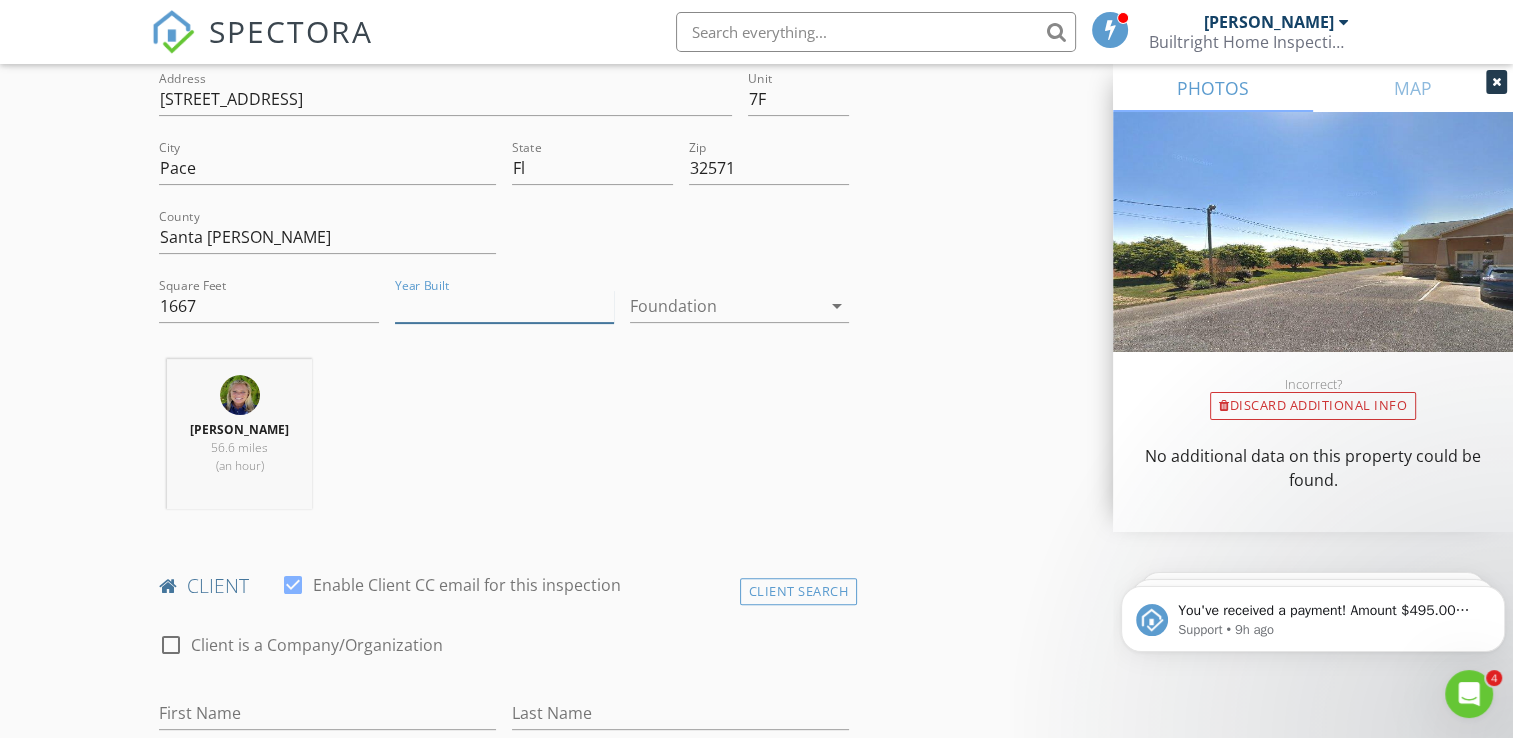 click on "Year Built" at bounding box center (504, 306) 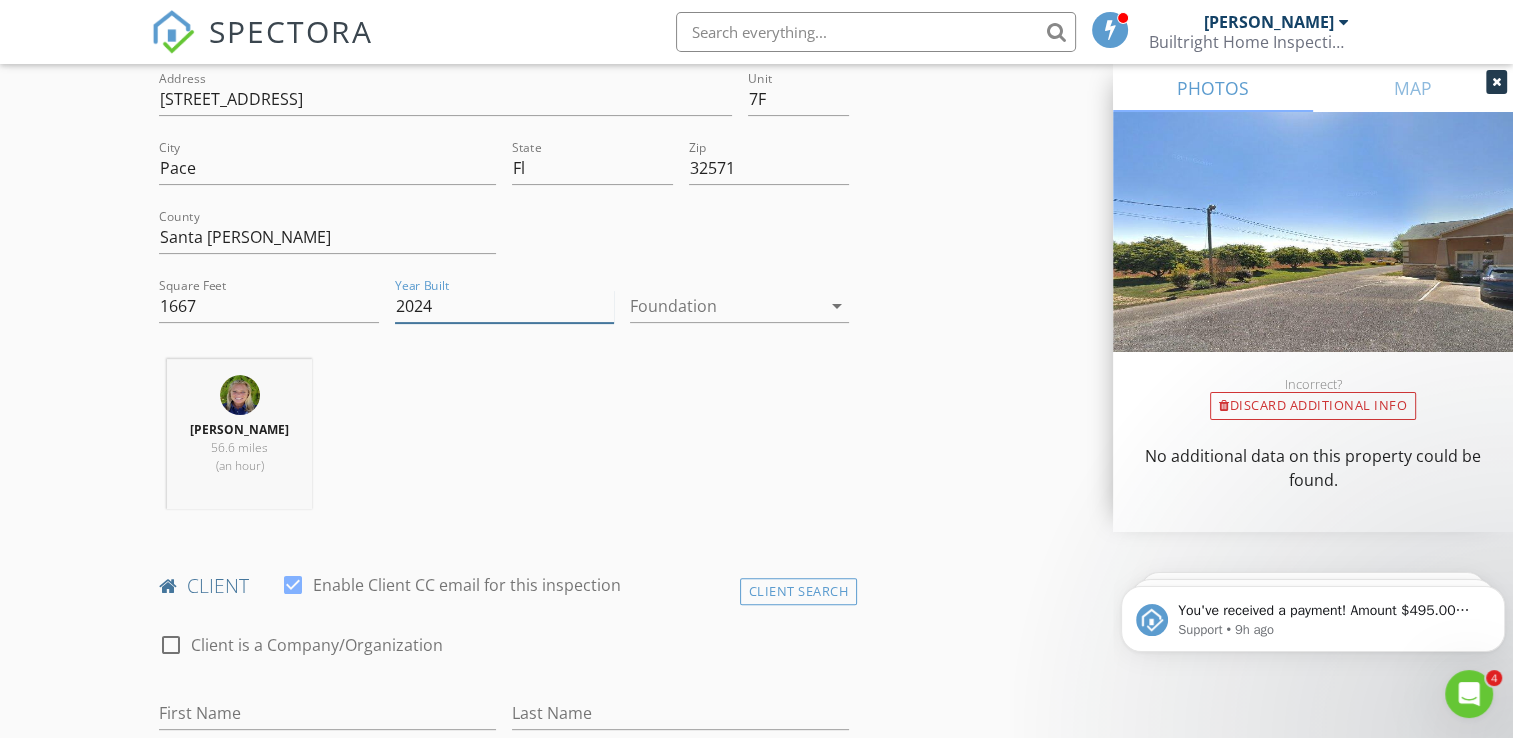 type on "2024" 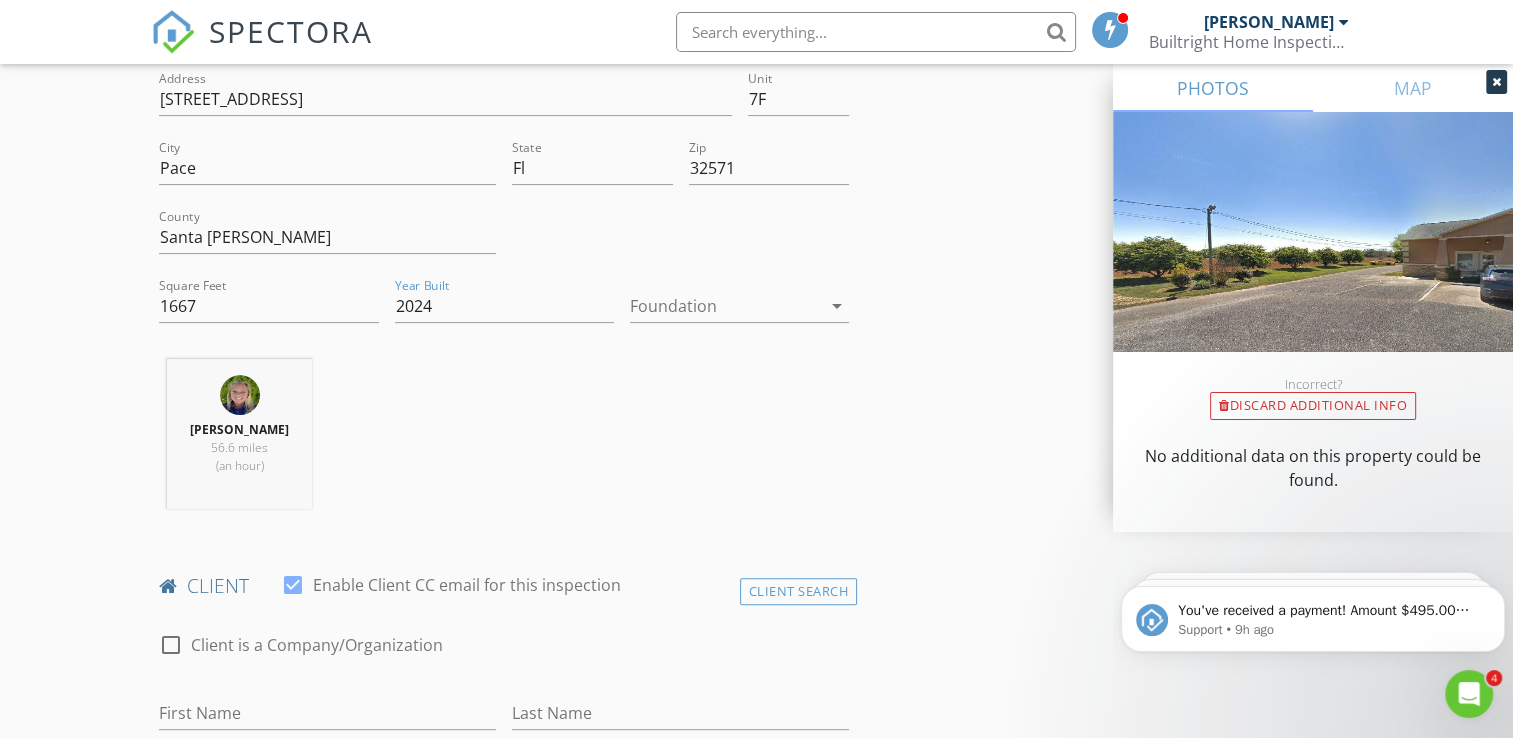 click at bounding box center [725, 306] 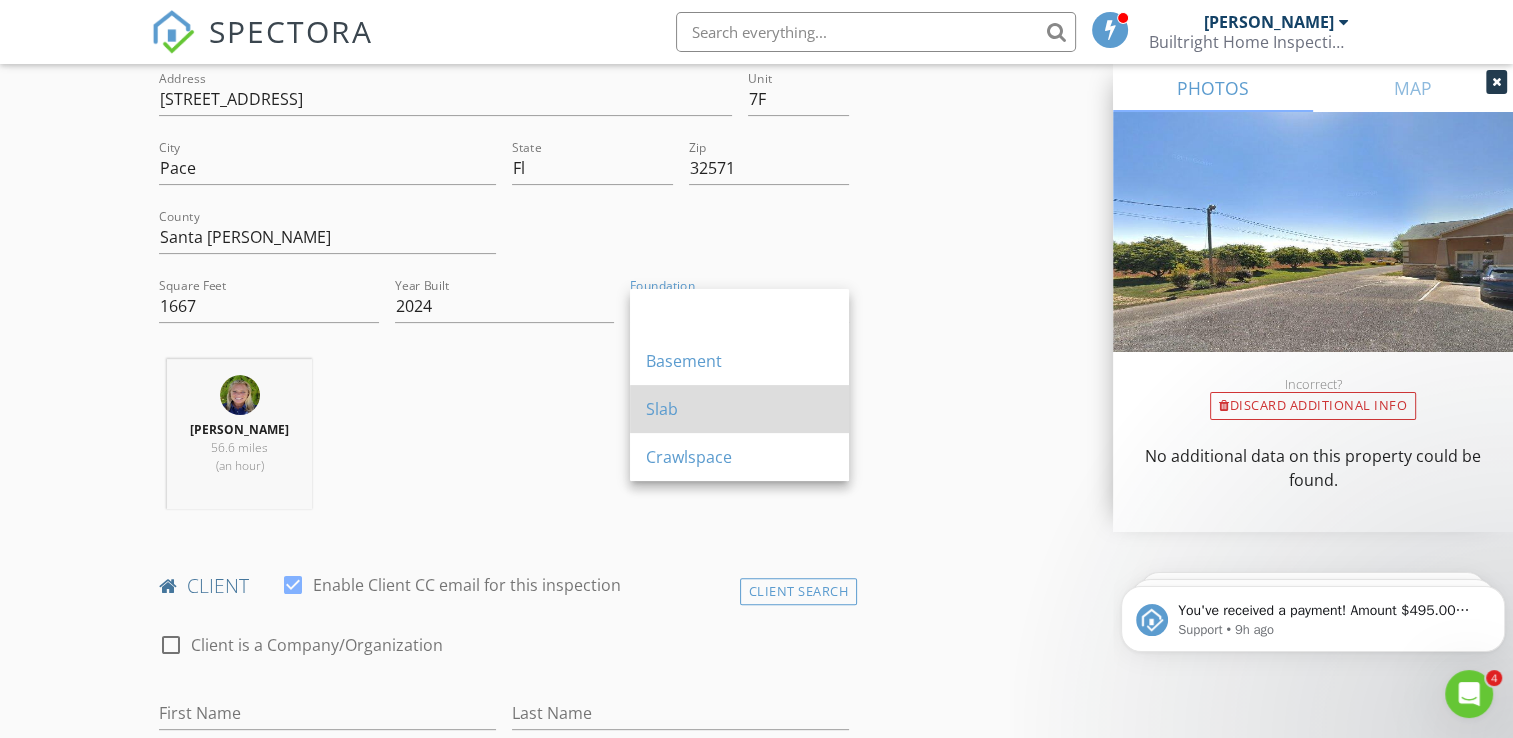 click on "Slab" at bounding box center [739, 409] 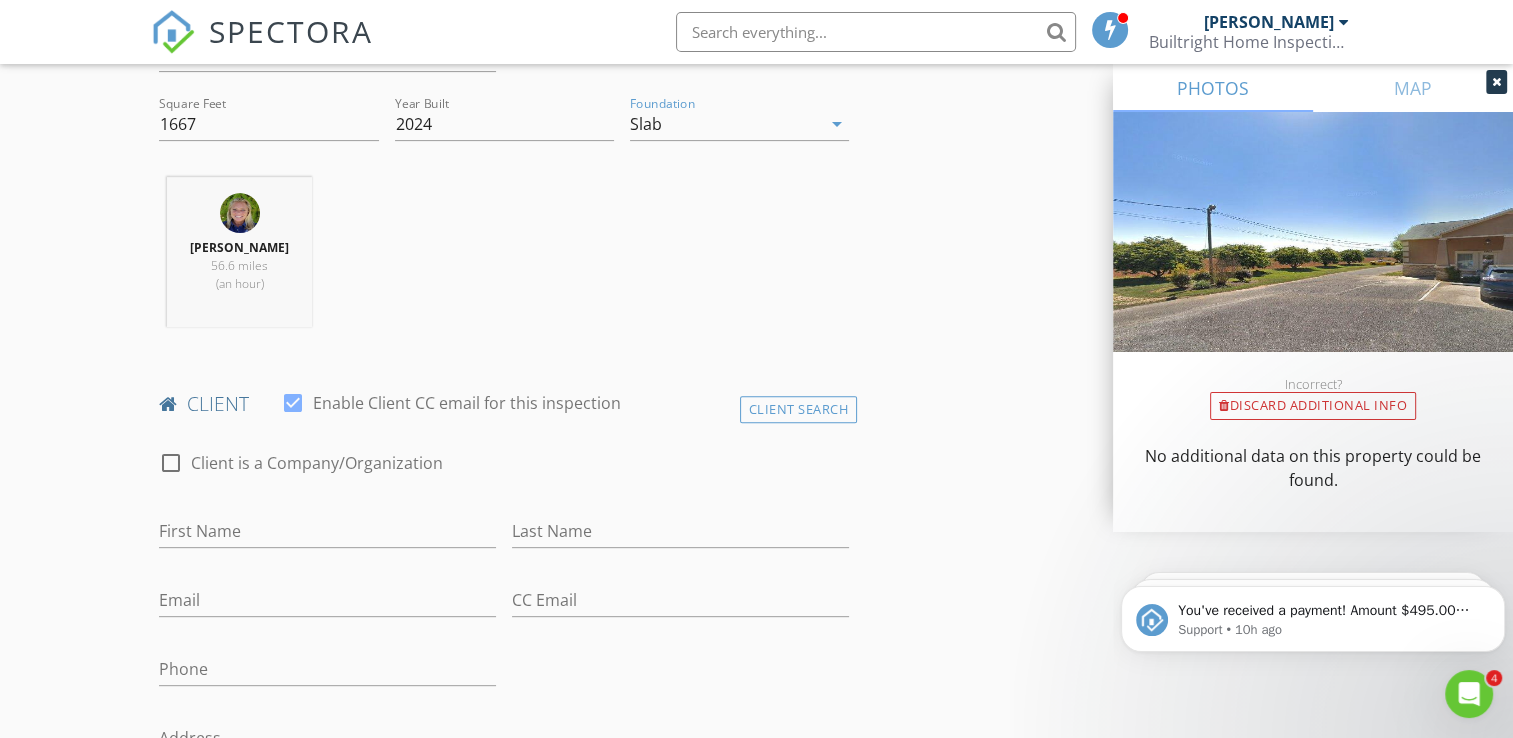 scroll, scrollTop: 800, scrollLeft: 0, axis: vertical 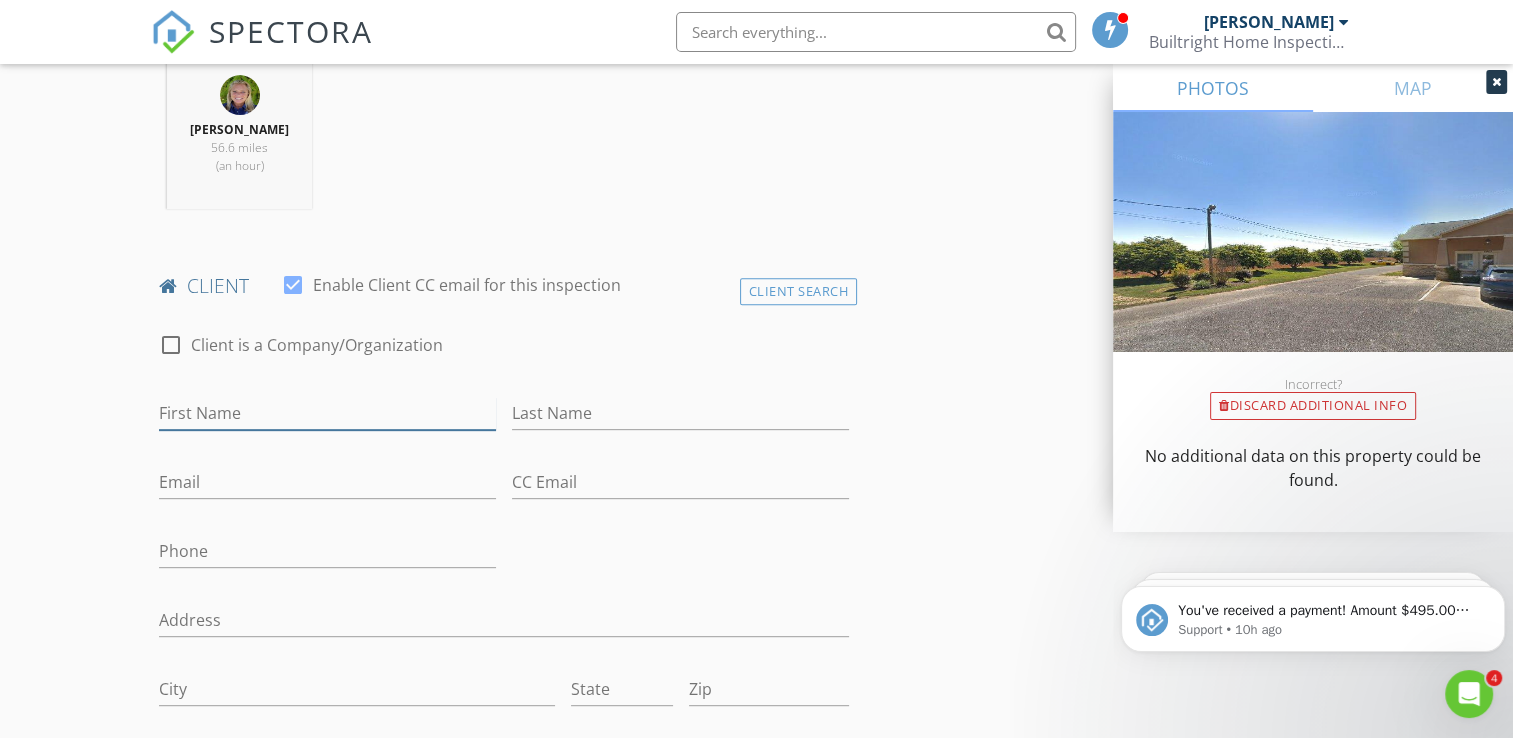 click on "First Name" at bounding box center (327, 413) 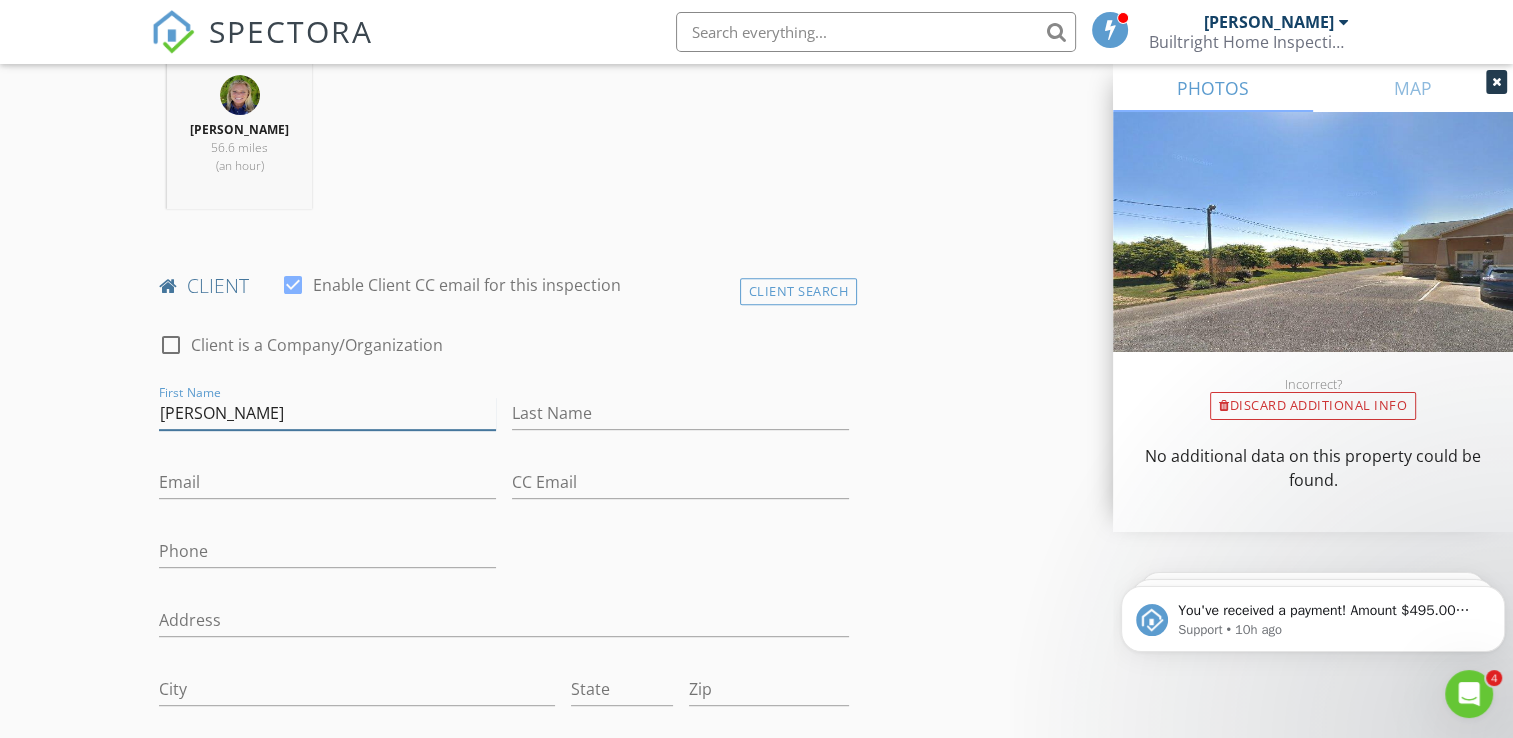 type on "[PERSON_NAME]" 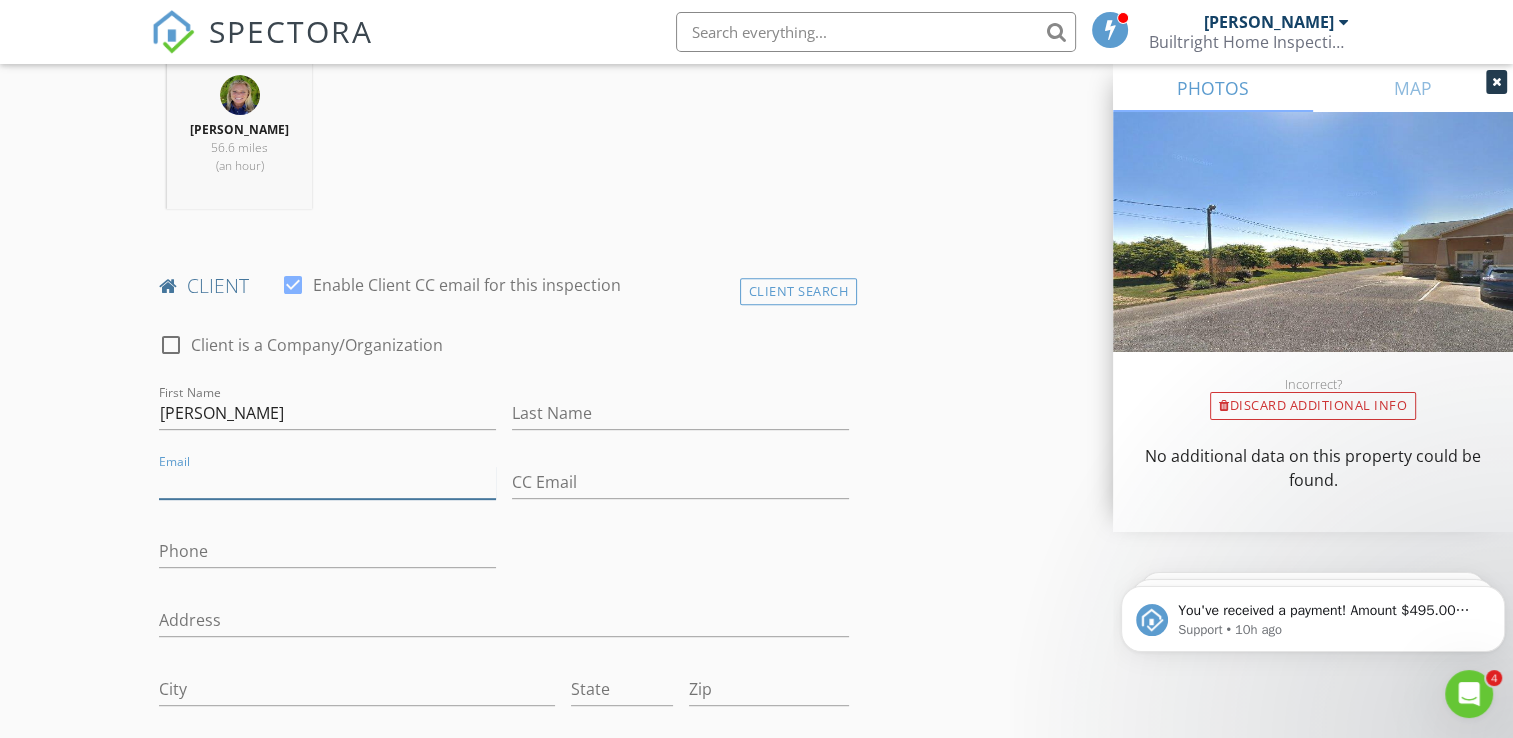 click on "Email" at bounding box center (327, 482) 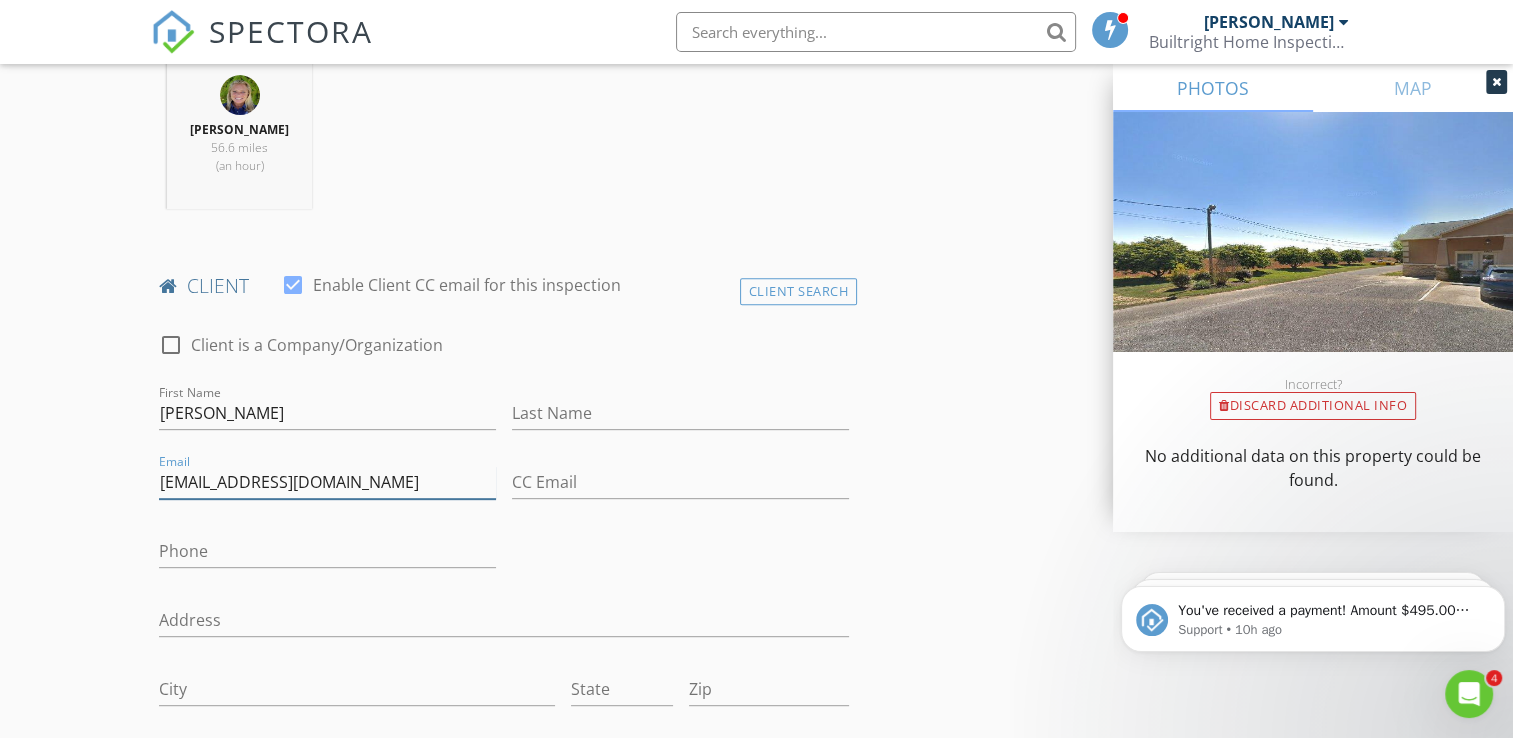 type on "Givemeasecond@gmail.com" 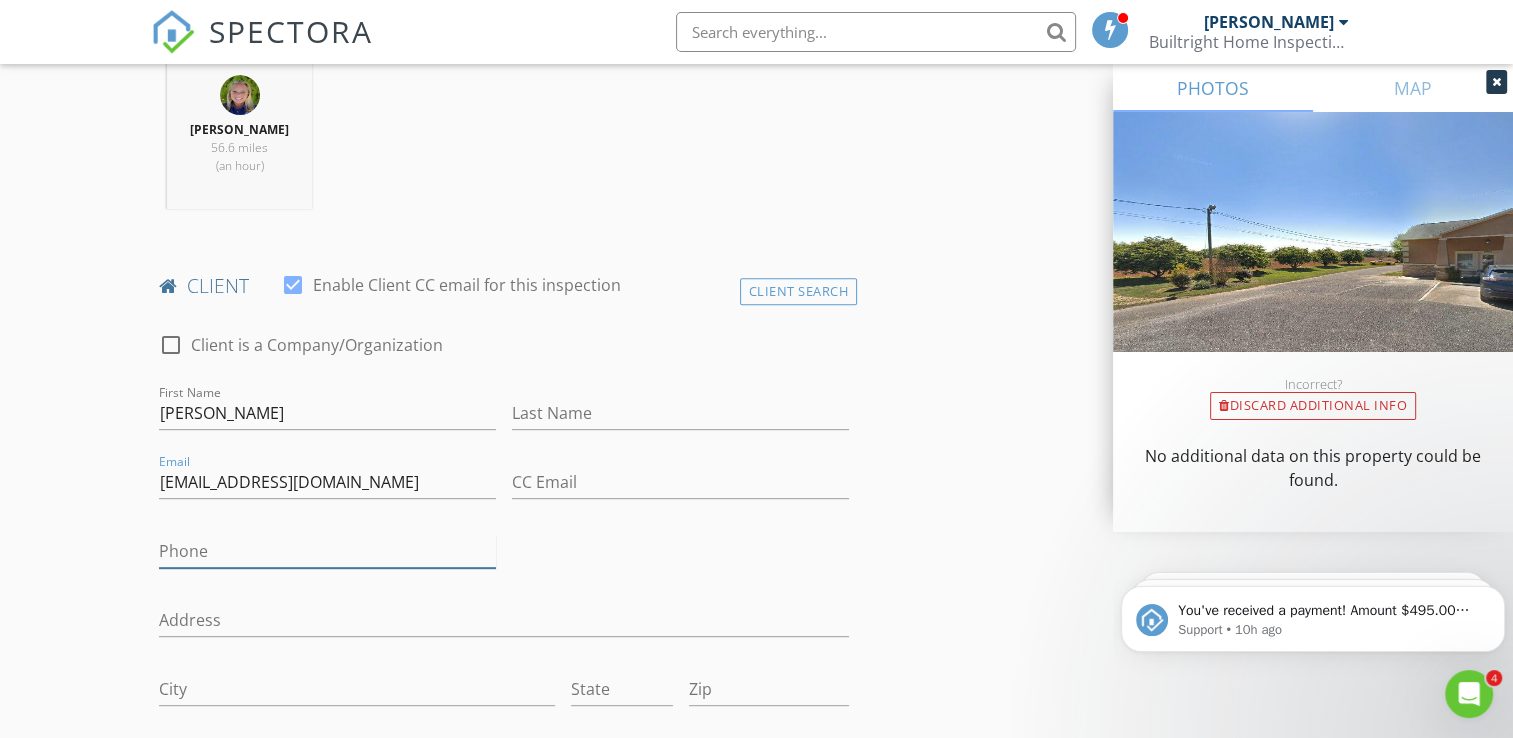 click on "Phone" at bounding box center [327, 551] 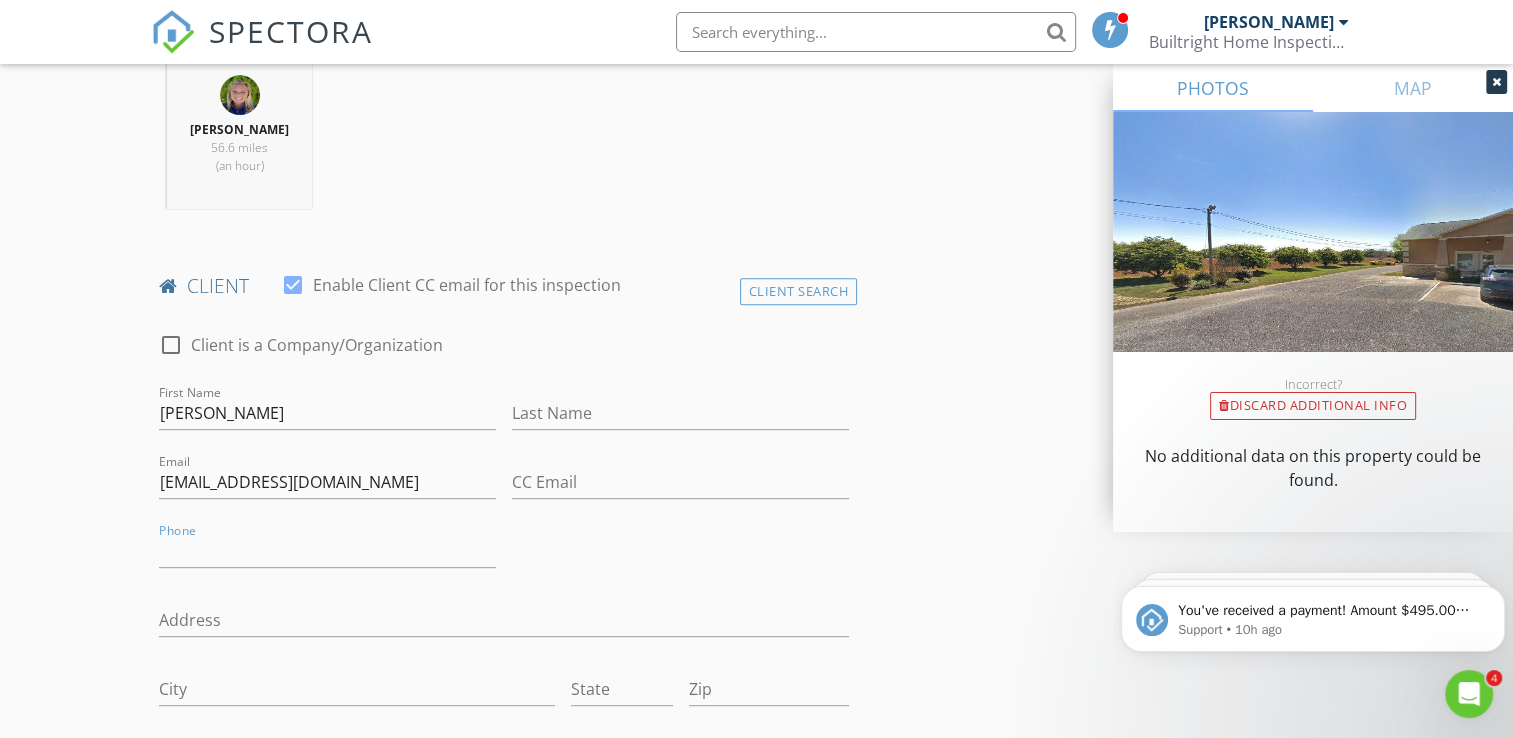 click 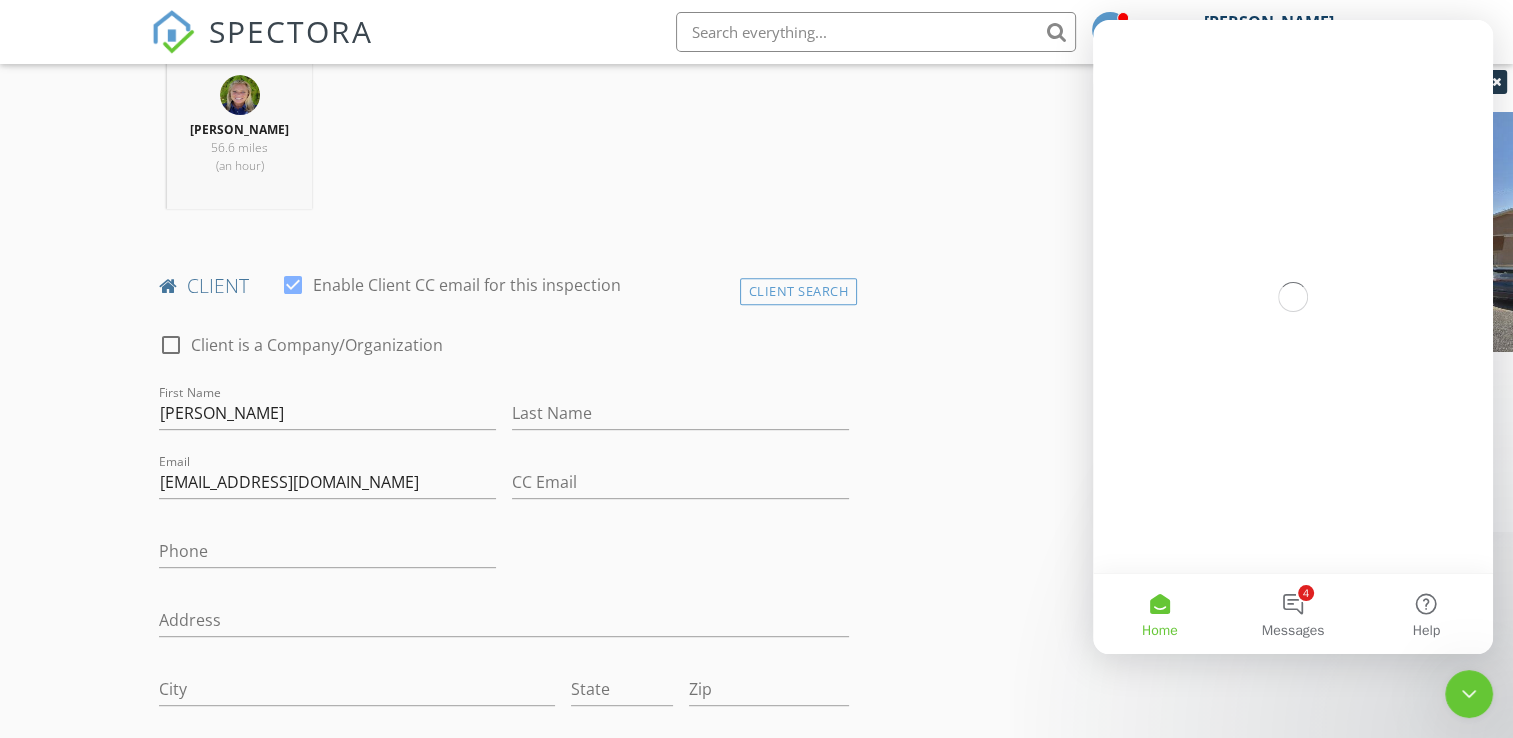 scroll, scrollTop: 0, scrollLeft: 0, axis: both 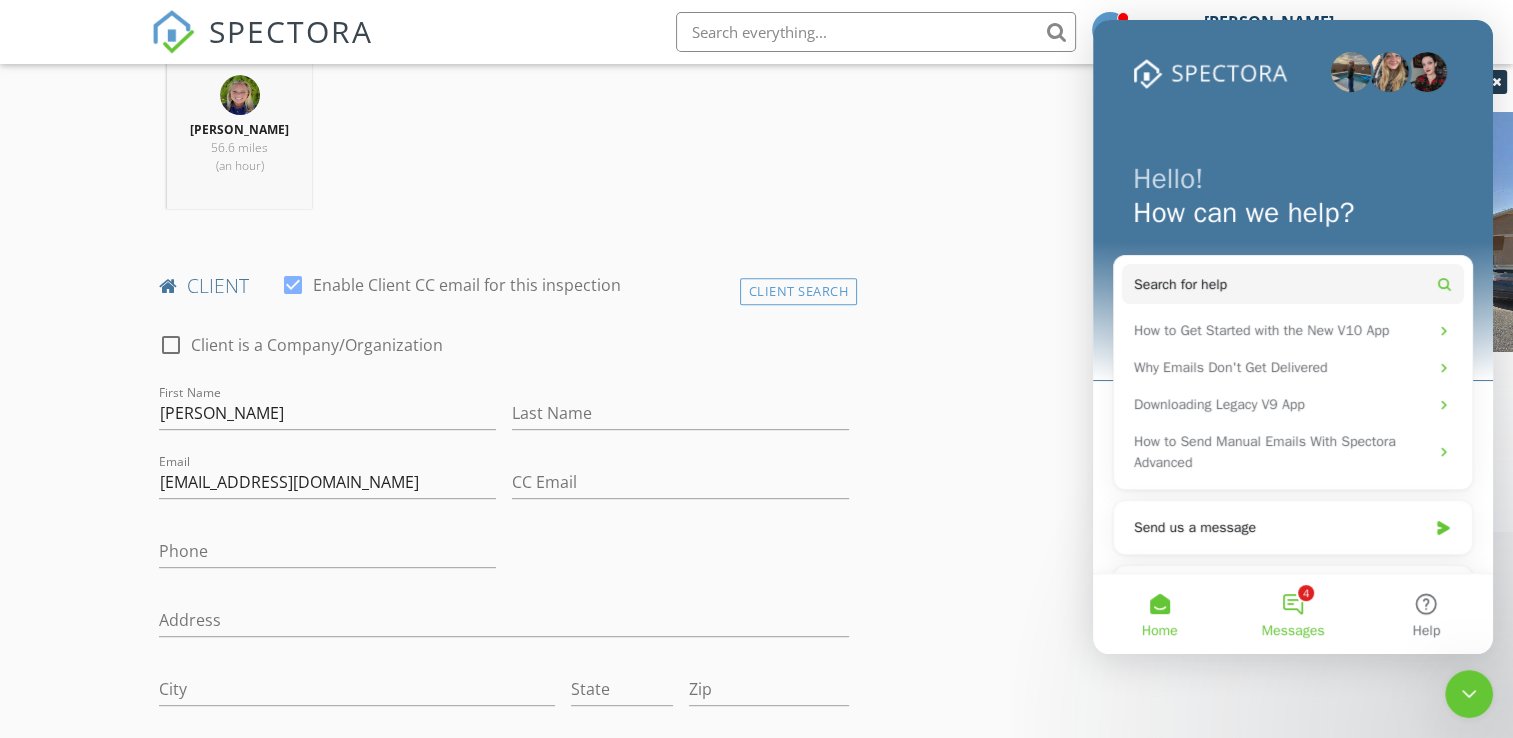 click on "4 Messages" at bounding box center (1292, 614) 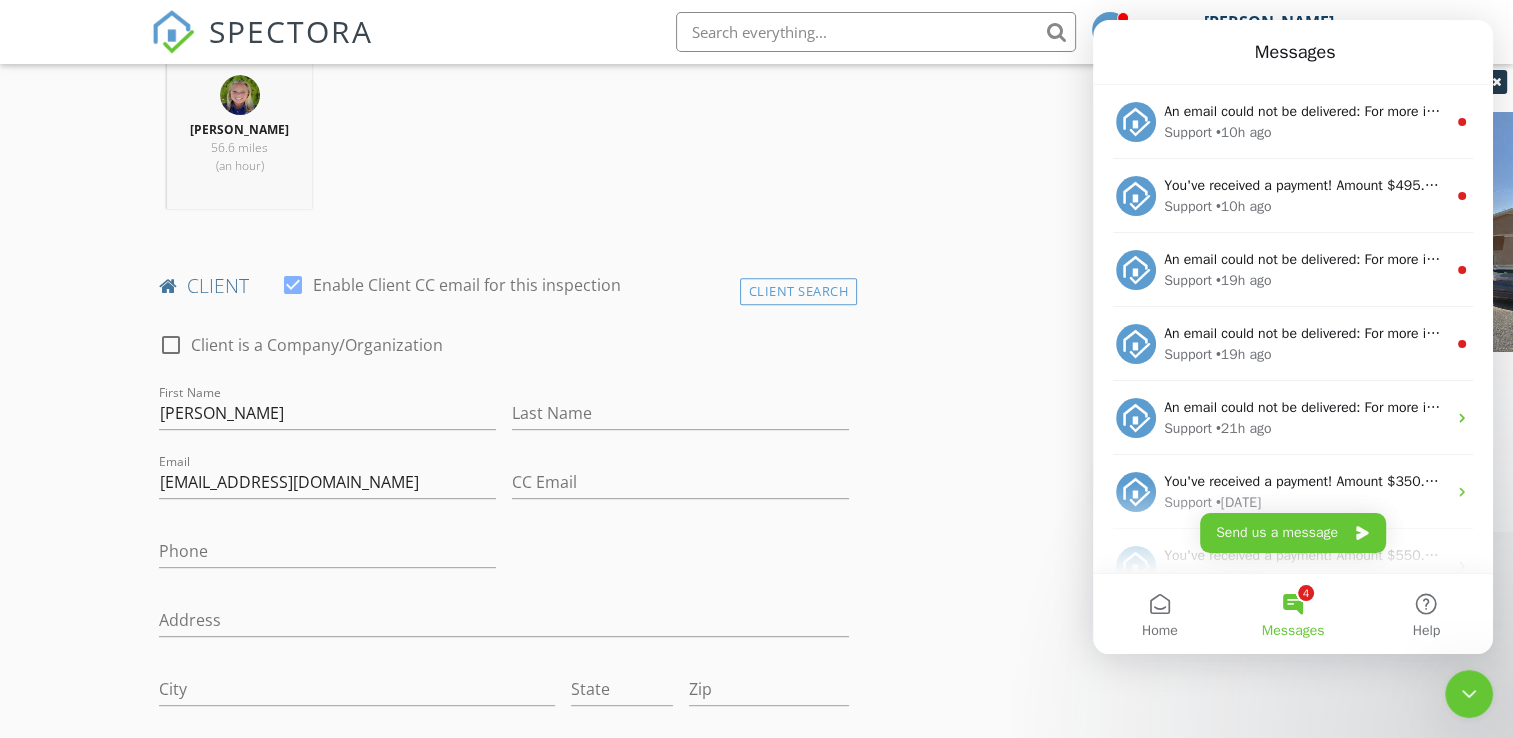 click on "4 Messages" at bounding box center (1292, 614) 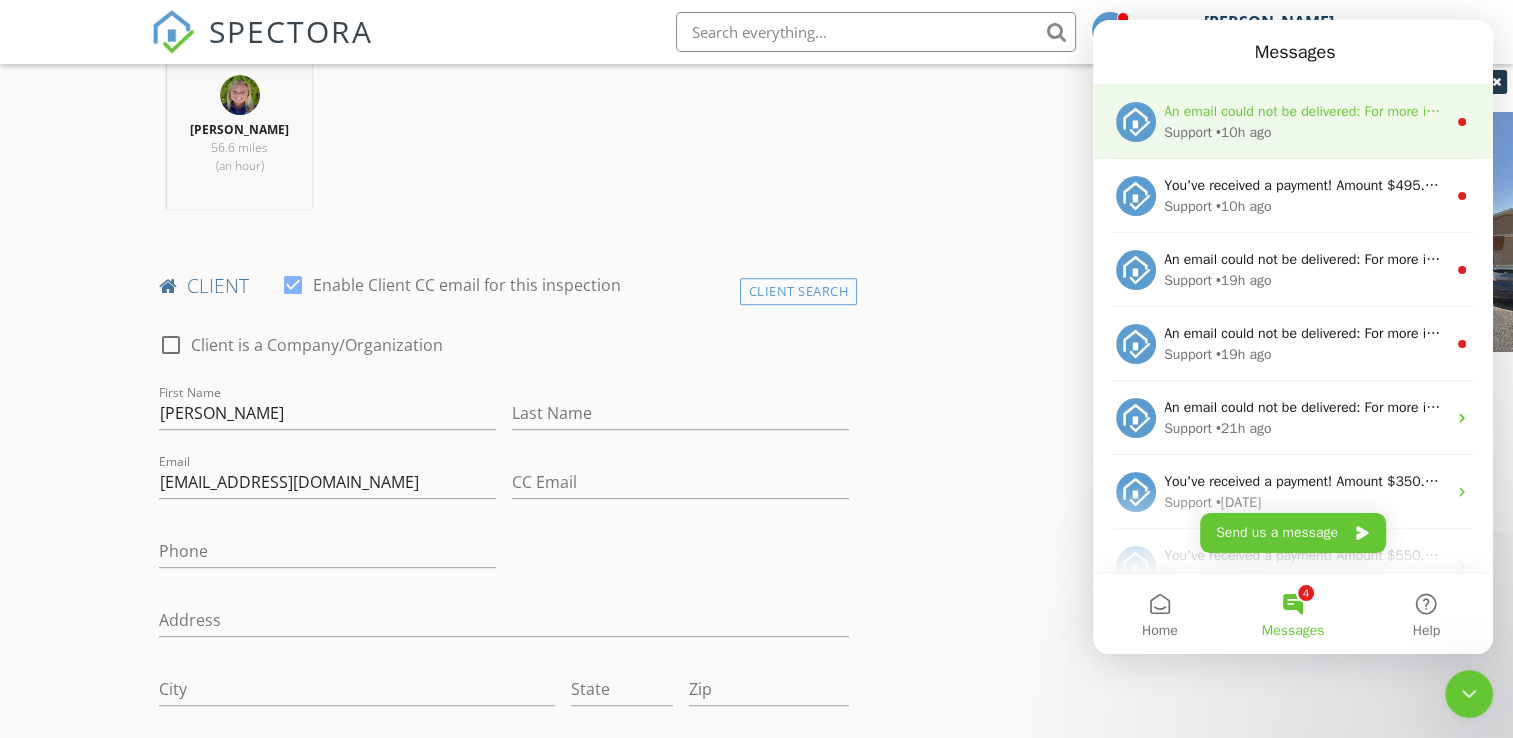 click on "•  10h ago" at bounding box center [1244, 132] 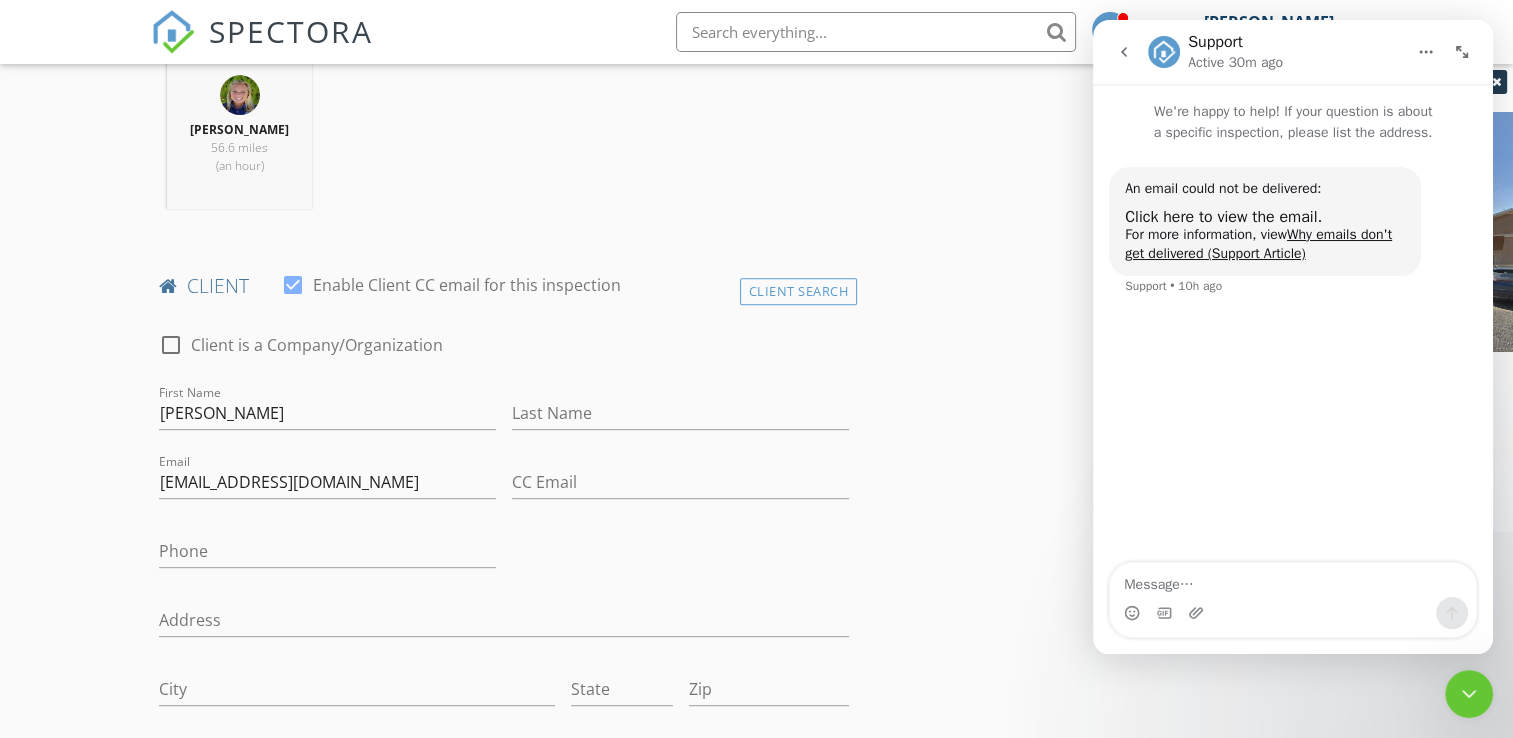 click on "INSPECTOR(S)
check_box   Lisa Memmolo   PRIMARY   Lisa Memmolo arrow_drop_down   check_box_outline_blank Lisa Memmolo specifically requested
Date/Time
07/17/2025 8:30 AM
Location
Address Search       Address 4759 Runway Drive   Unit 7F   City Pace   State Fl   Zip 32571   County Santa Rosa     Square Feet 1667   Year Built 2024   Foundation Slab arrow_drop_down     Lisa Memmolo     56.6 miles     (an hour)
client
check_box Enable Client CC email for this inspection   Client Search     check_box_outline_blank Client is a Company/Organization     First Name Jessica   Last Name   Email Givemeasecond@gmail.com   CC Email   Phone   Address   City   State   Zip       Notes   Private Notes
ADD ADDITIONAL client
SERVICES
check_box_outline_blank   Residential Inspection" at bounding box center (756, 1096) 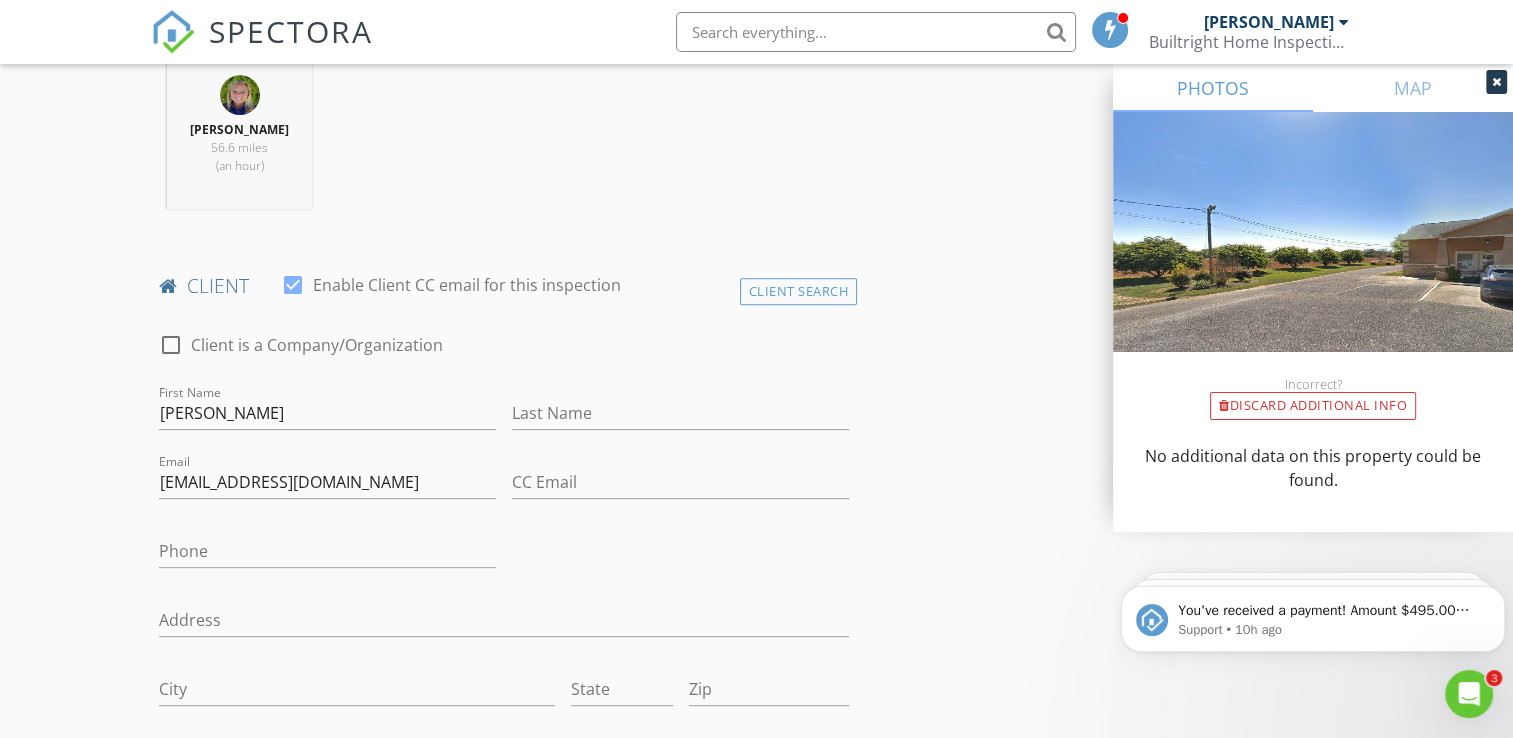 scroll, scrollTop: 0, scrollLeft: 0, axis: both 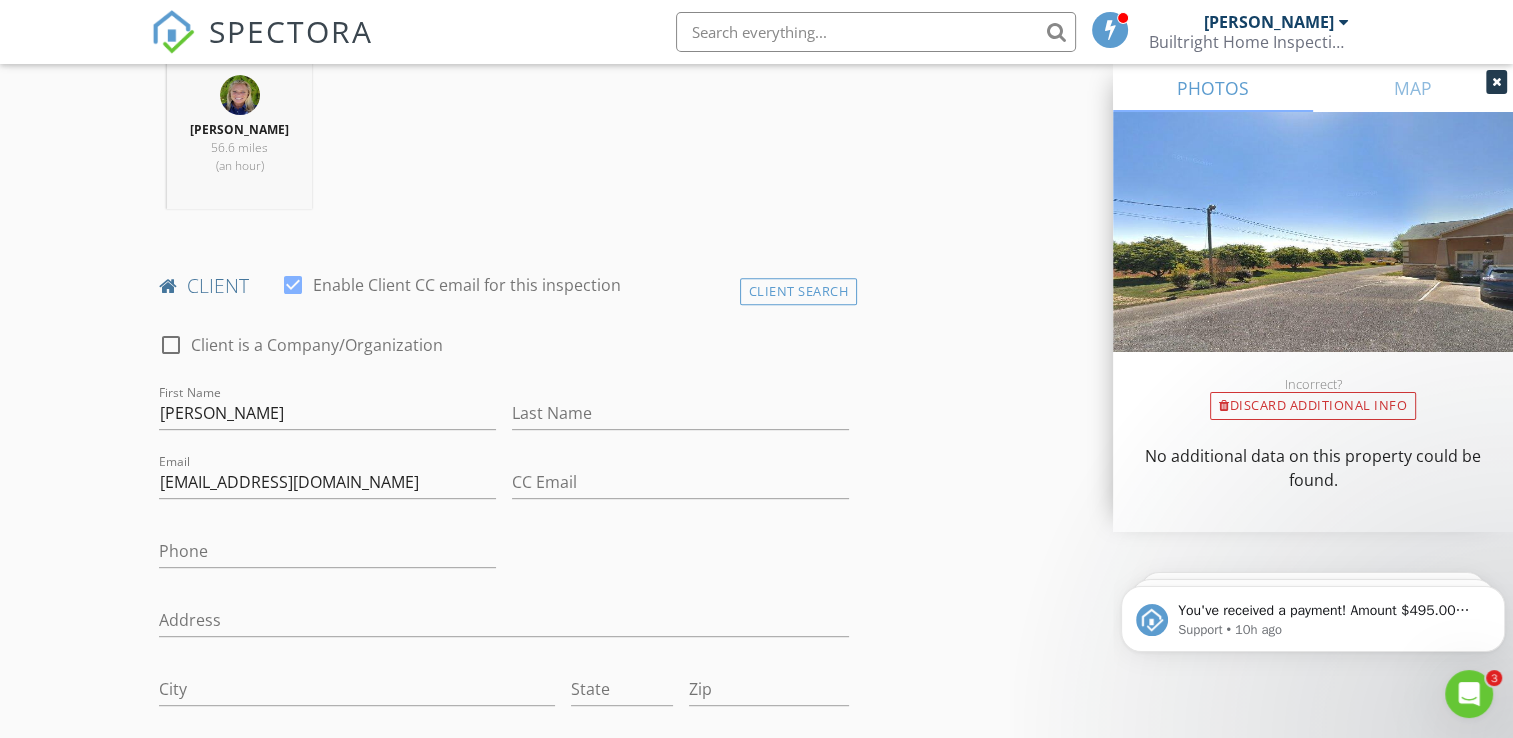 click 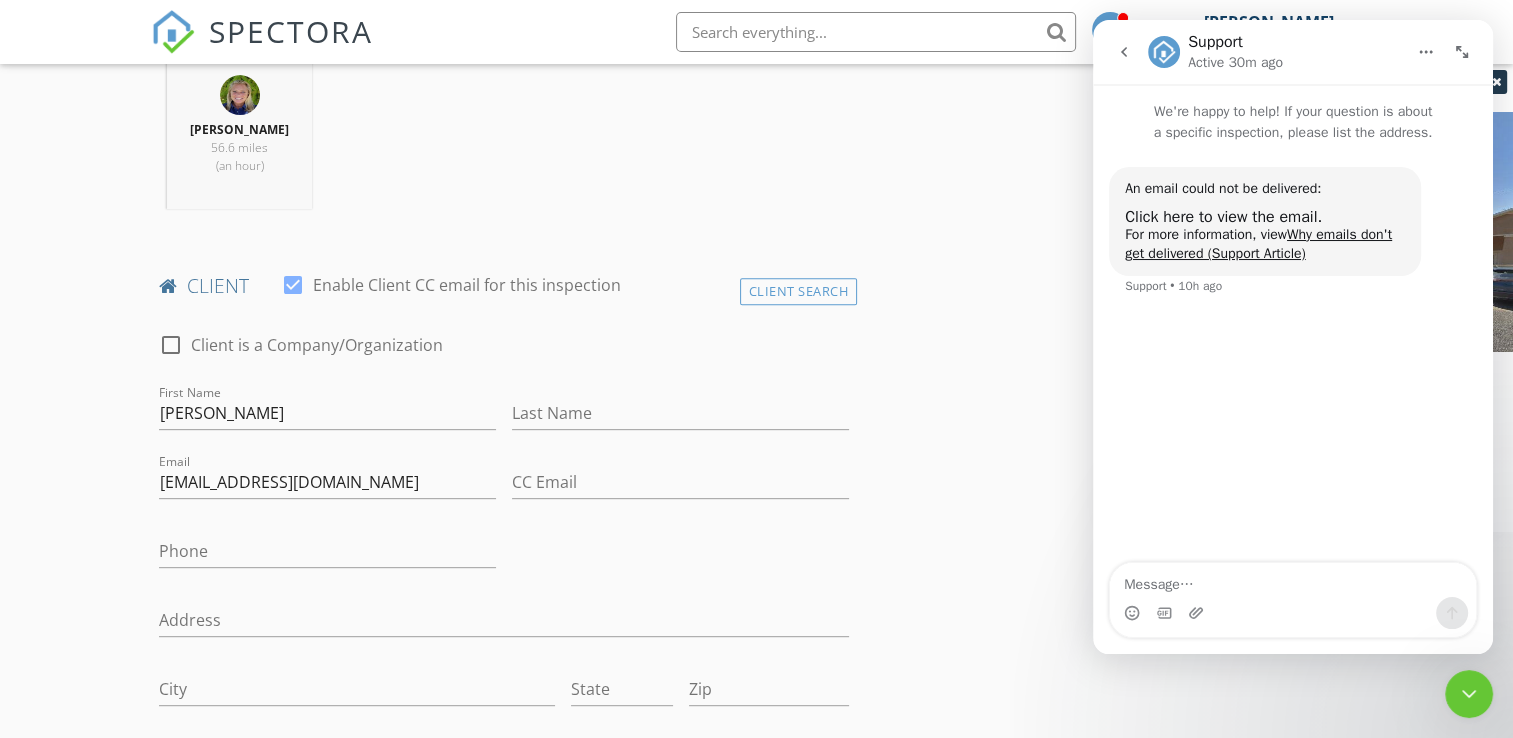 click 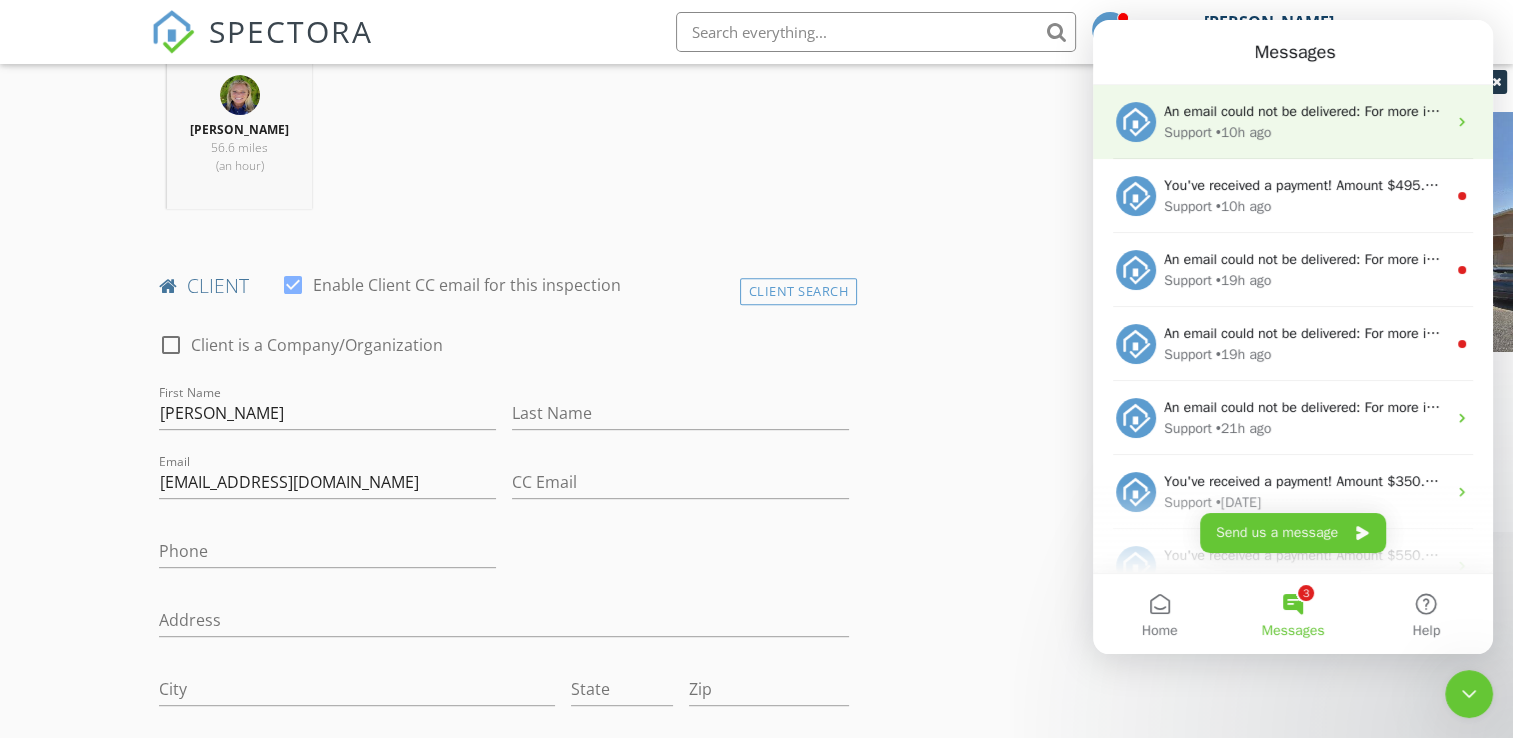 scroll, scrollTop: 0, scrollLeft: 0, axis: both 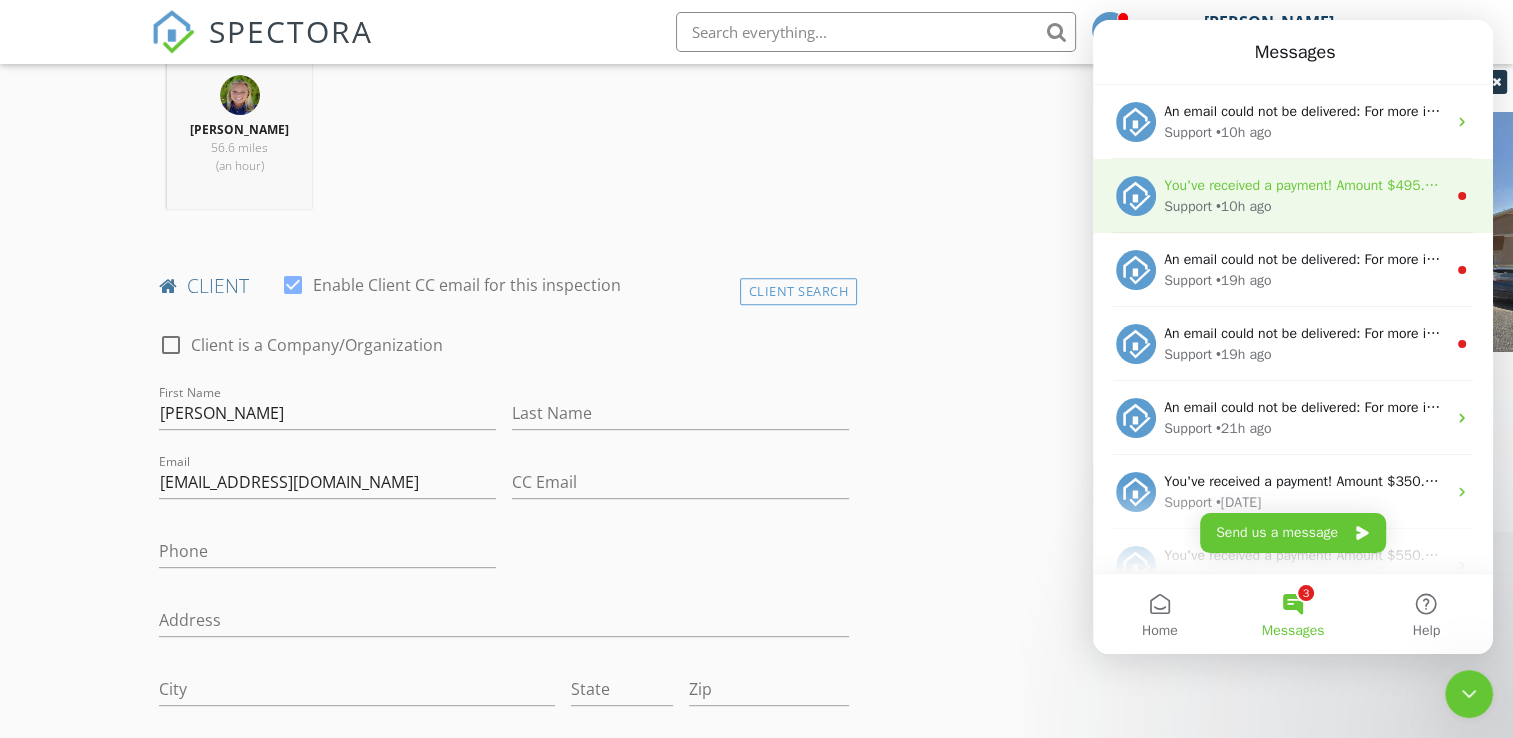 click on "•  10h ago" at bounding box center (1244, 206) 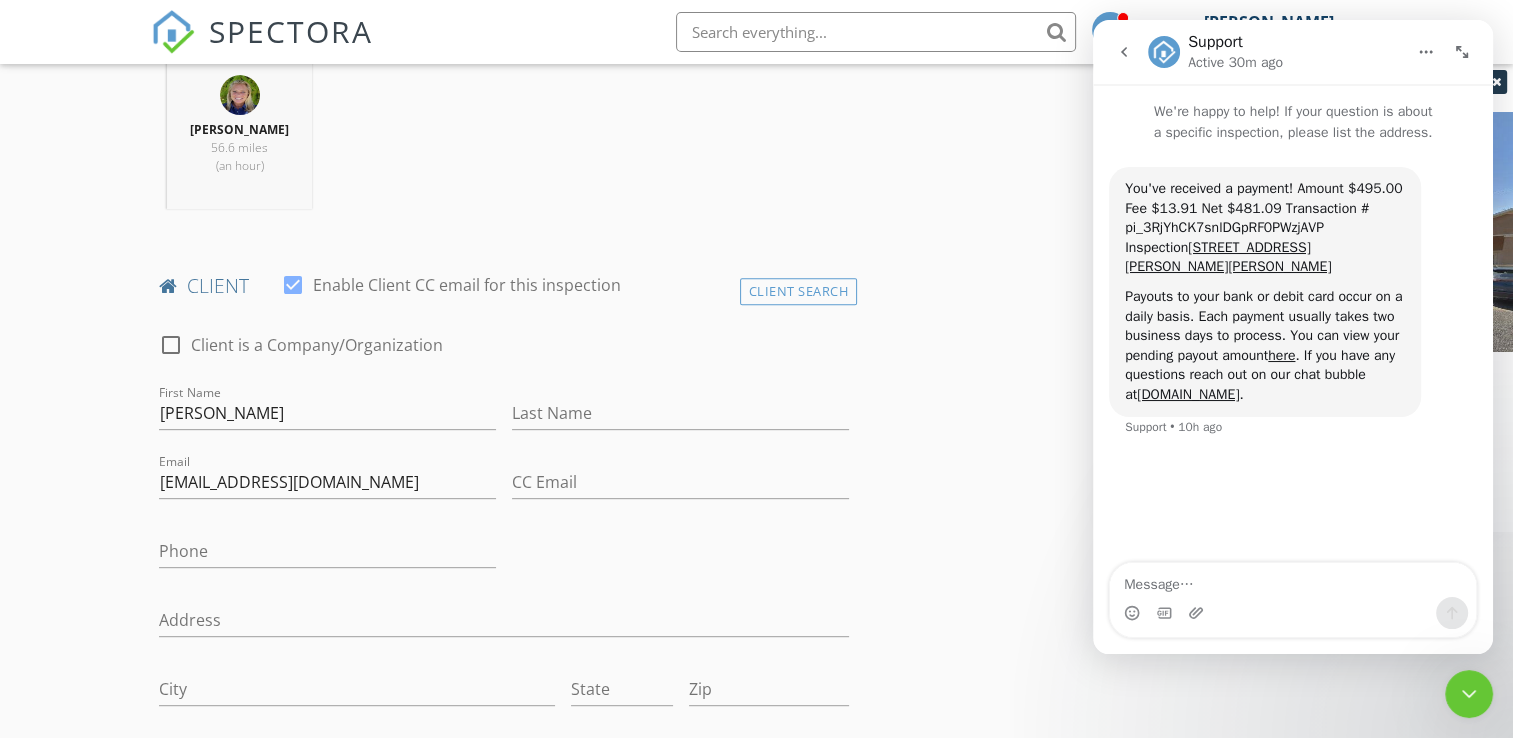 click at bounding box center [1124, 52] 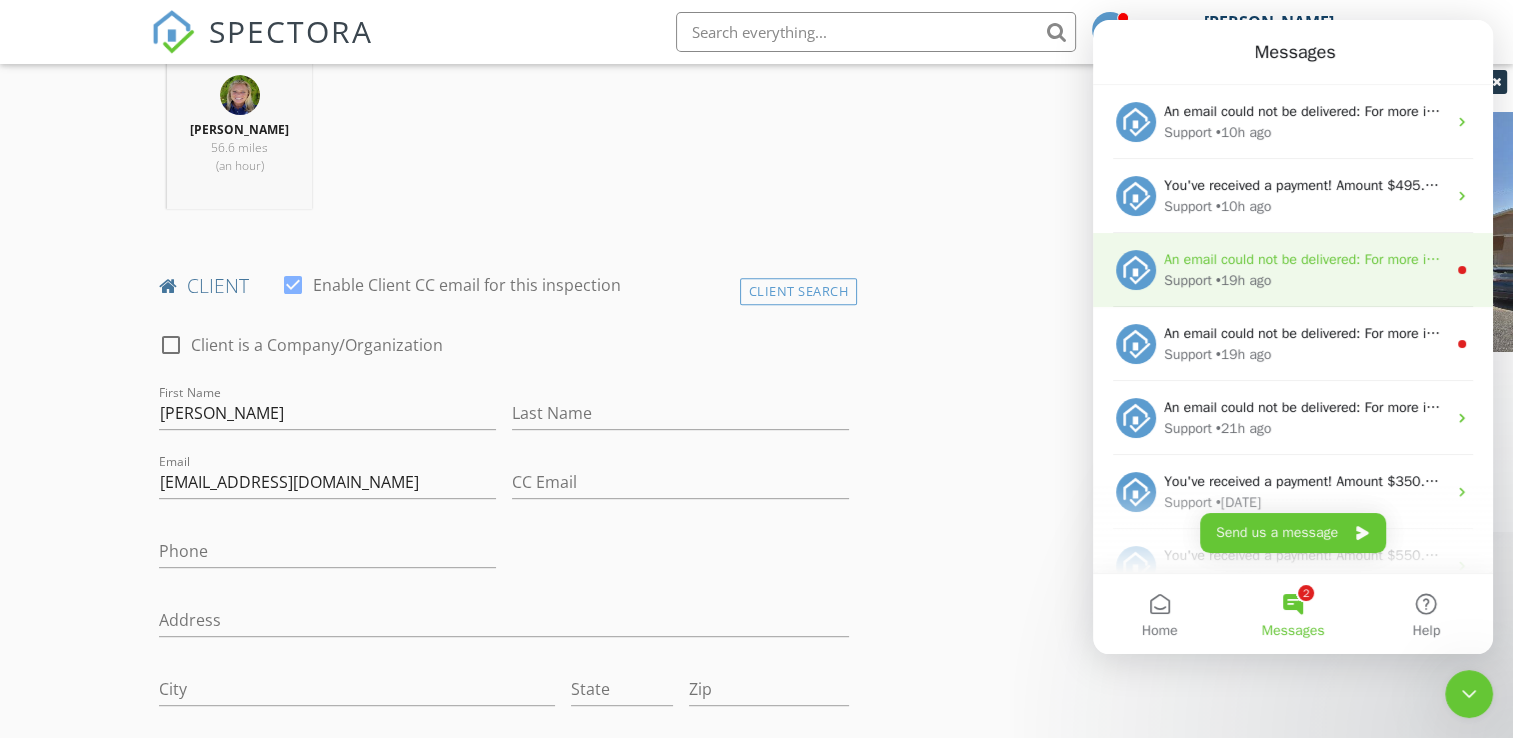 scroll, scrollTop: 0, scrollLeft: 0, axis: both 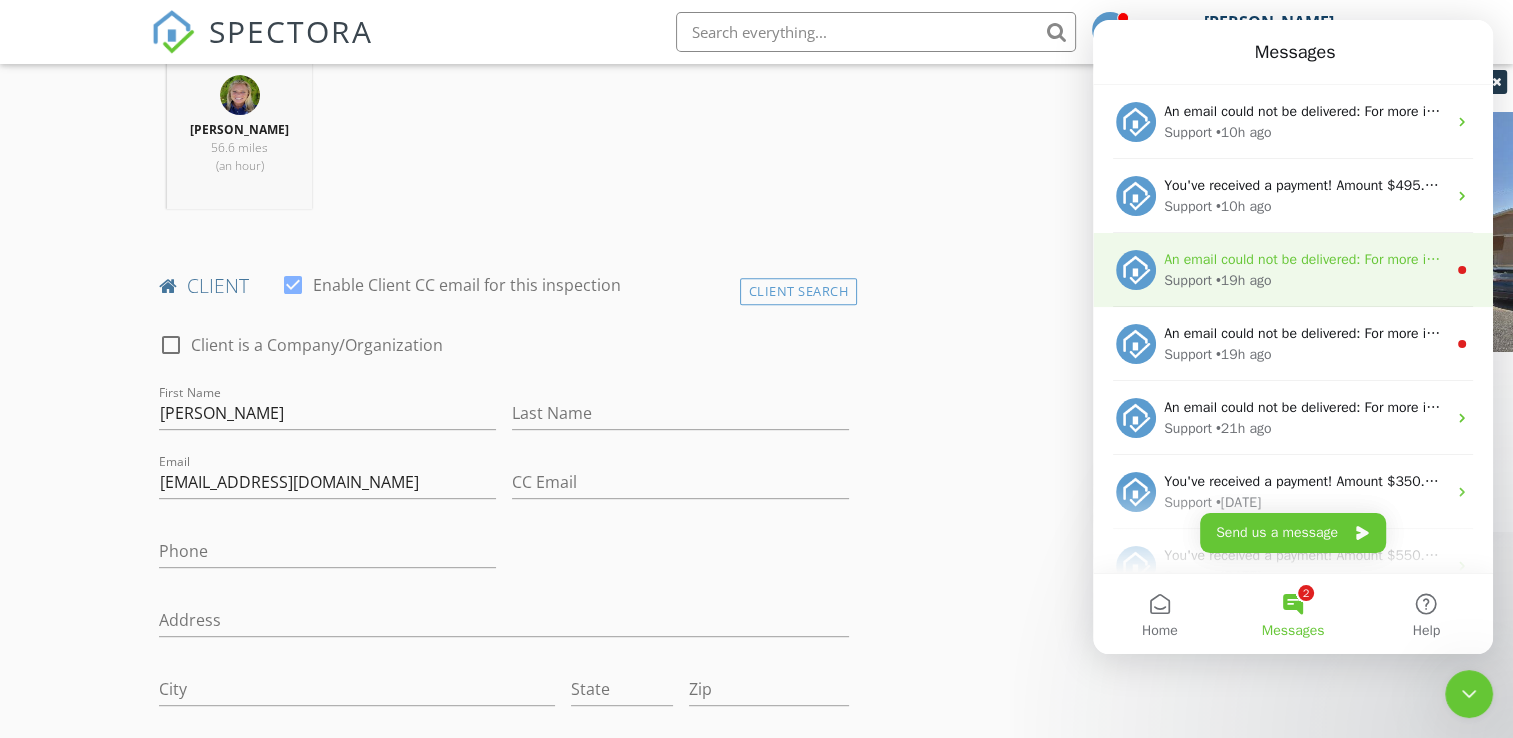 click on "•  19h ago" at bounding box center (1244, 280) 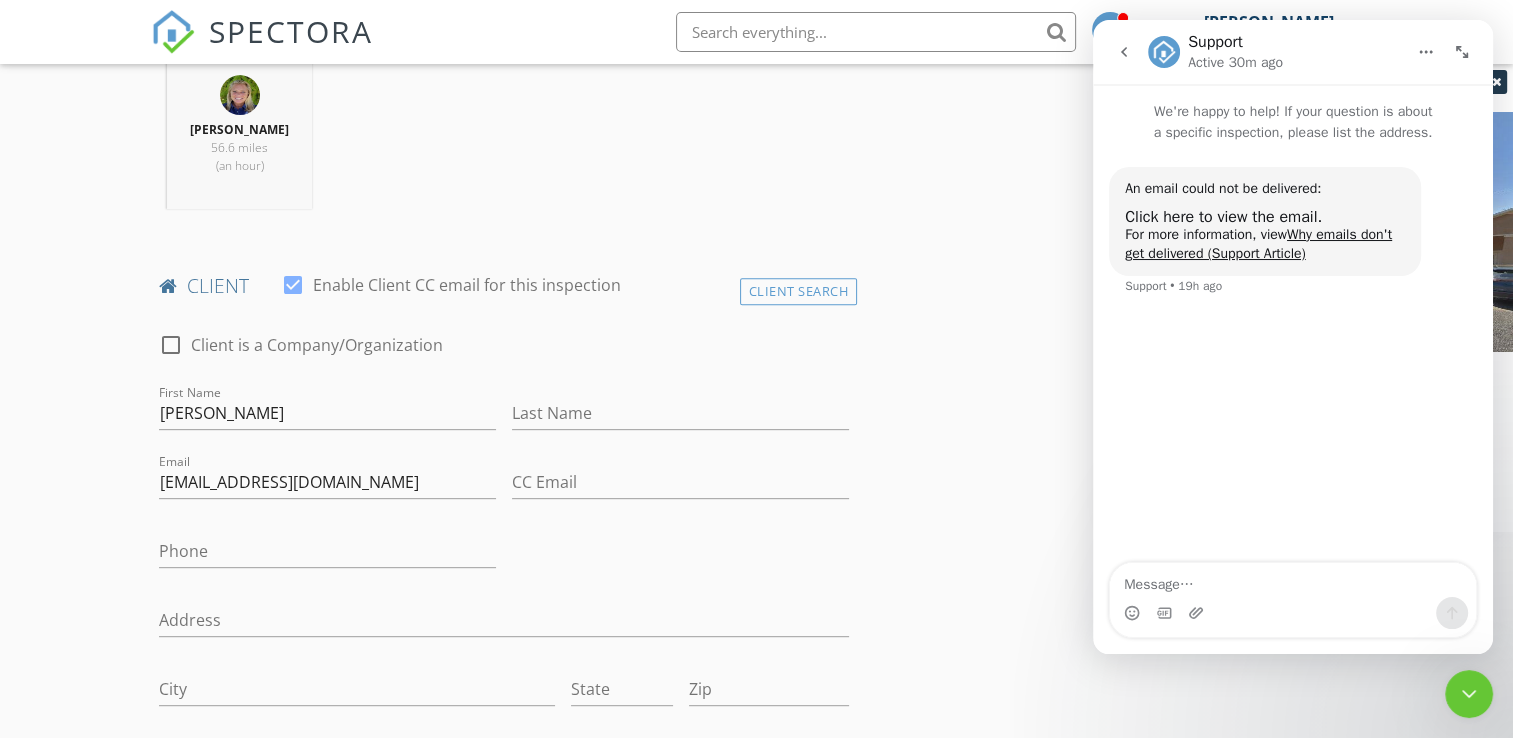 click 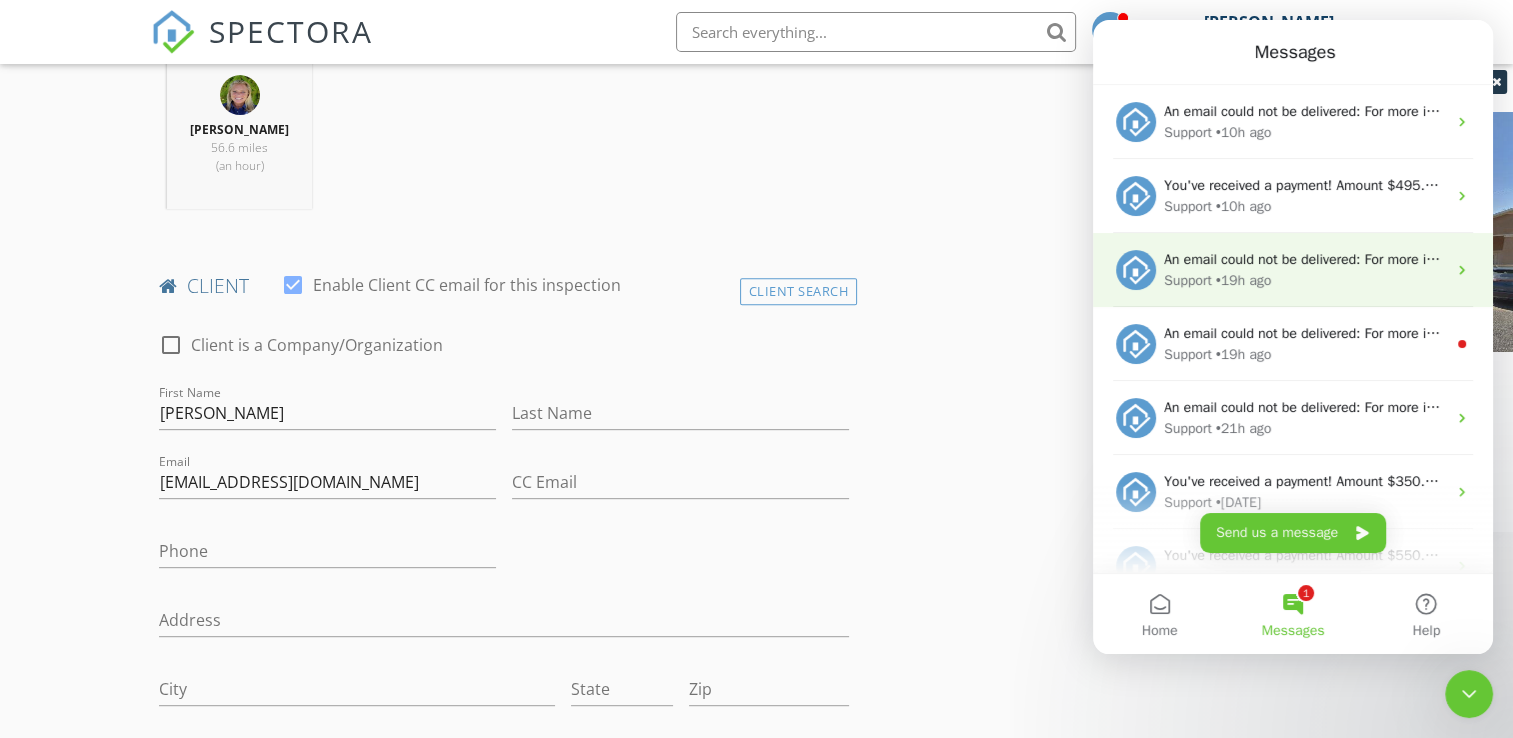 scroll, scrollTop: 0, scrollLeft: 0, axis: both 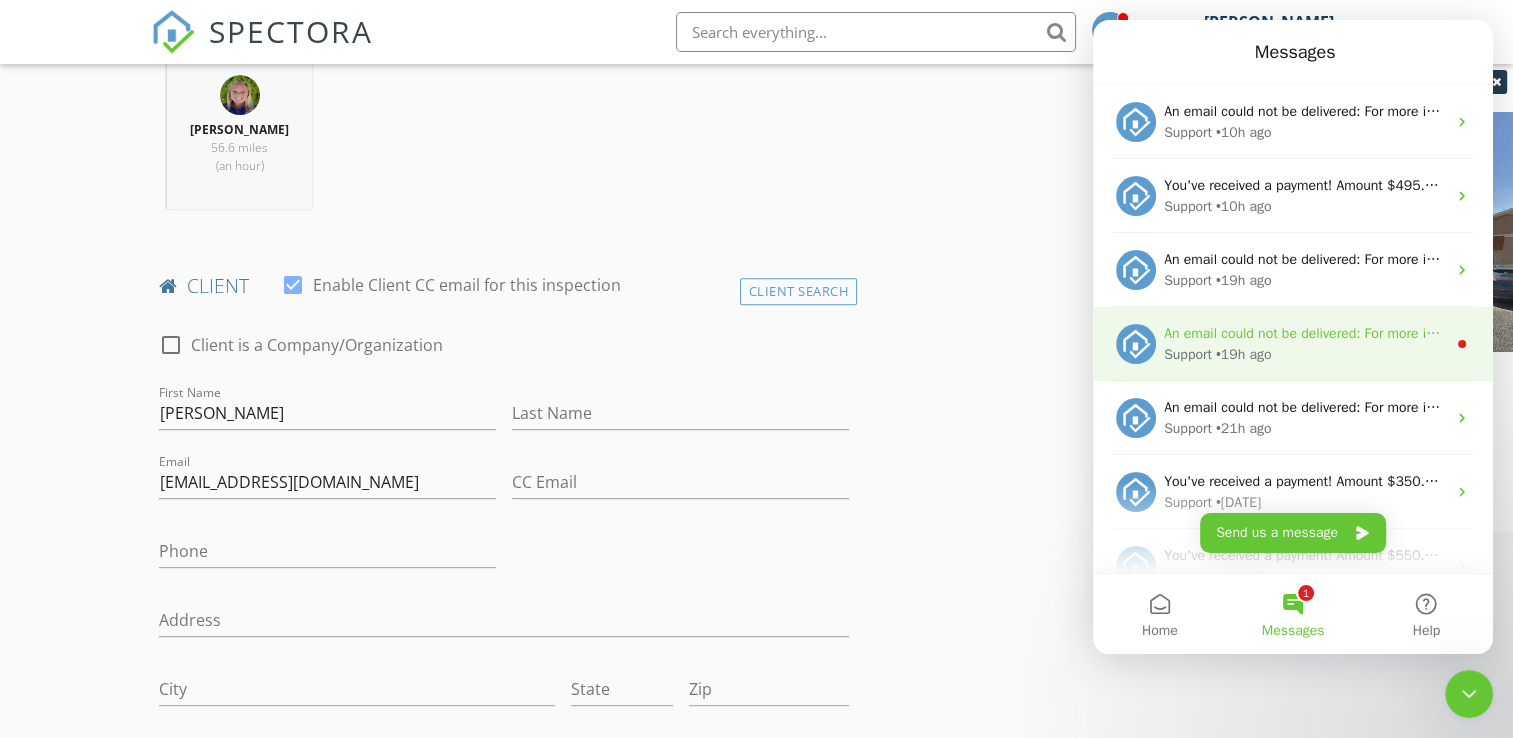 click on "Support" at bounding box center (1188, 354) 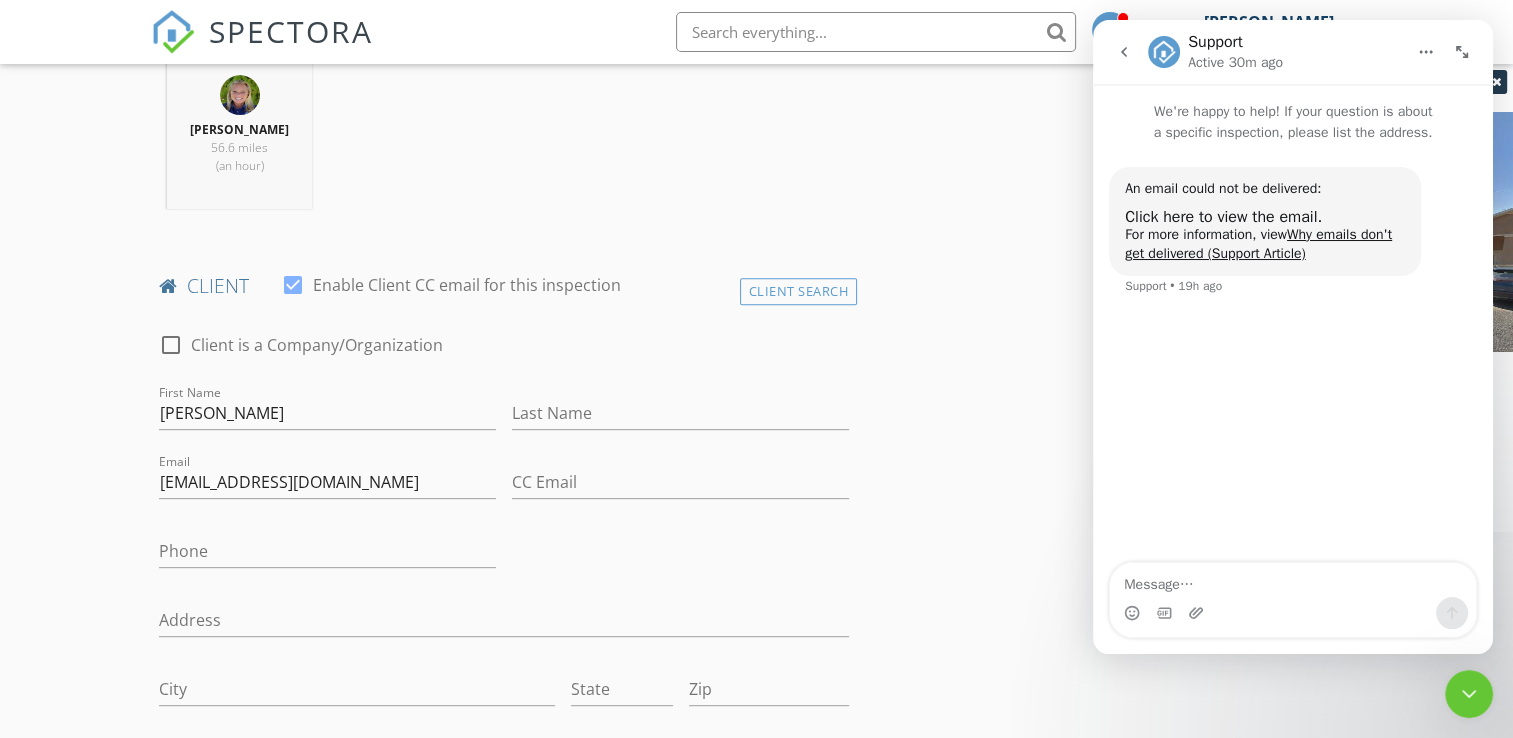 click 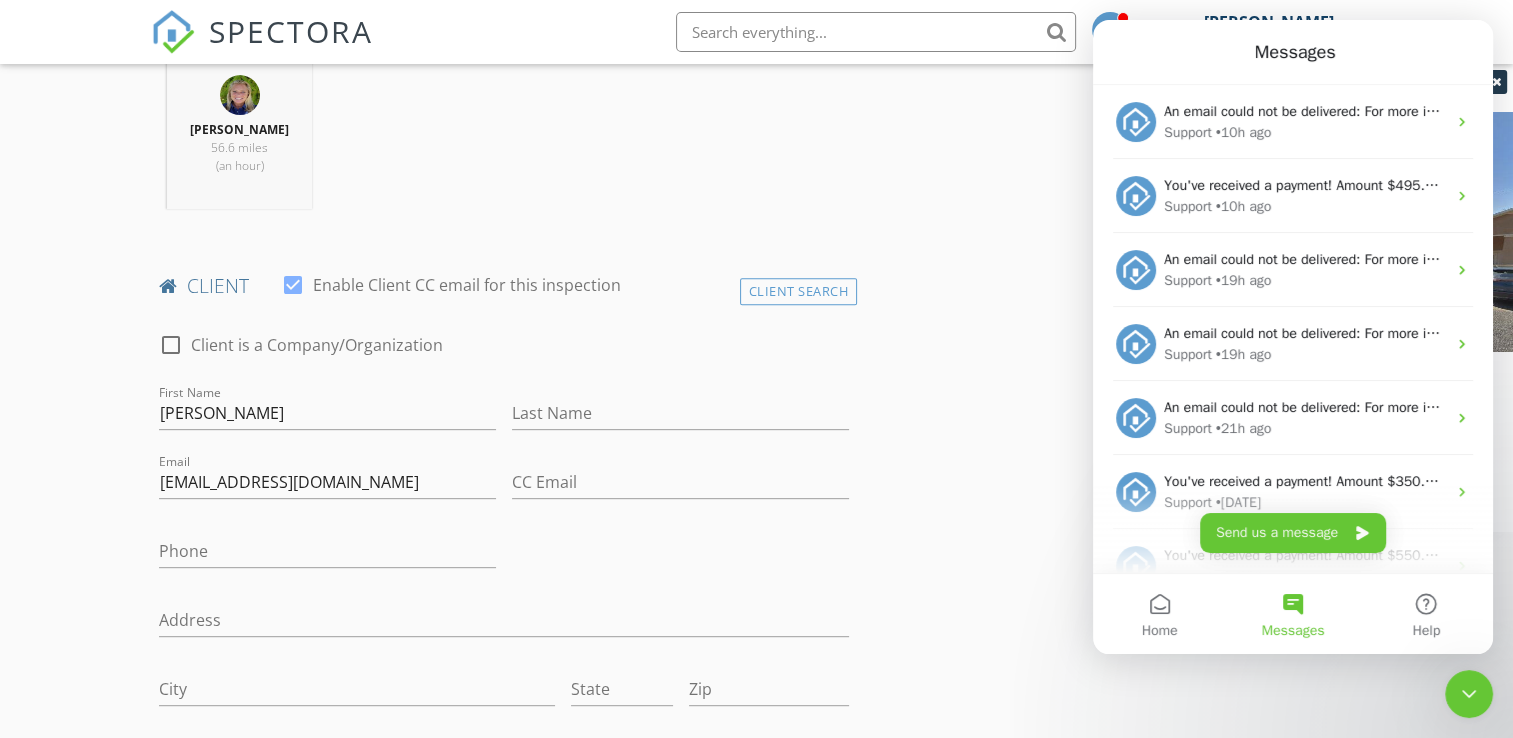 scroll, scrollTop: 50, scrollLeft: 0, axis: vertical 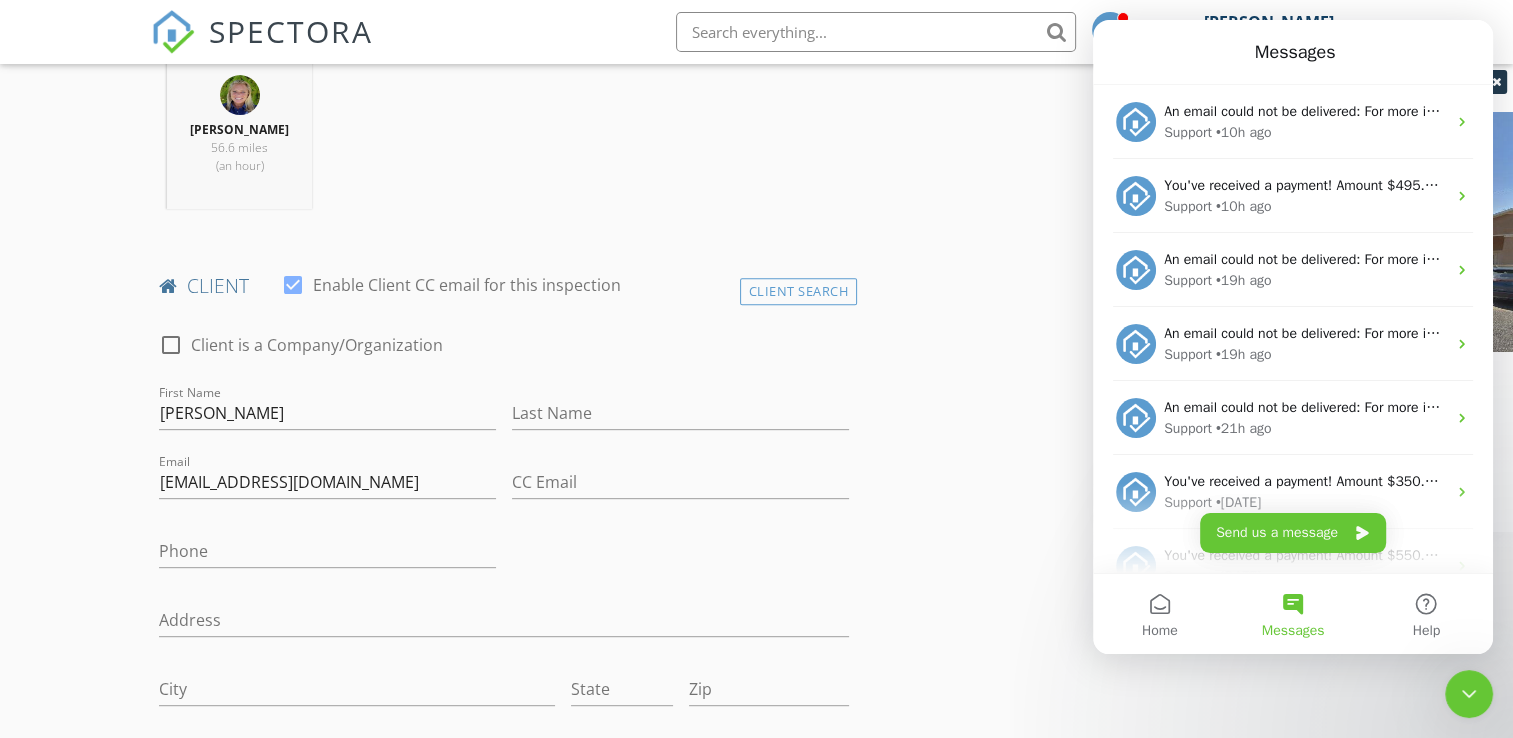 click at bounding box center [1469, 694] 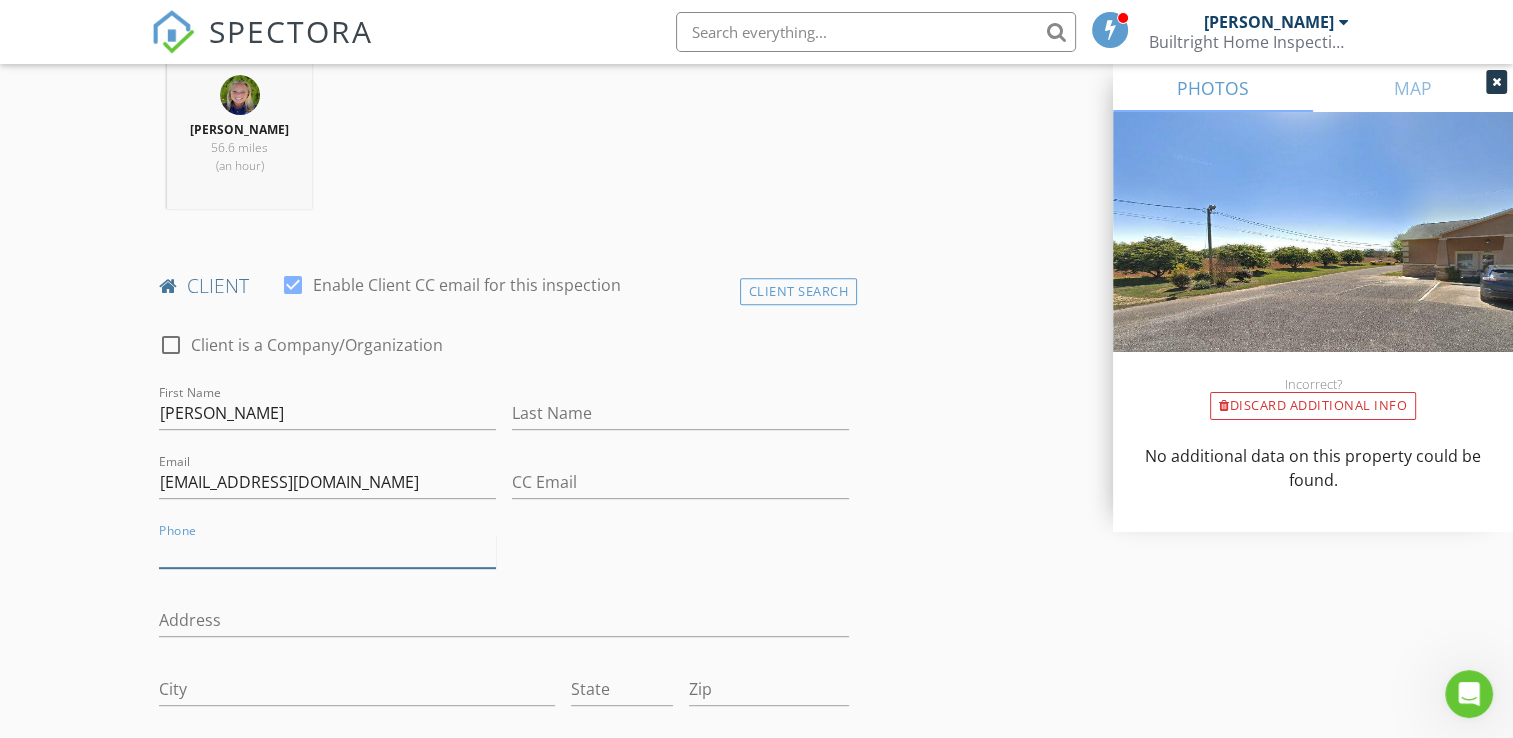 click on "Phone" at bounding box center [327, 551] 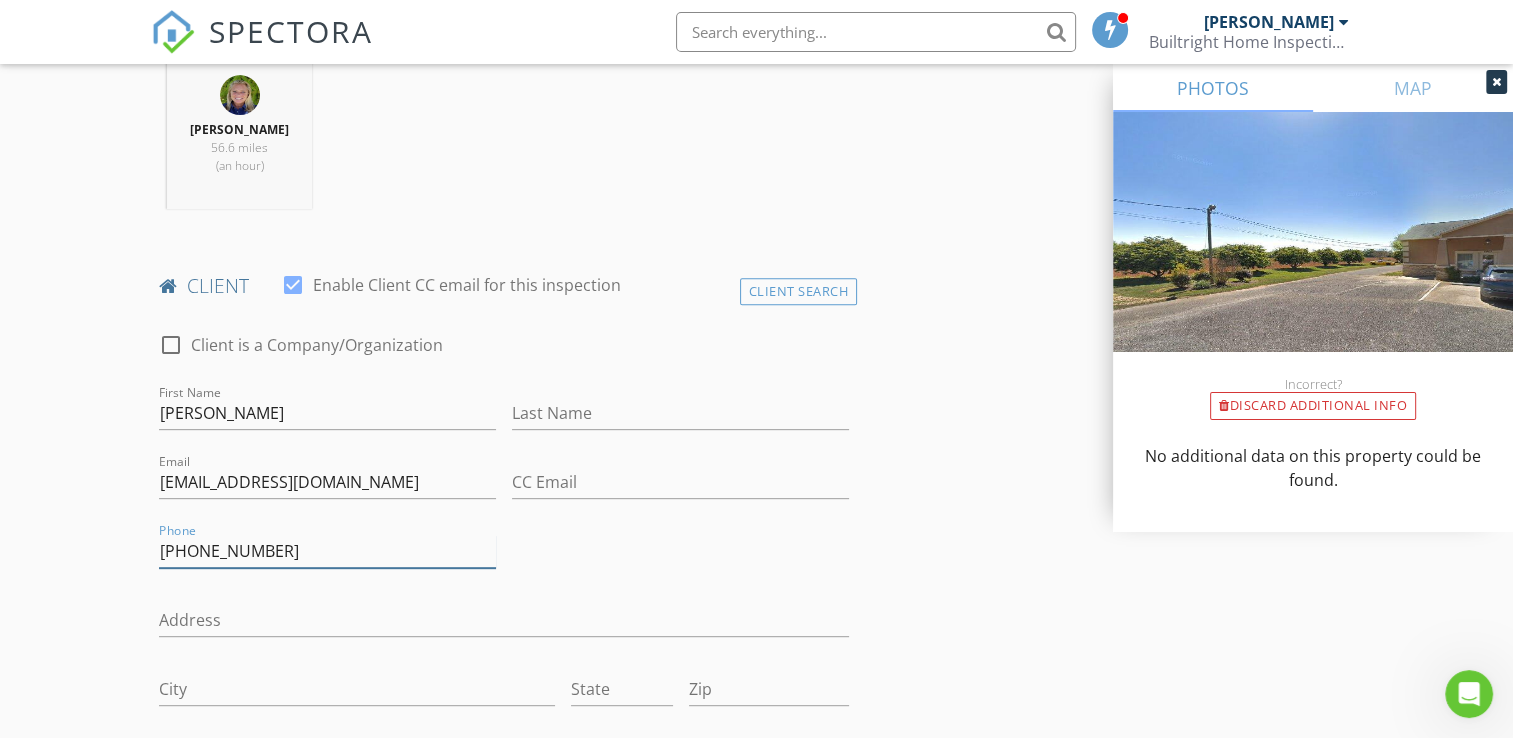 type on "[PHONE_NUMBER]" 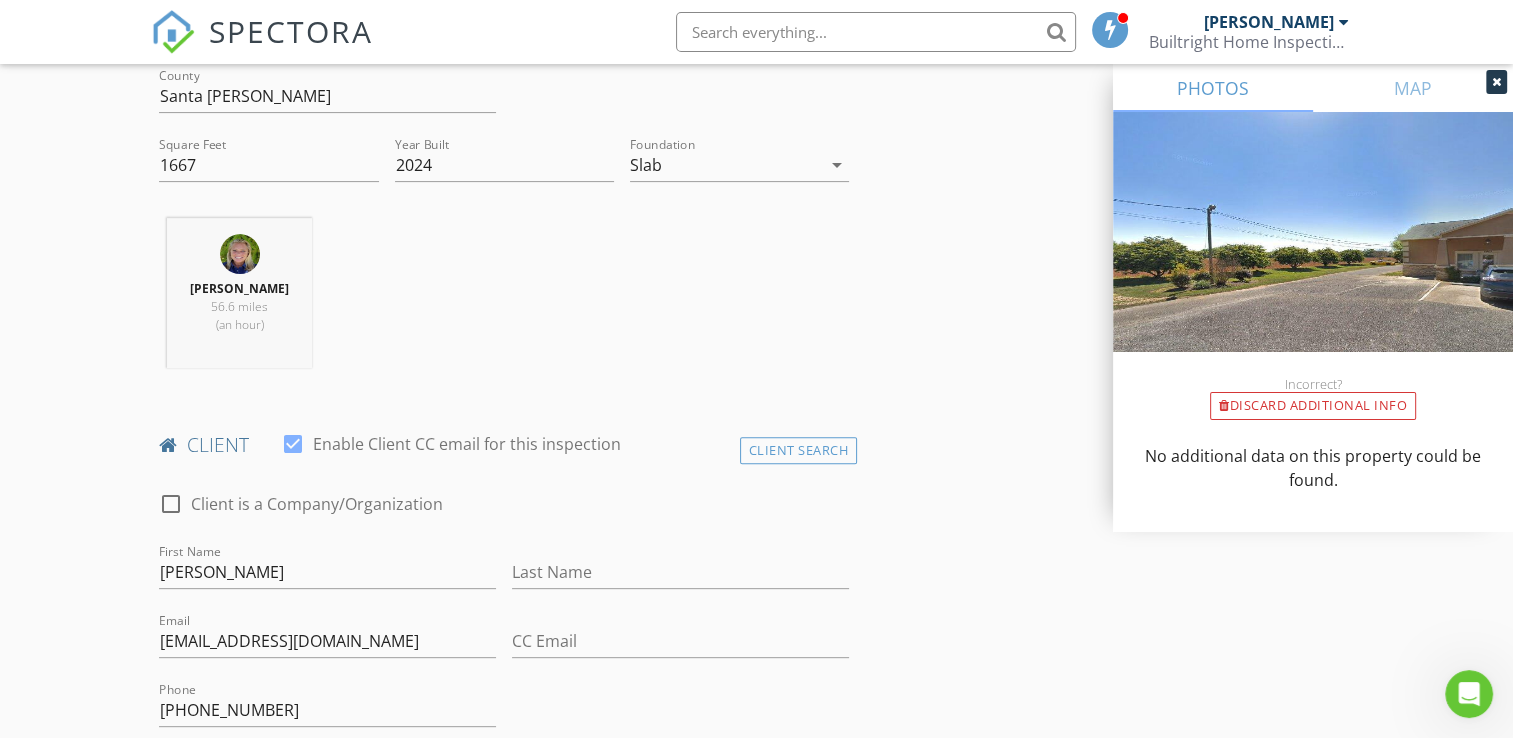 scroll, scrollTop: 0, scrollLeft: 0, axis: both 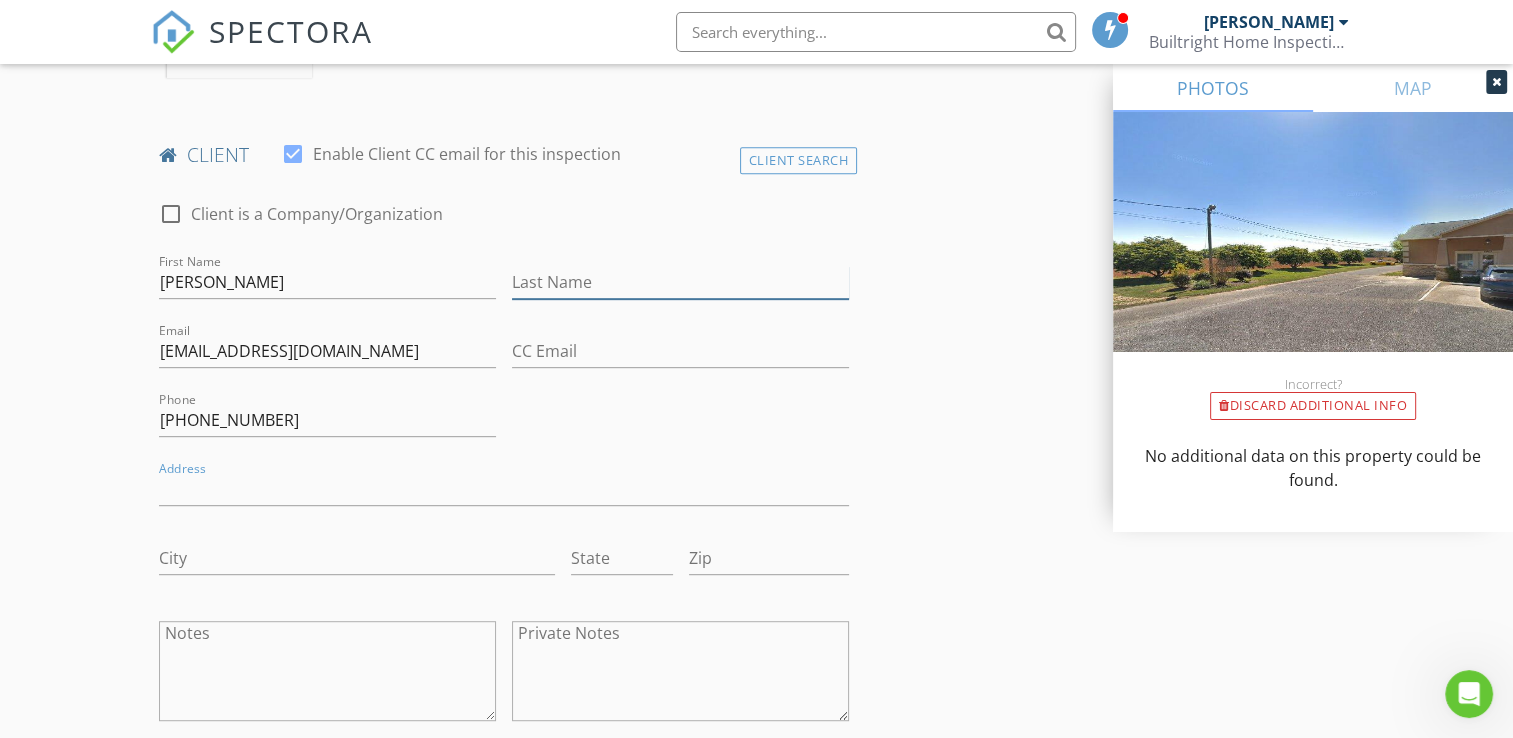 click on "Last Name" at bounding box center (680, 282) 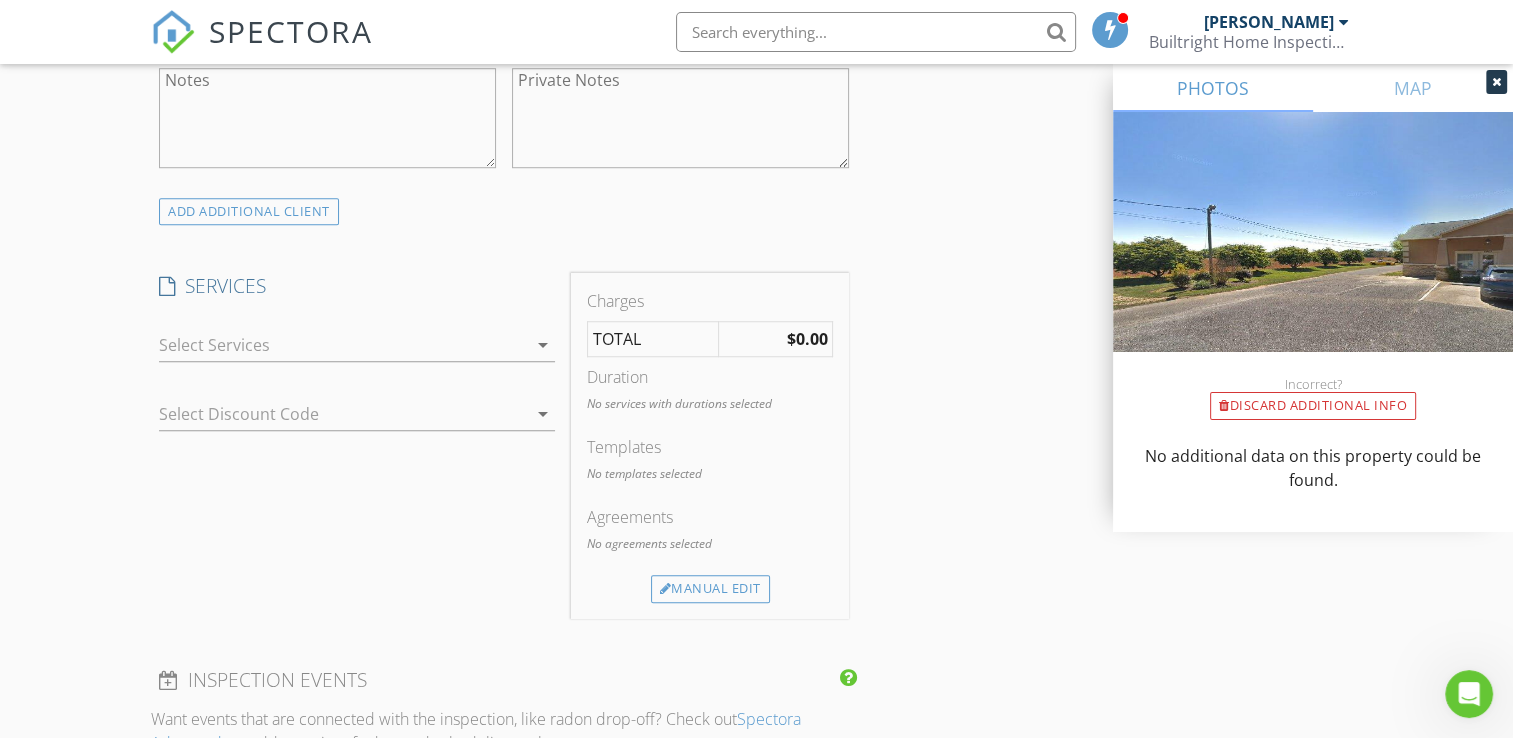 scroll, scrollTop: 1496, scrollLeft: 0, axis: vertical 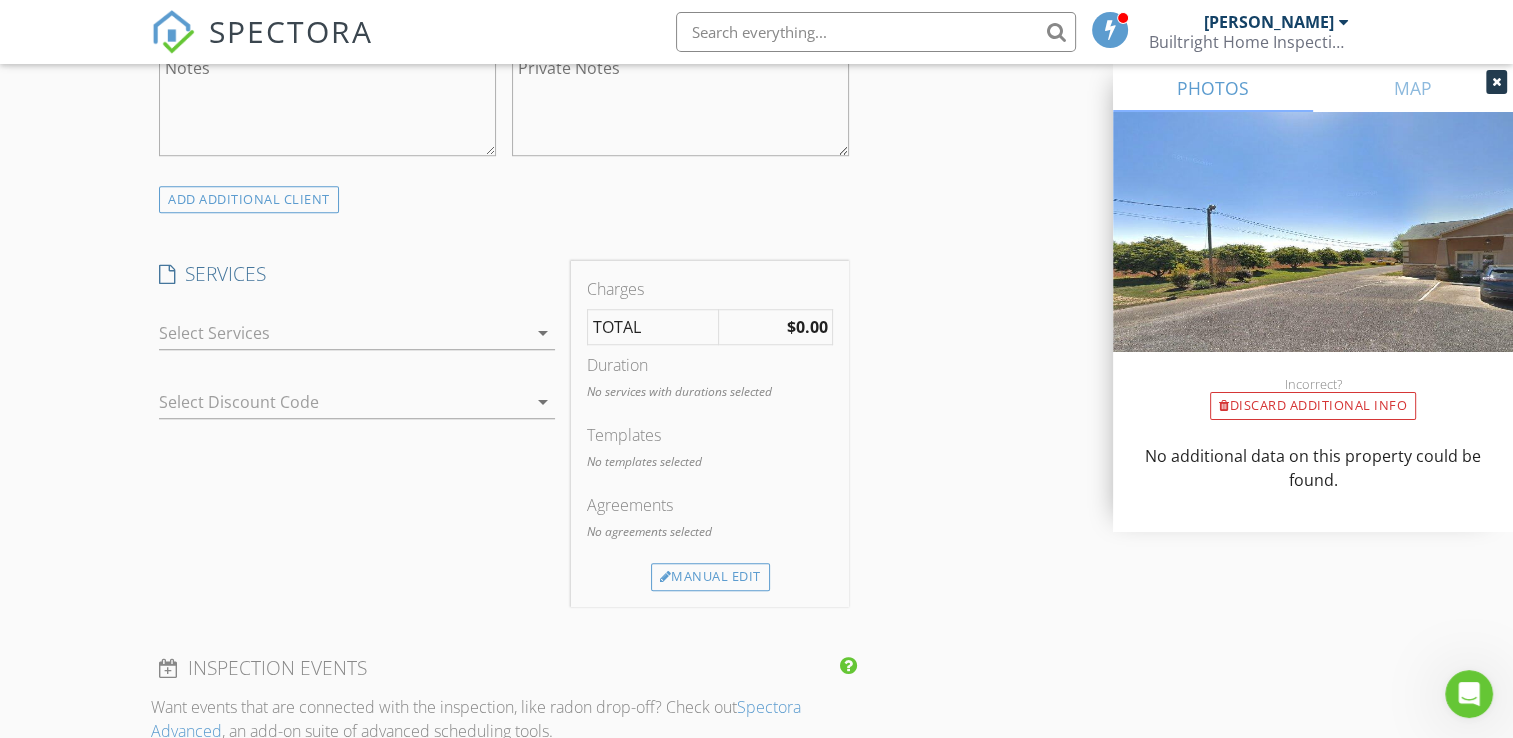 type on "[PERSON_NAME]" 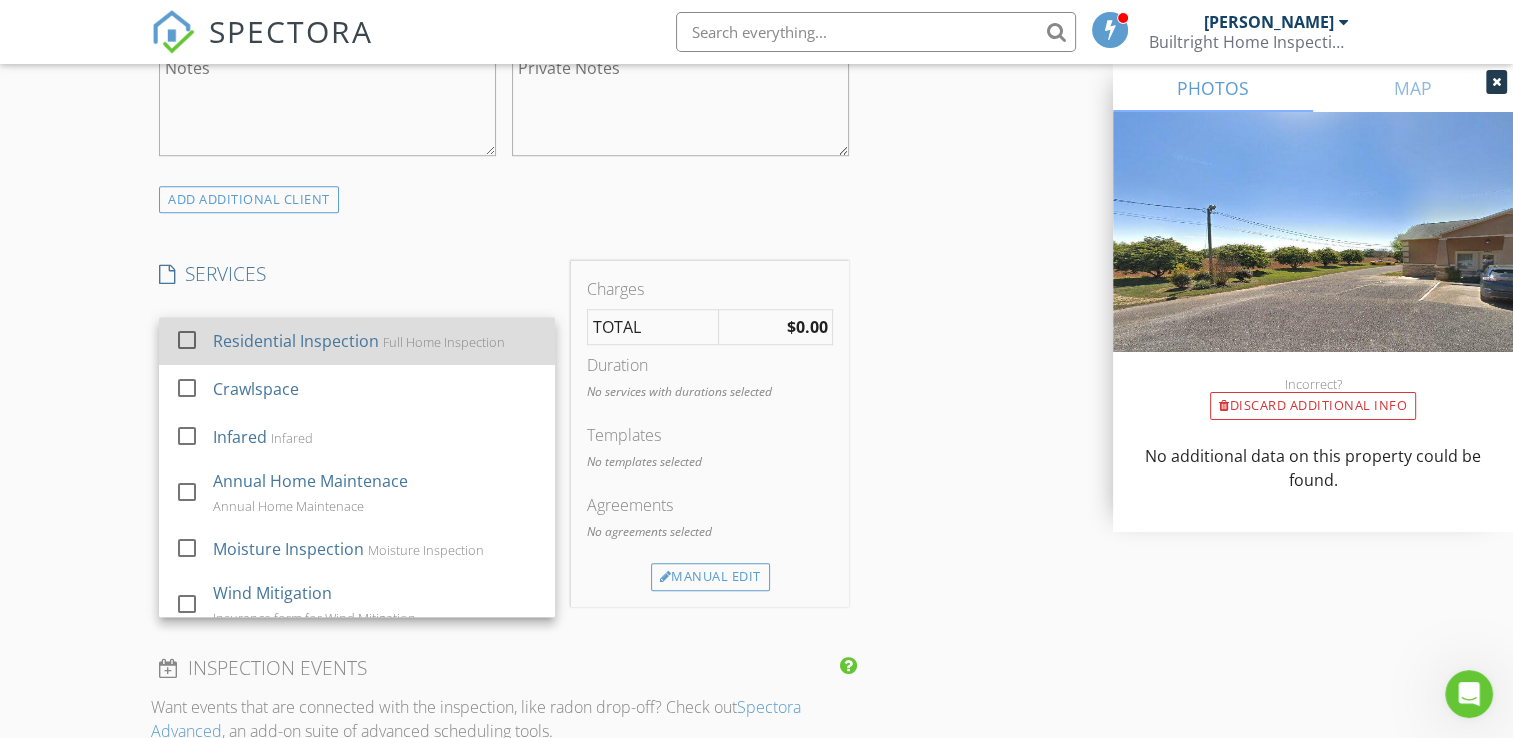 click on "Residential Inspection   Full Home Inspection" at bounding box center [377, 341] 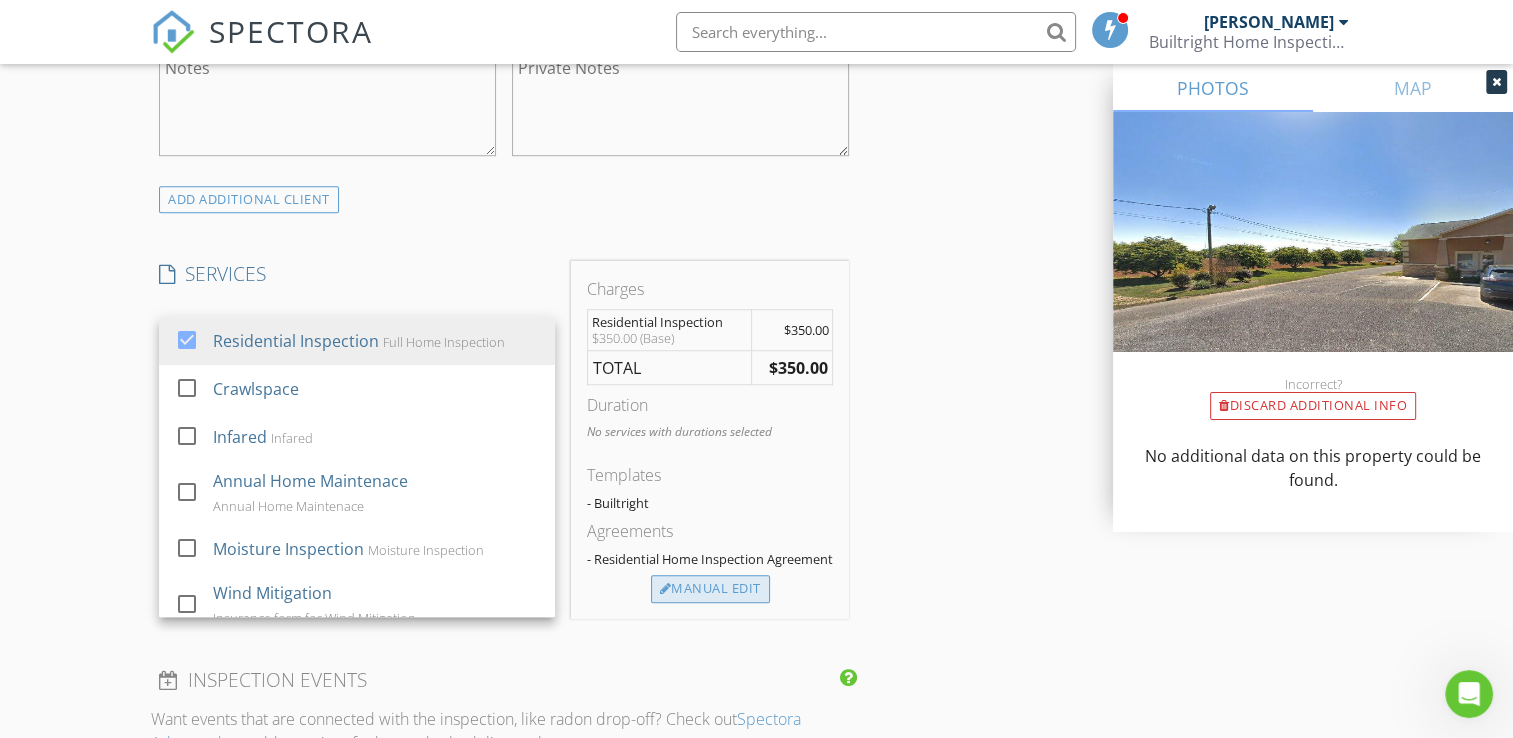 click on "Manual Edit" at bounding box center (710, 589) 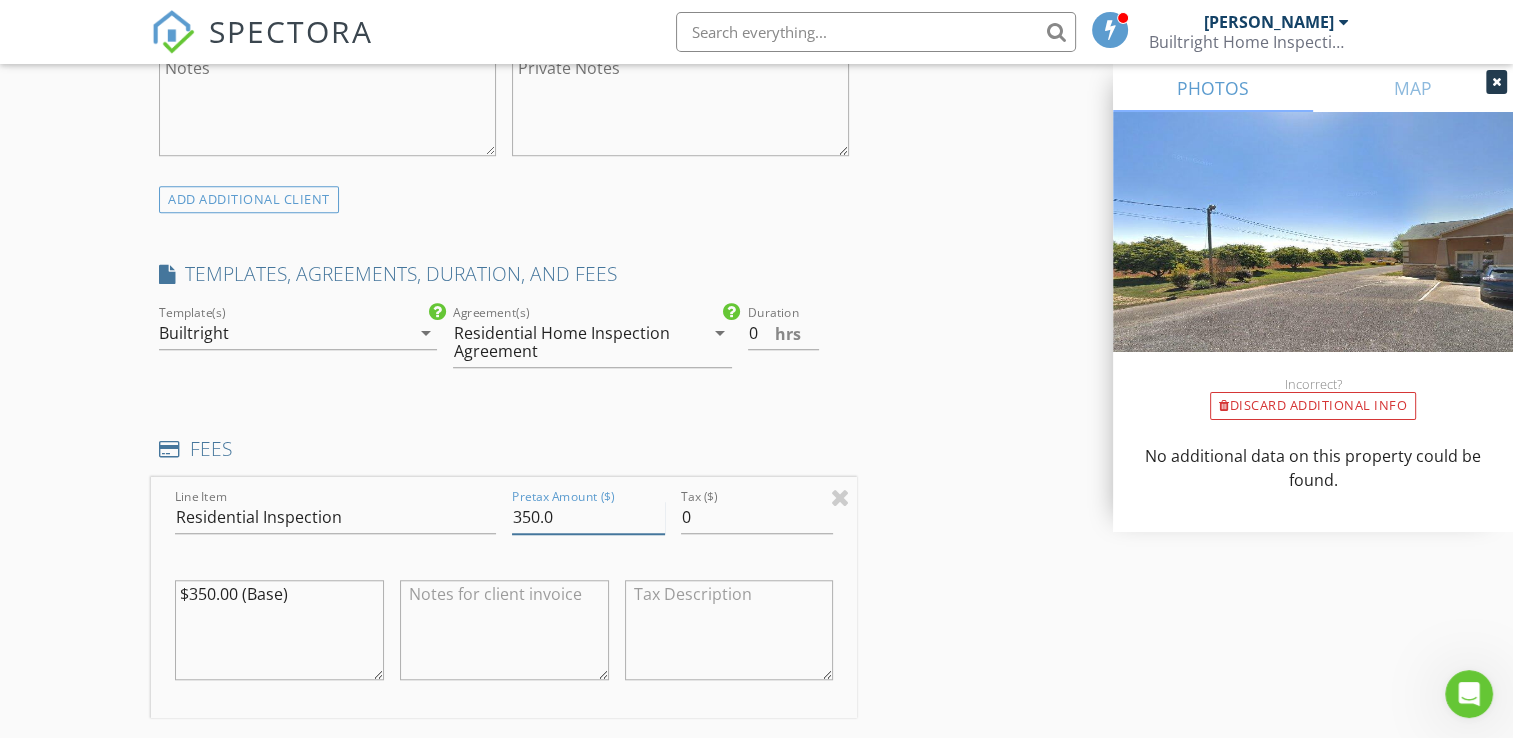 drag, startPoint x: 396, startPoint y: 520, endPoint x: 381, endPoint y: 520, distance: 15 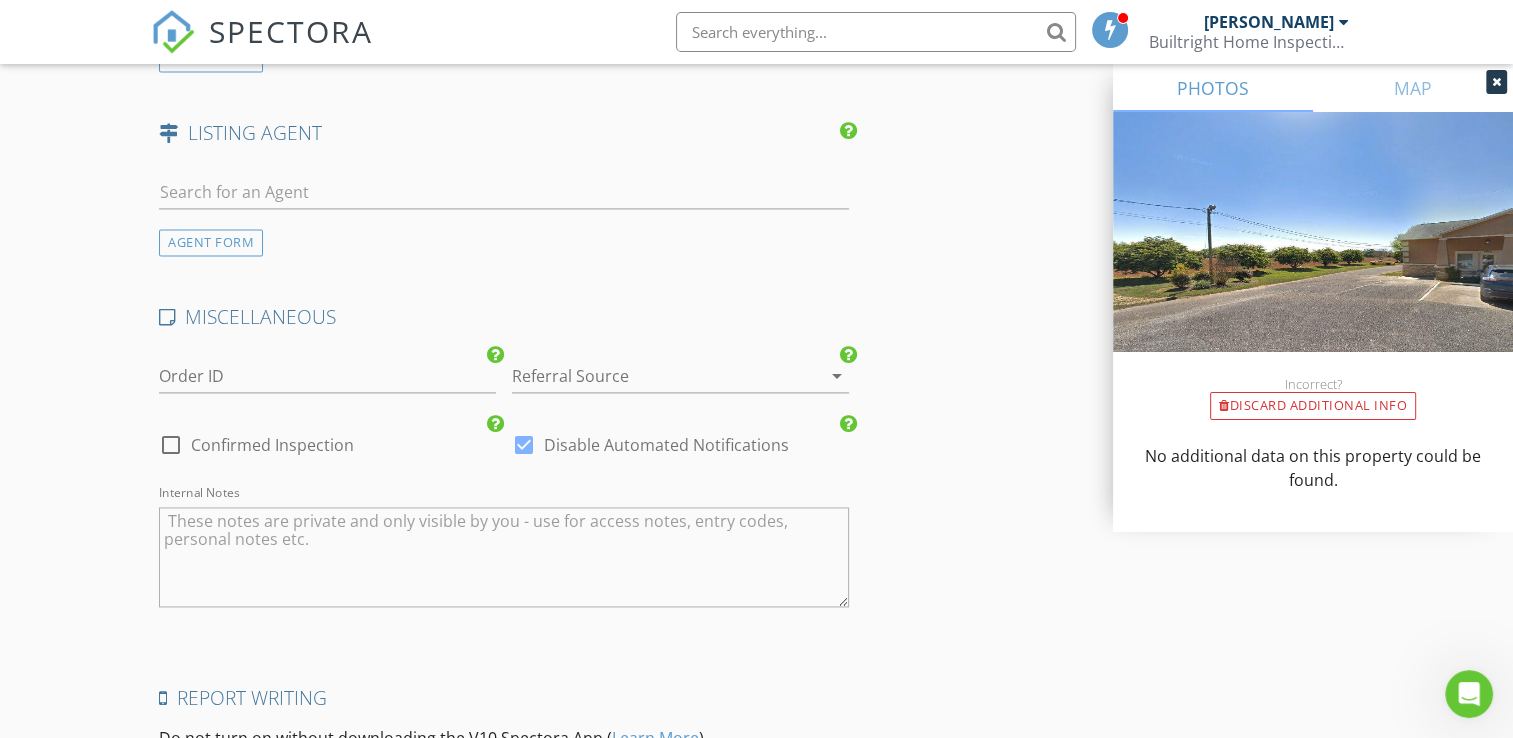 scroll, scrollTop: 2874, scrollLeft: 0, axis: vertical 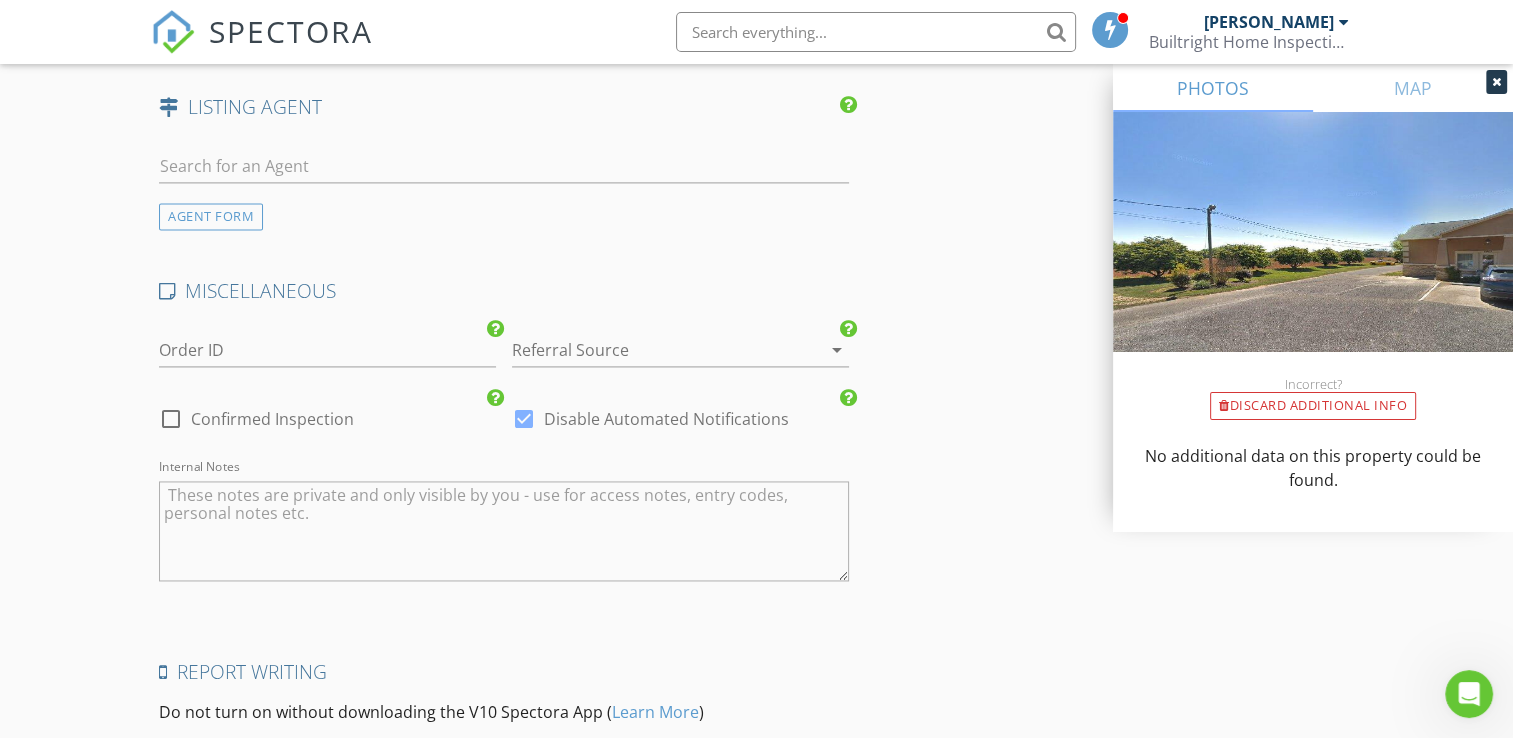 type on "365.00" 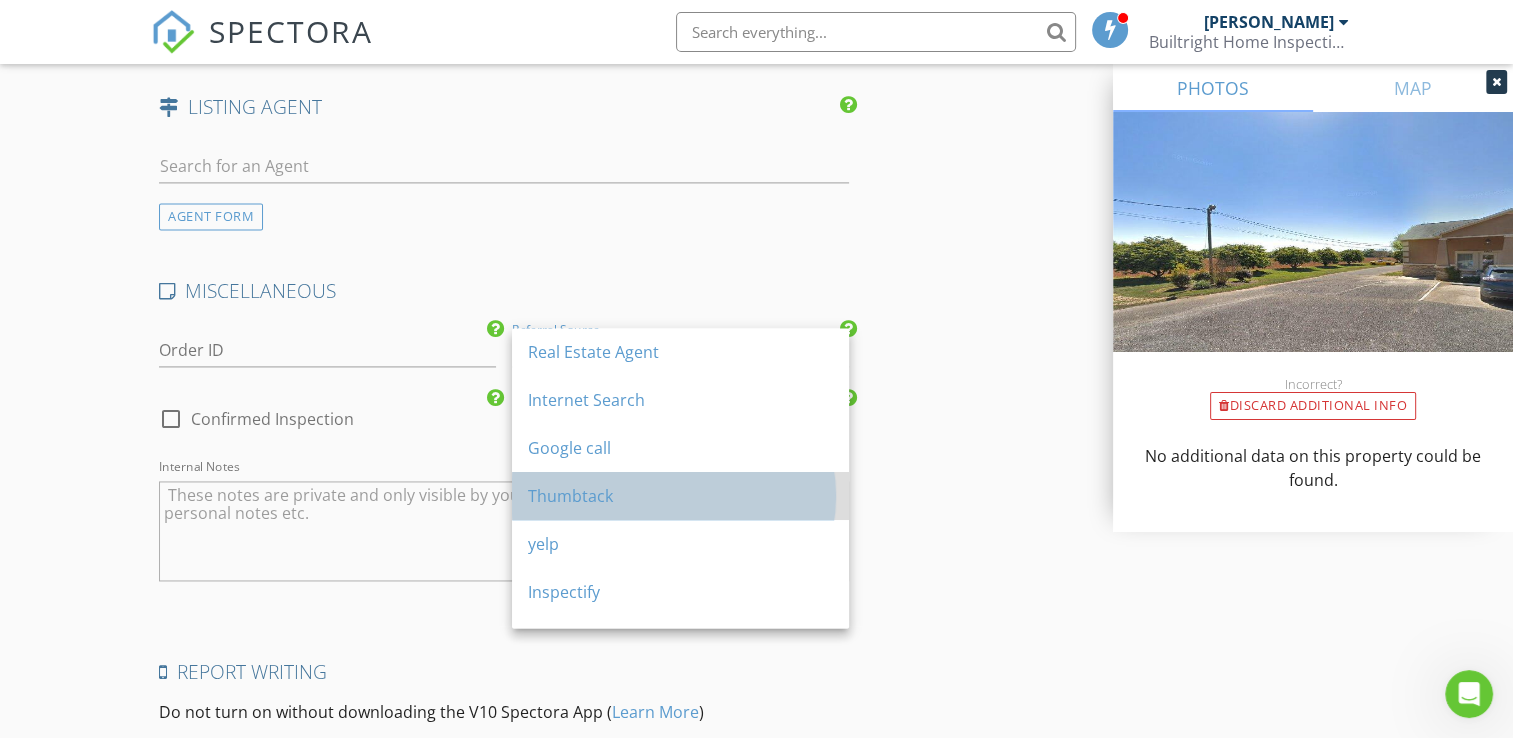 click on "Thumbtack" at bounding box center (680, 496) 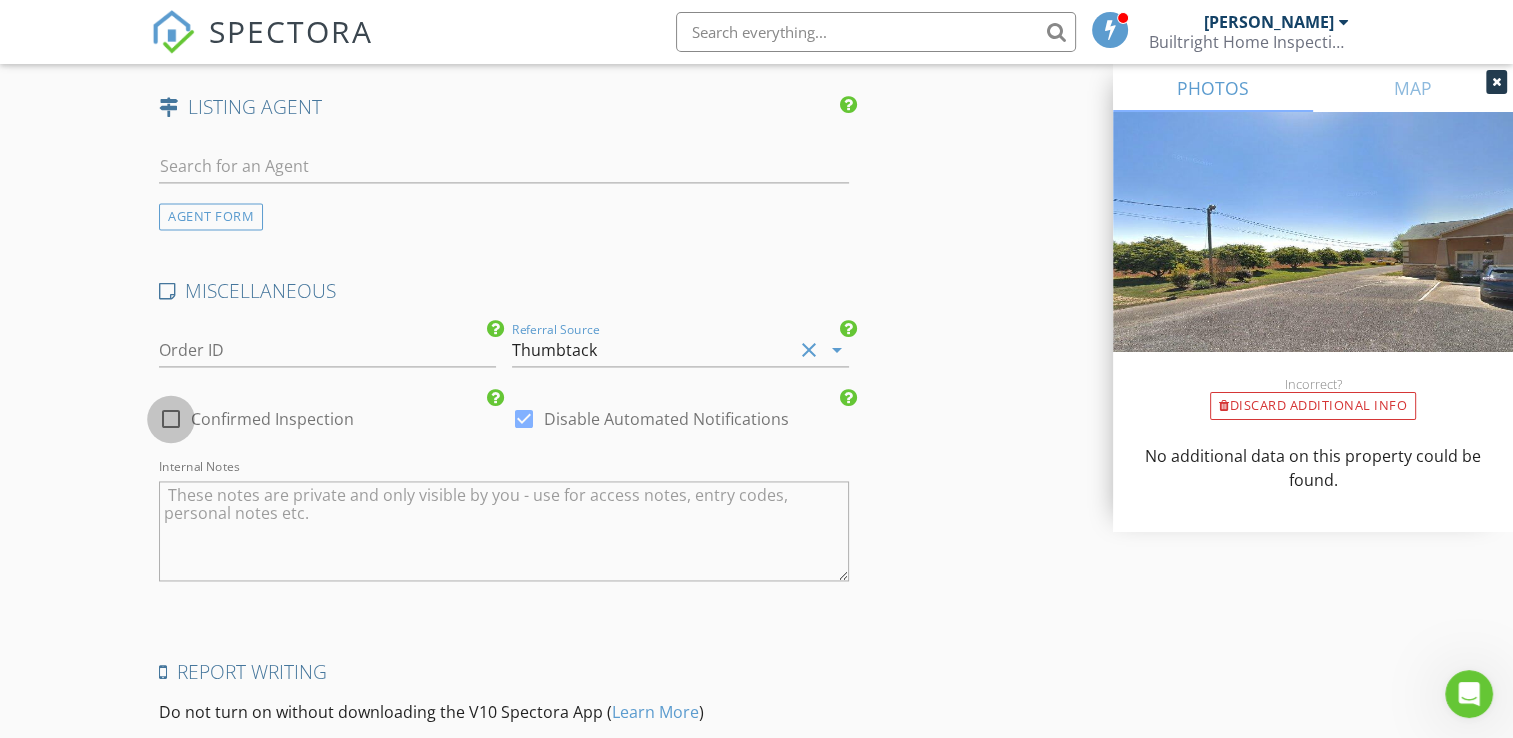 click at bounding box center [171, 419] 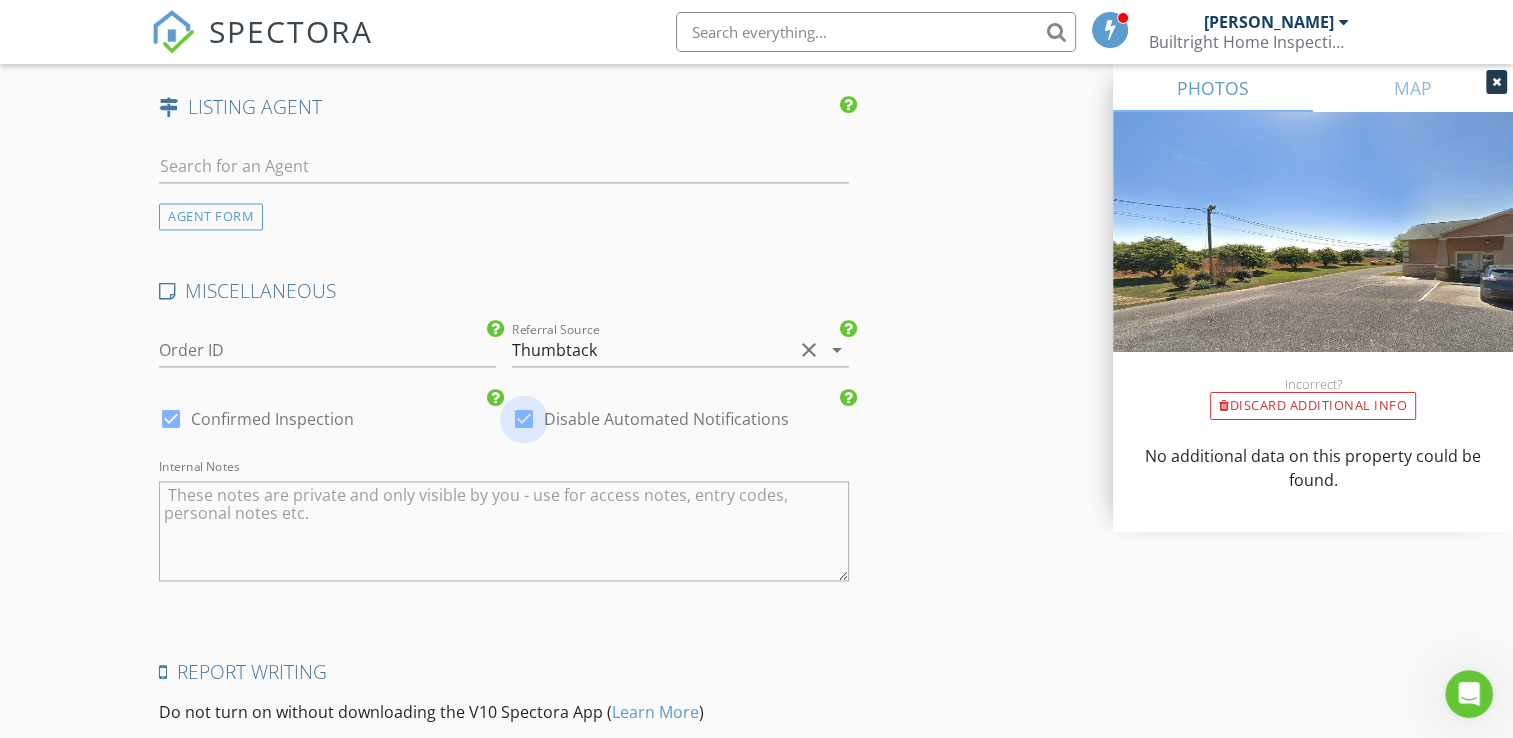 drag, startPoint x: 527, startPoint y: 416, endPoint x: 428, endPoint y: 468, distance: 111.82576 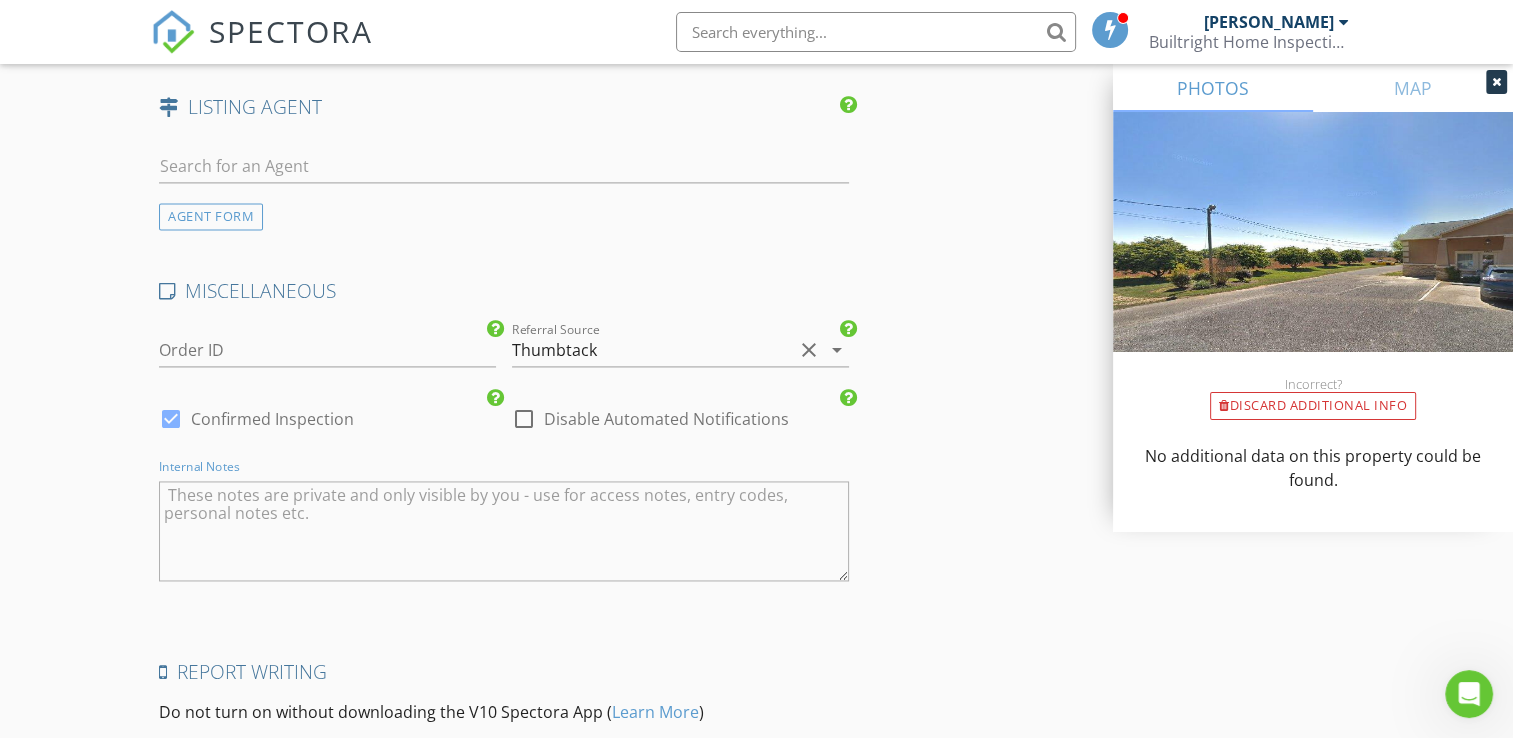 click at bounding box center [504, 531] 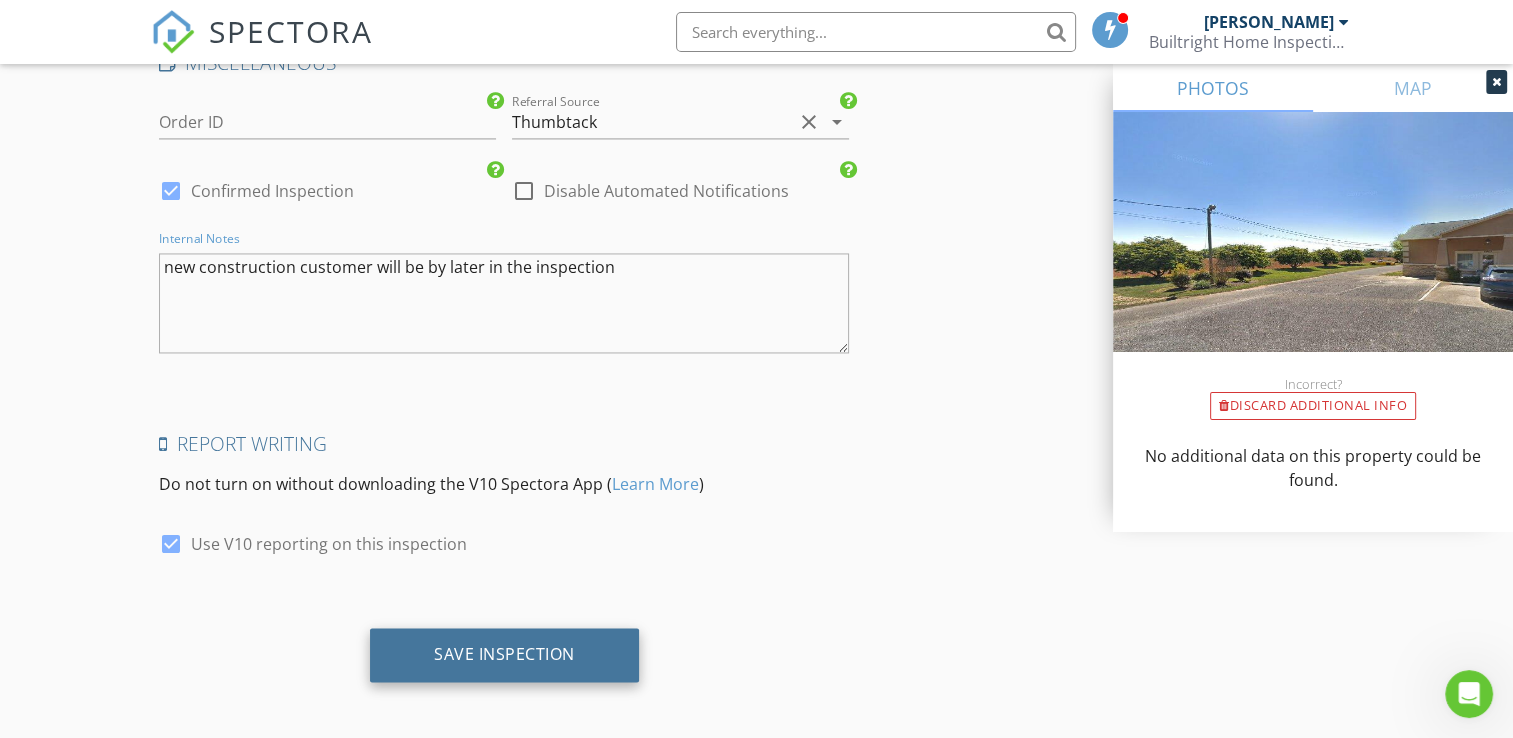 type on "new construction customer will be by later in the inspection" 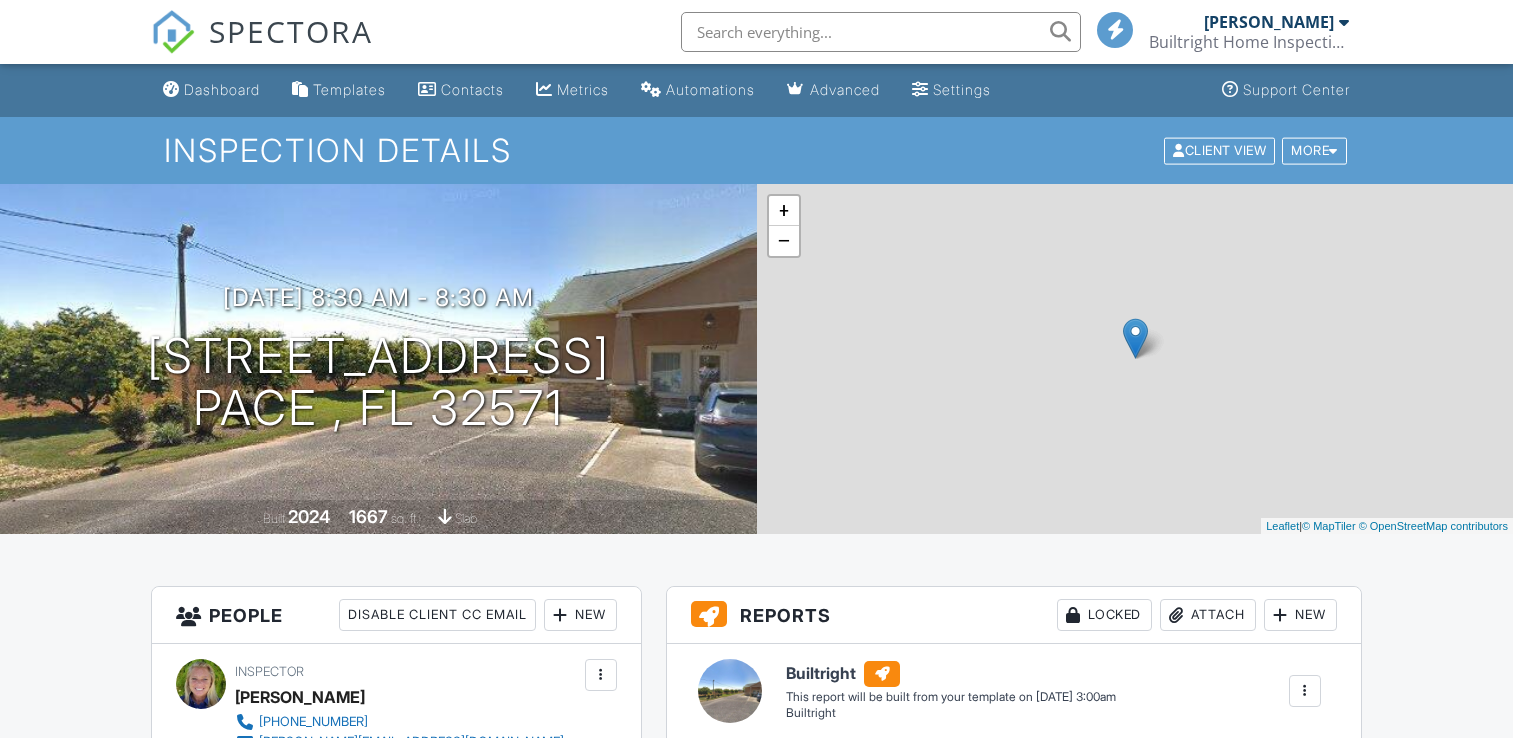 scroll, scrollTop: 0, scrollLeft: 0, axis: both 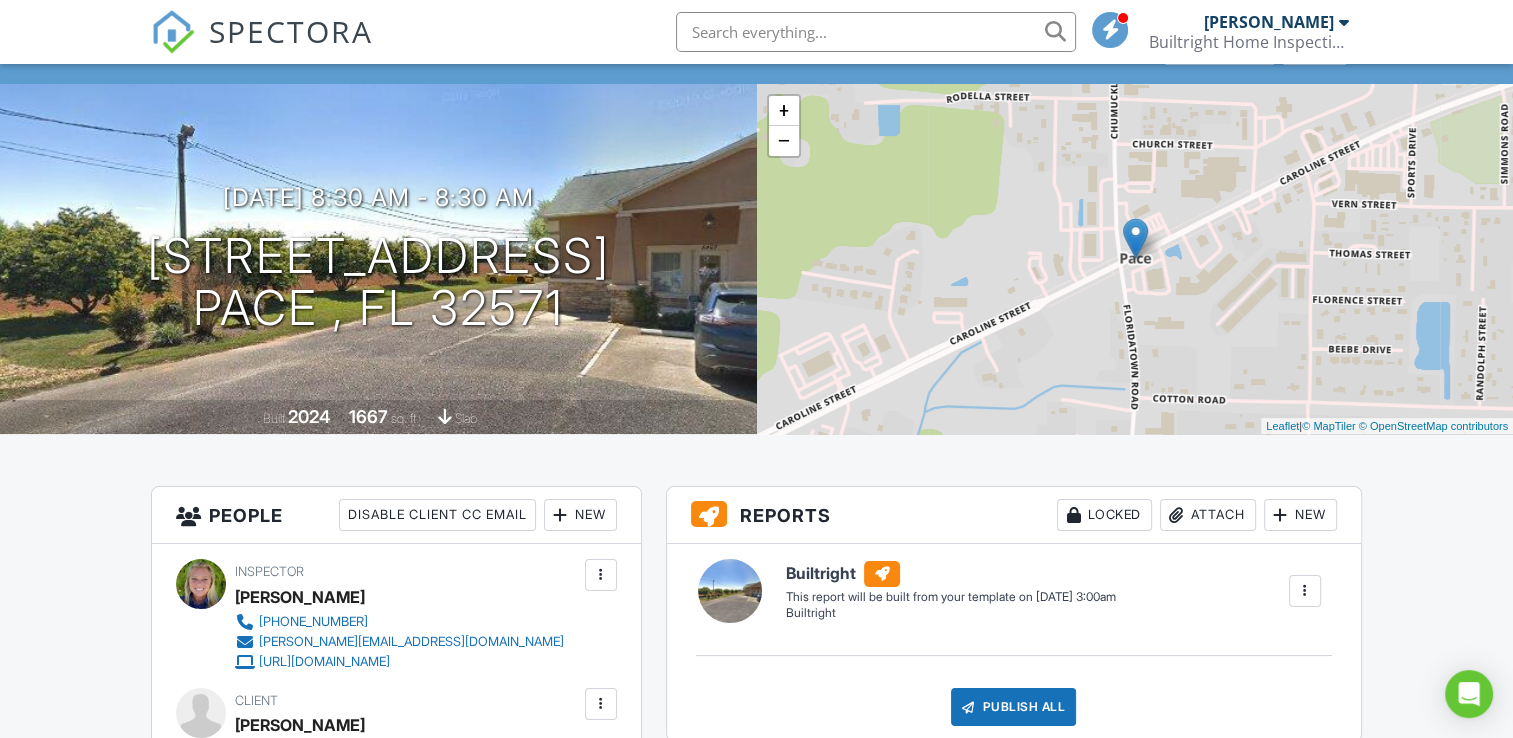 click on "SPECTORA" at bounding box center (291, 31) 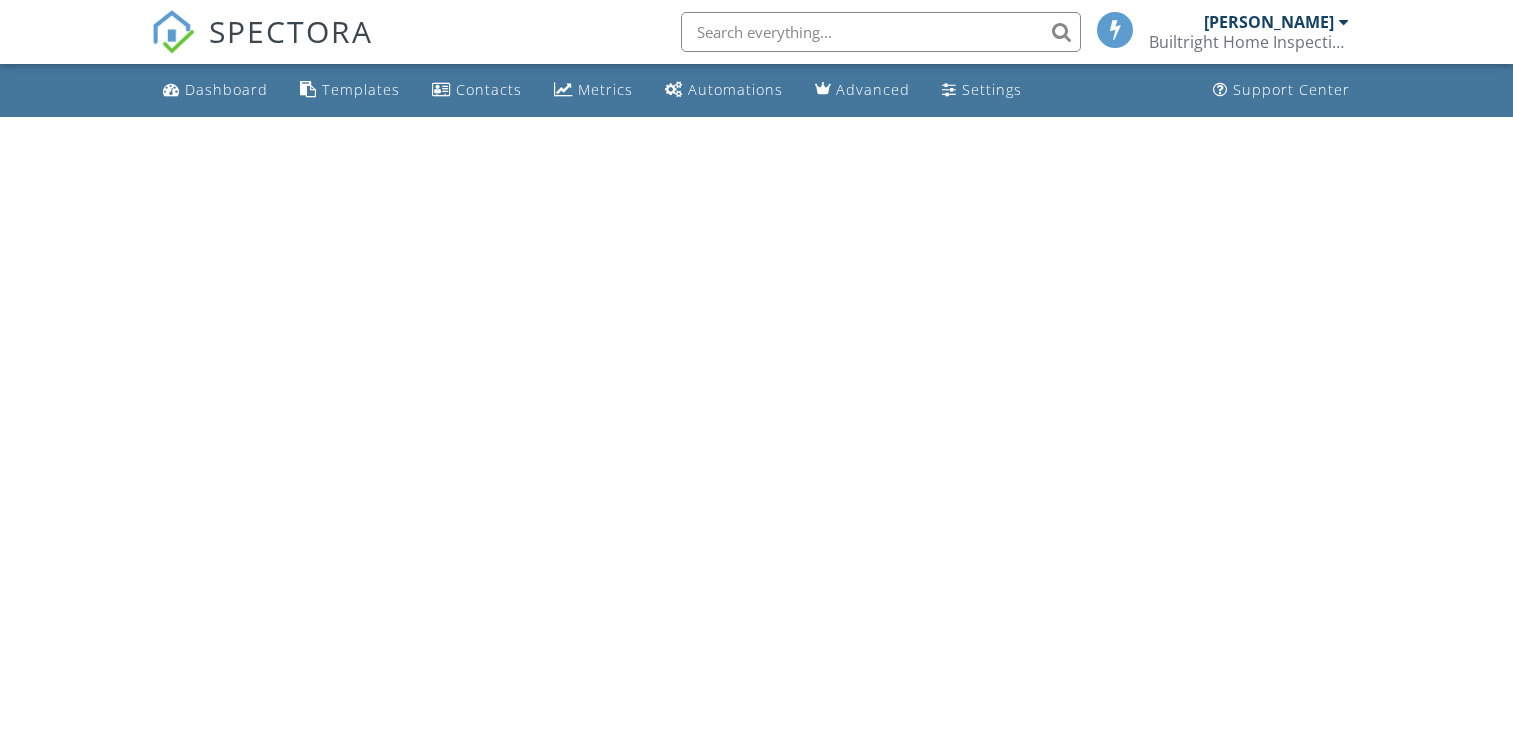 scroll, scrollTop: 0, scrollLeft: 0, axis: both 